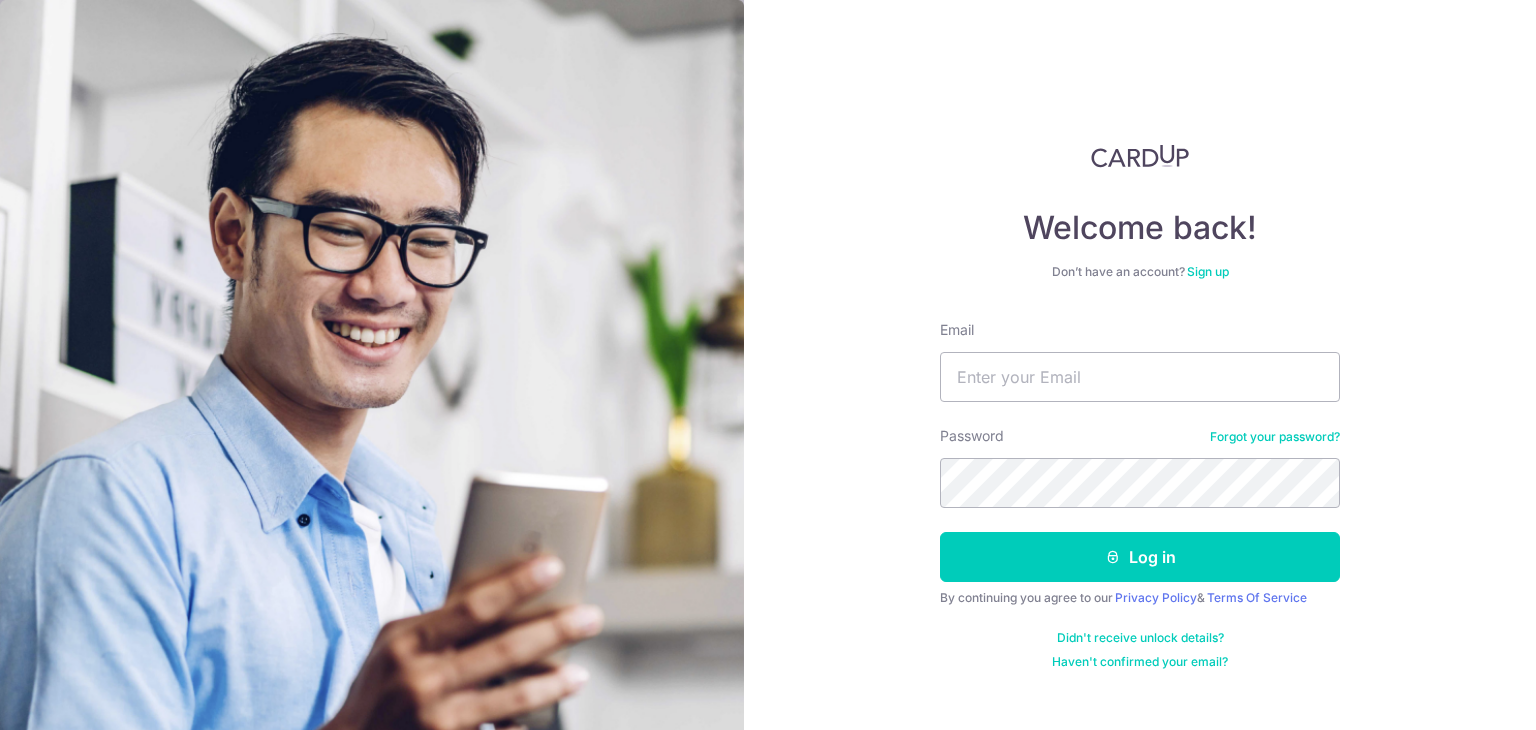scroll, scrollTop: 0, scrollLeft: 0, axis: both 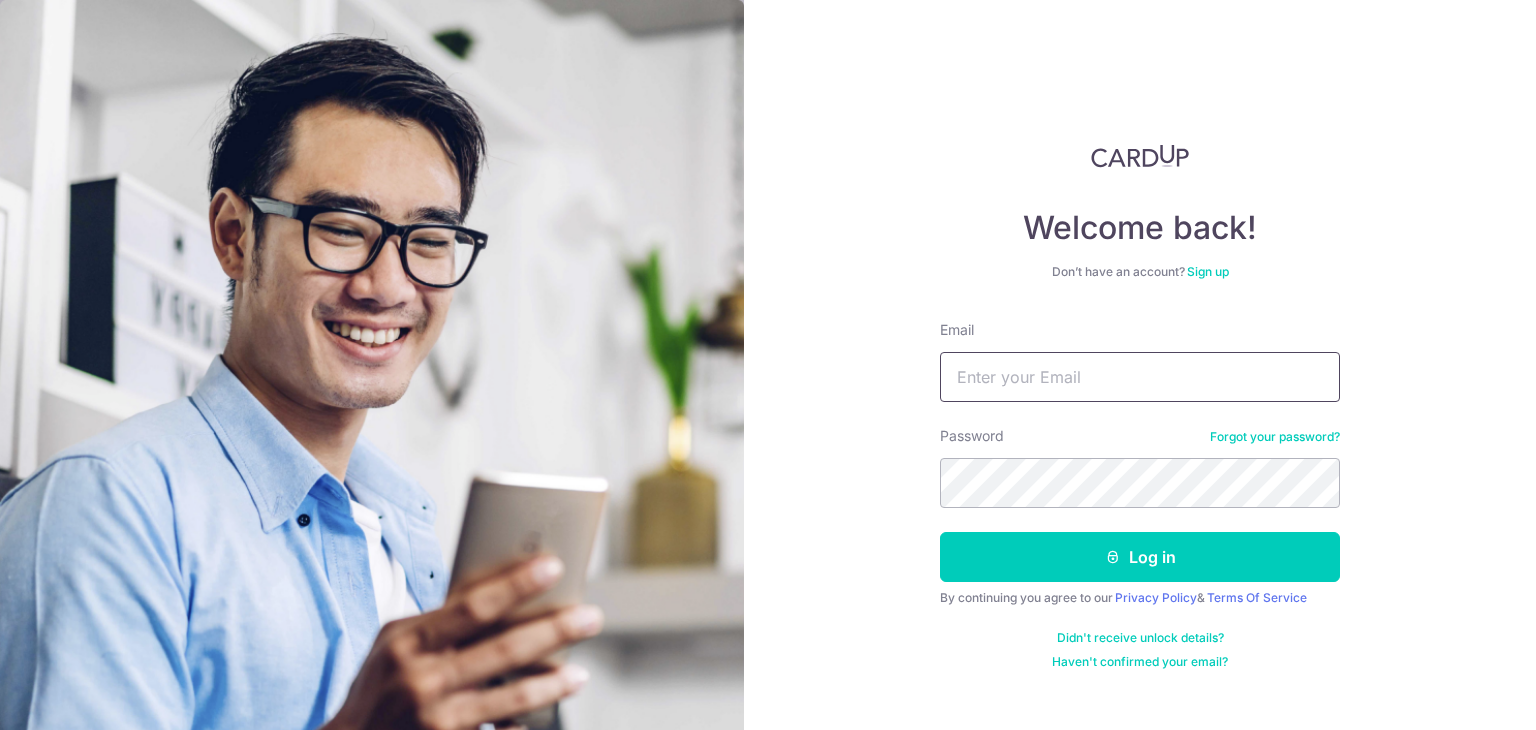 drag, startPoint x: 0, startPoint y: 0, endPoint x: 1076, endPoint y: 369, distance: 1137.5135 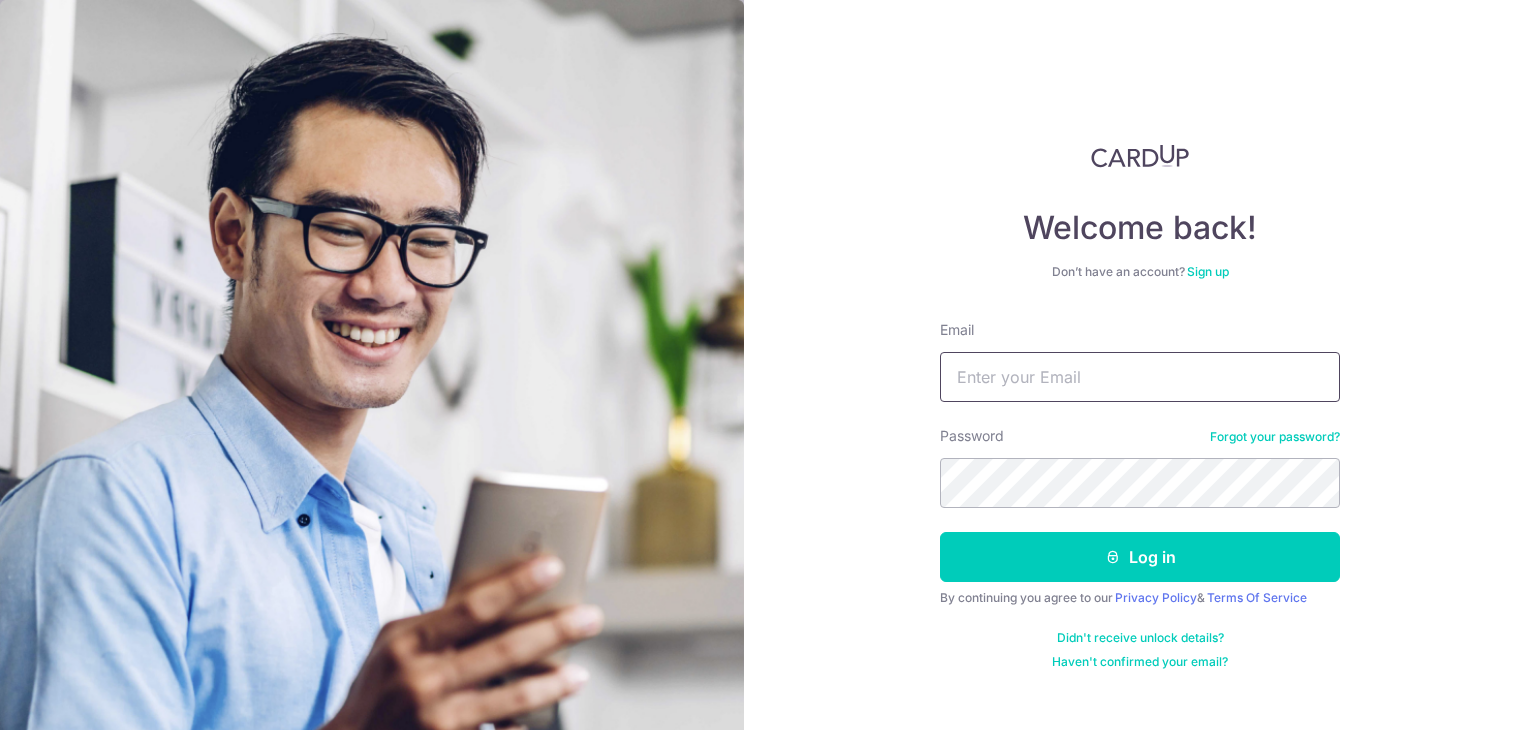 type on "[EMAIL]" 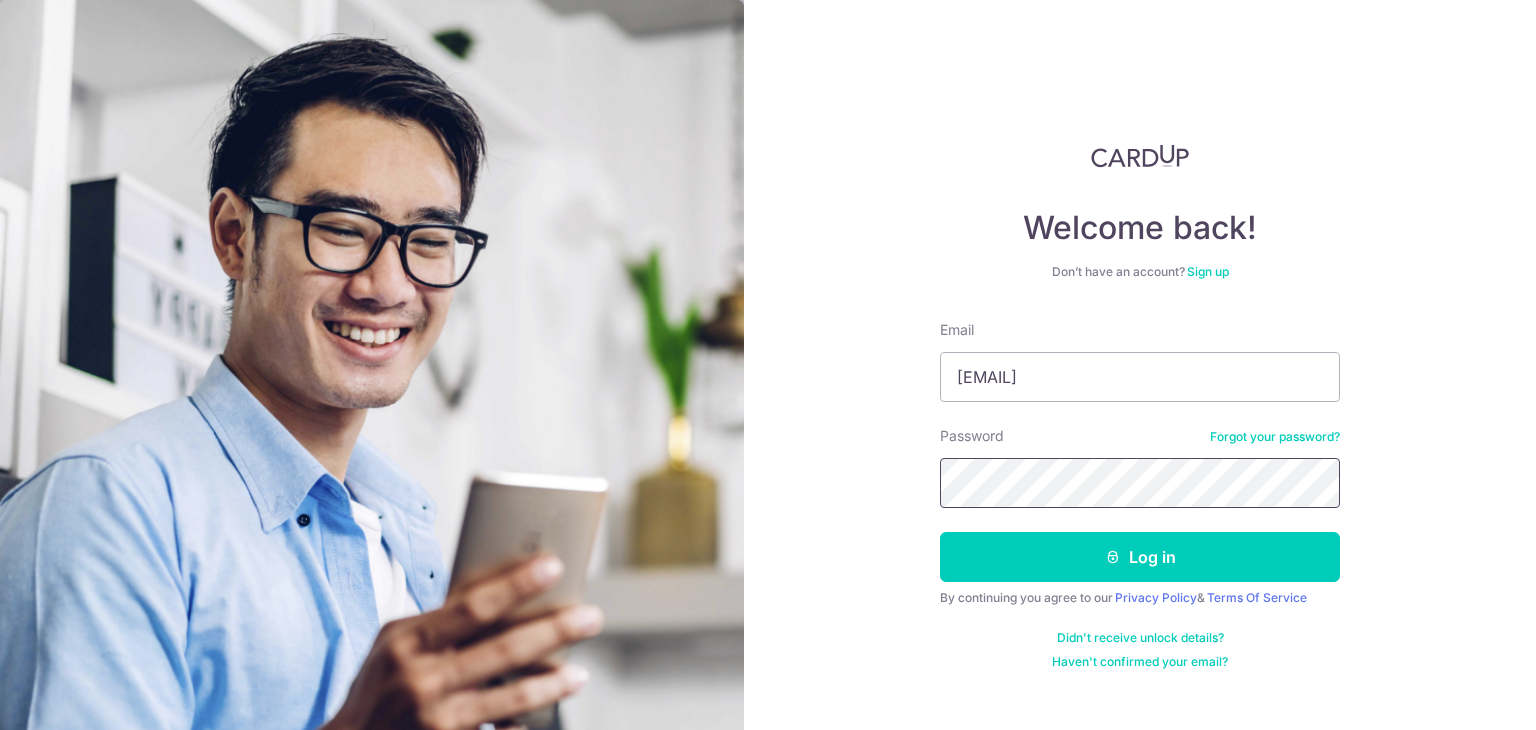 click on "Log in" at bounding box center (1140, 557) 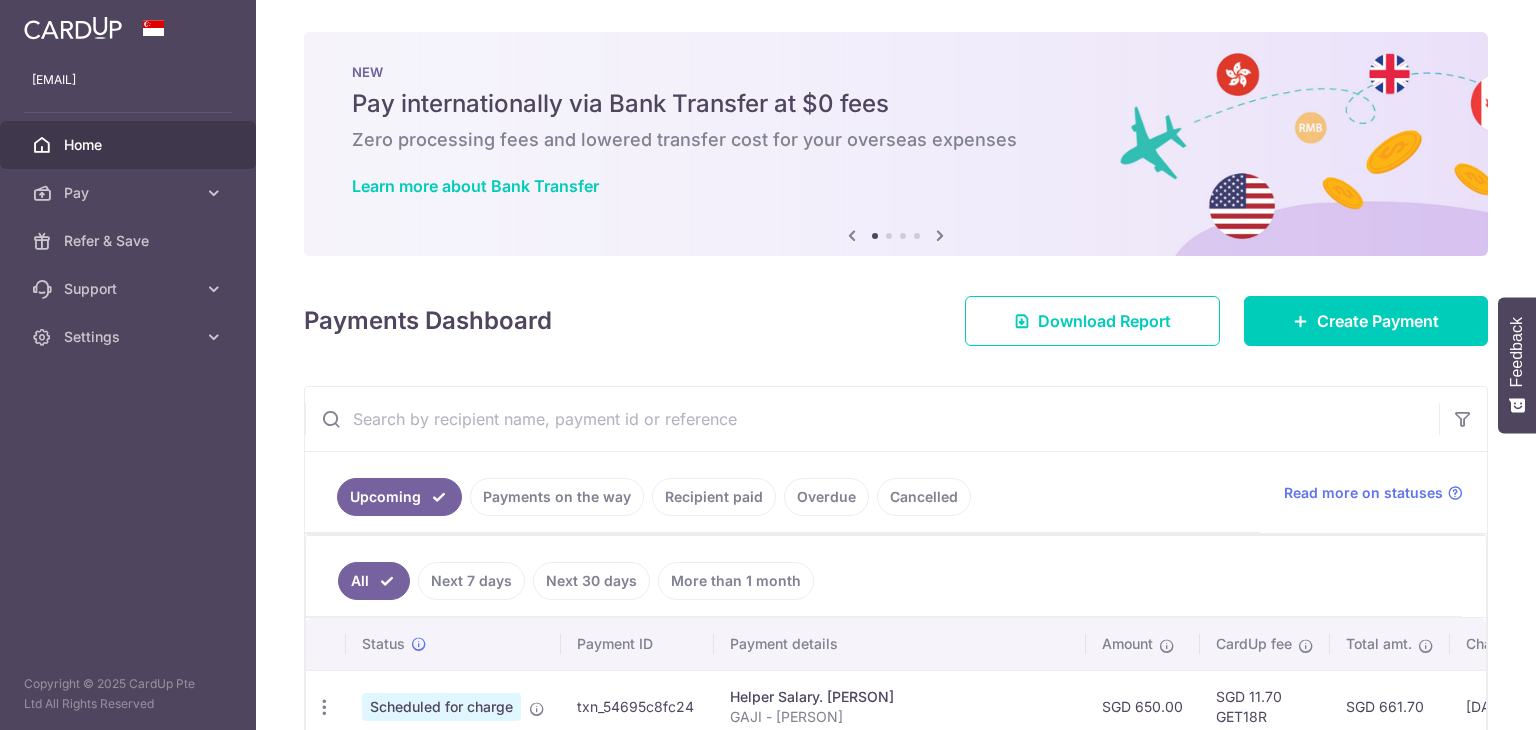 scroll, scrollTop: 0, scrollLeft: 0, axis: both 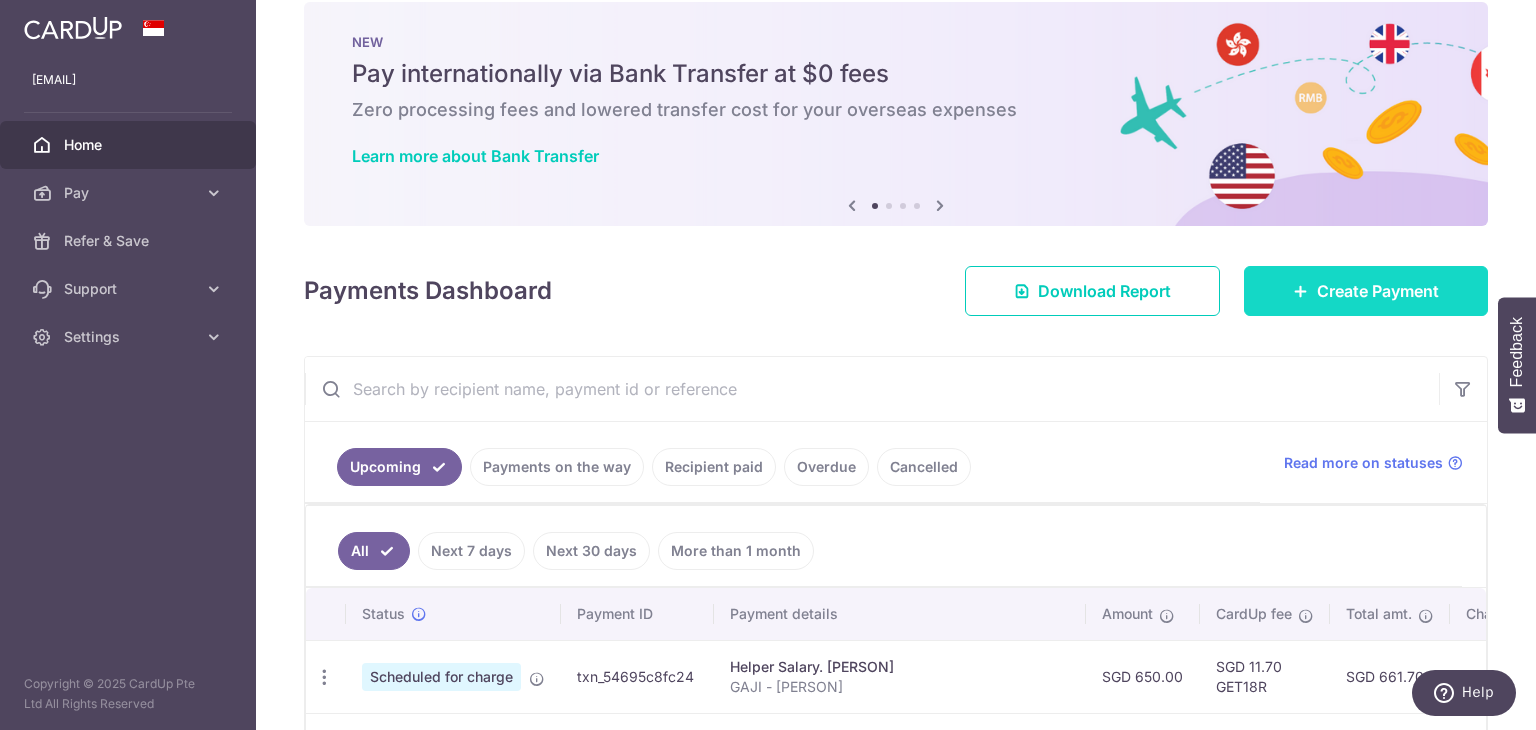 click on "Create Payment" at bounding box center [1378, 291] 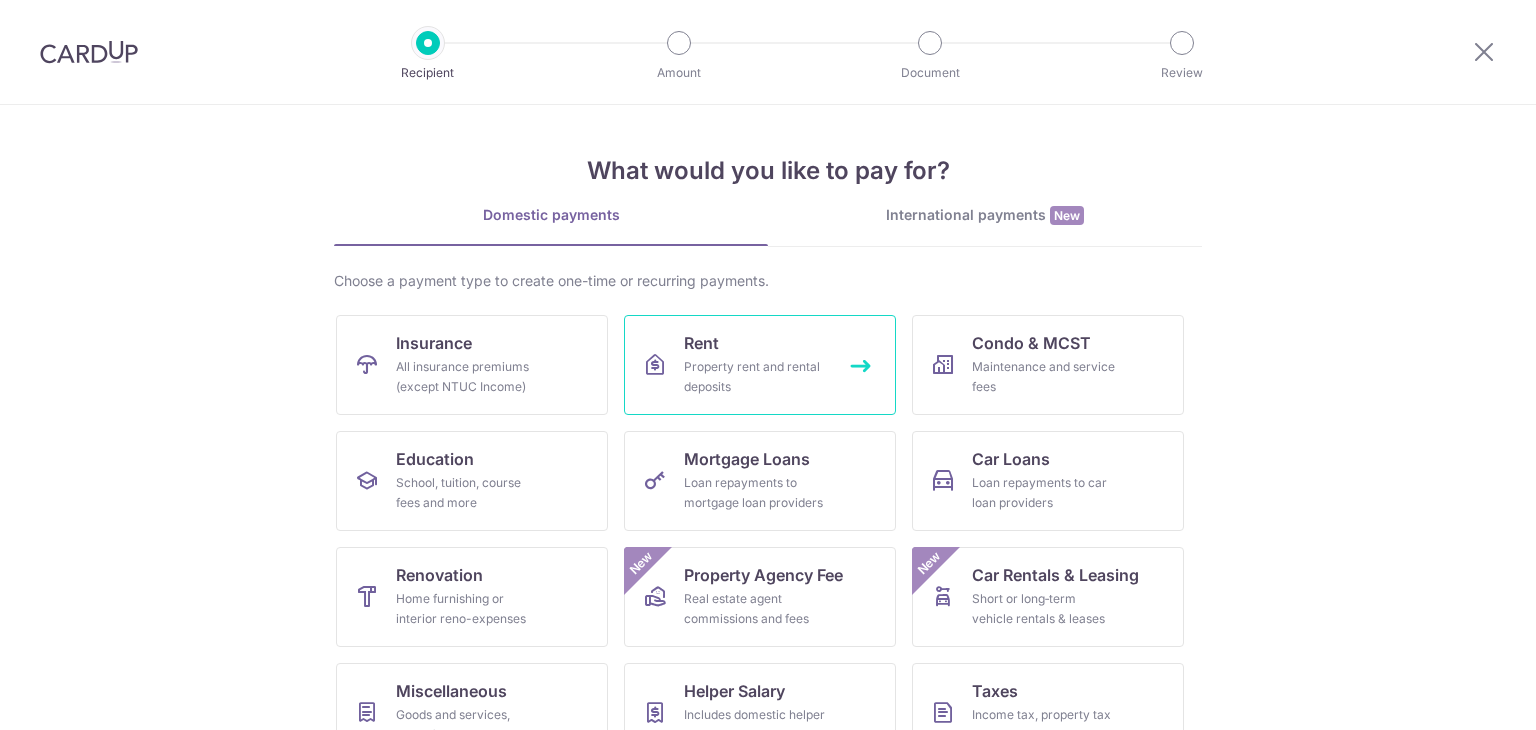 scroll, scrollTop: 0, scrollLeft: 0, axis: both 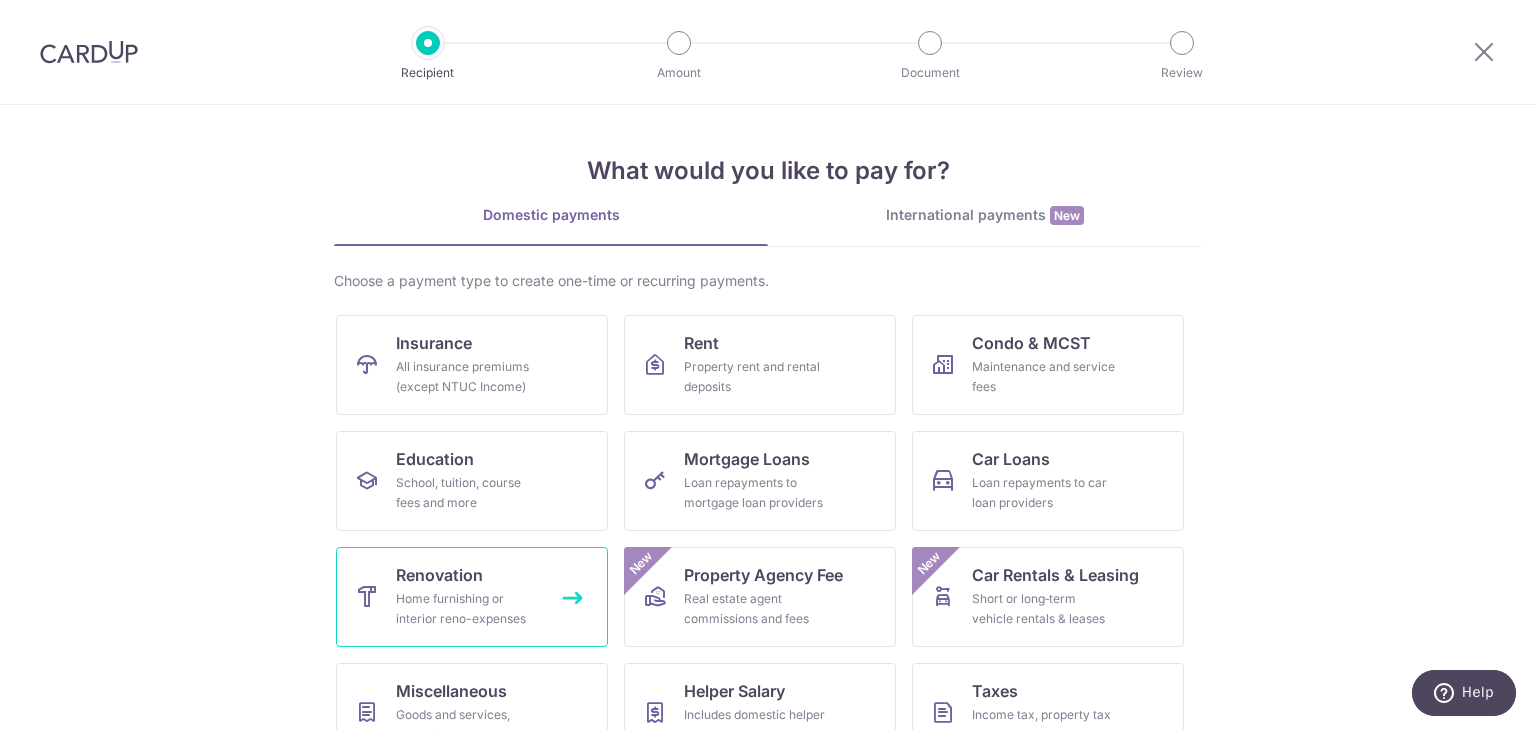 click on "Home furnishing or interior reno-expenses" at bounding box center (468, 609) 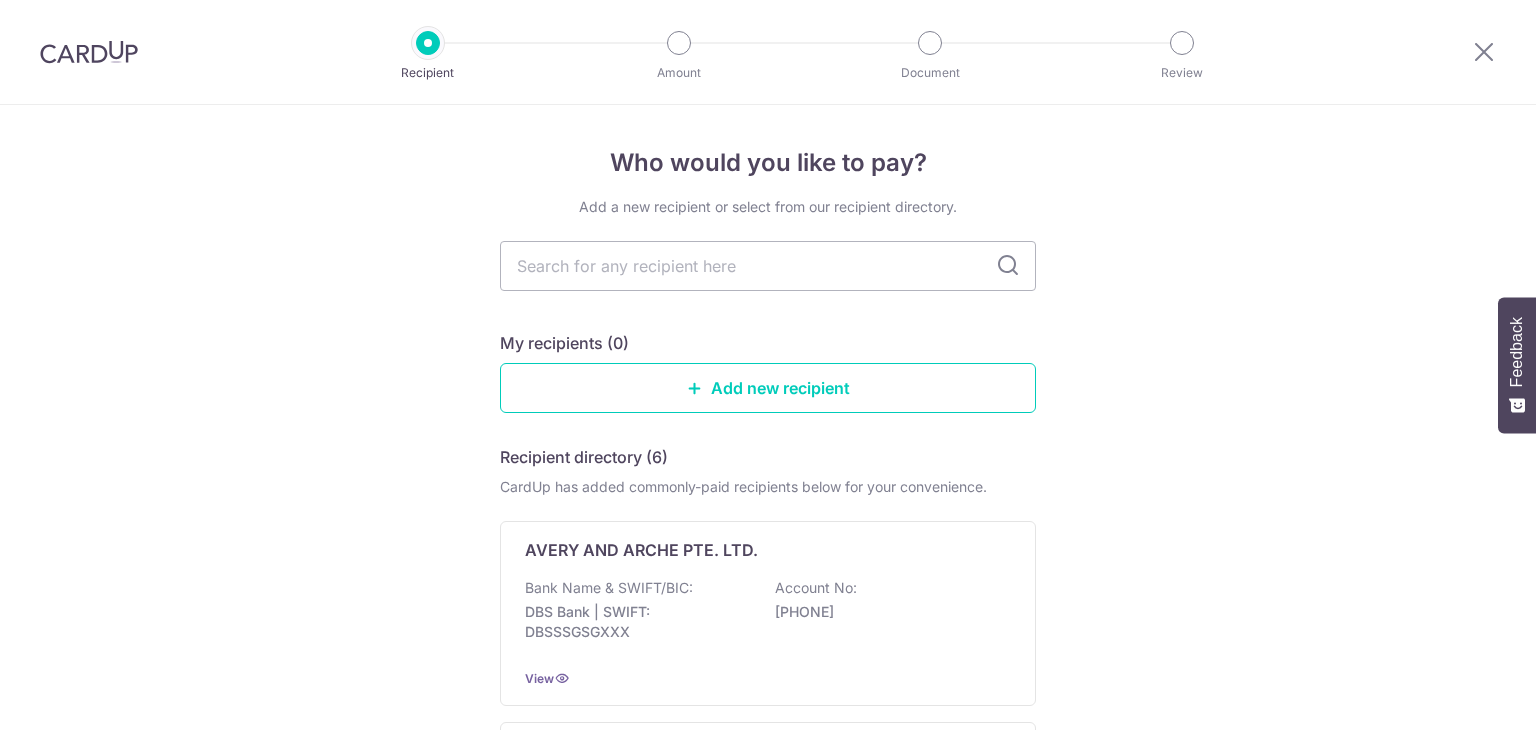 scroll, scrollTop: 0, scrollLeft: 0, axis: both 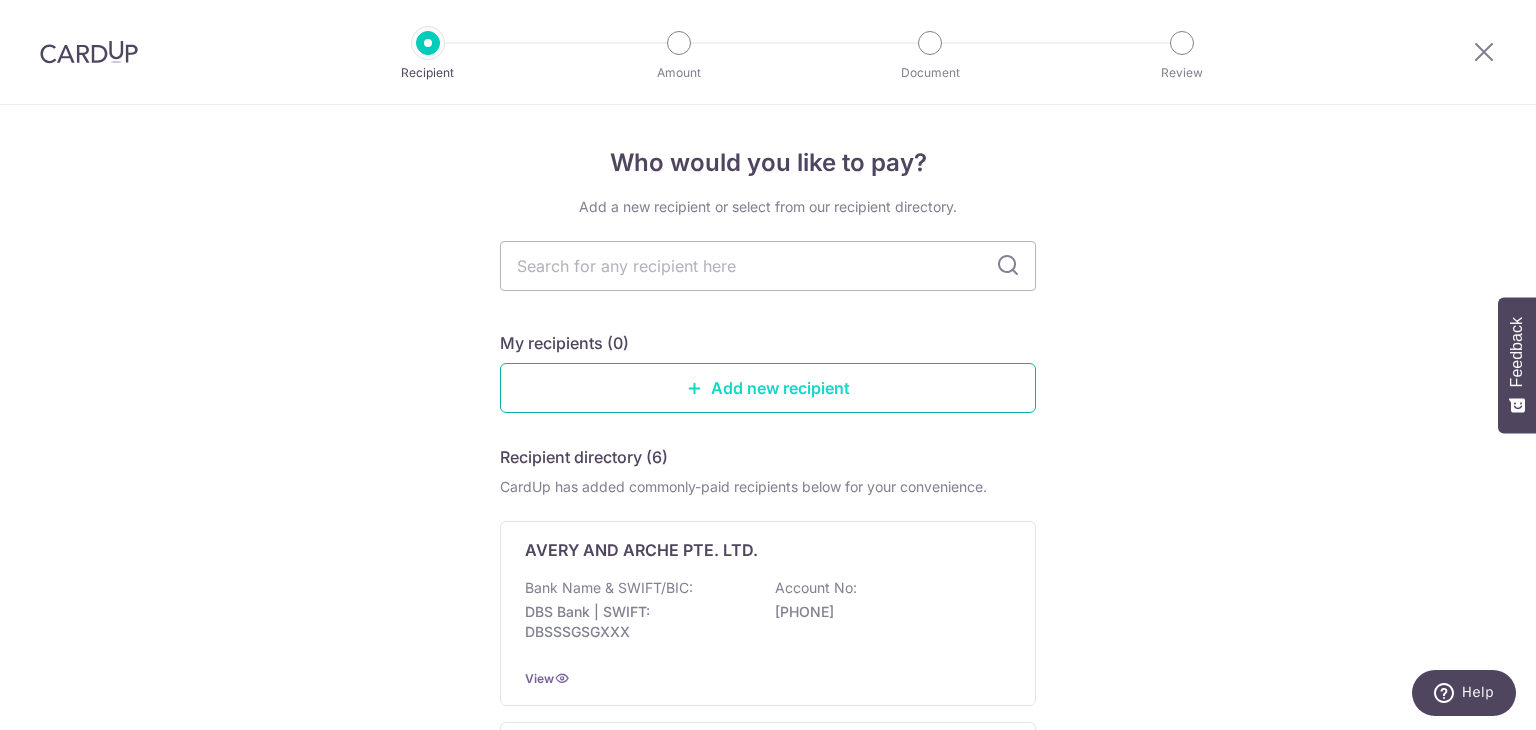 click on "Add new recipient" at bounding box center [768, 388] 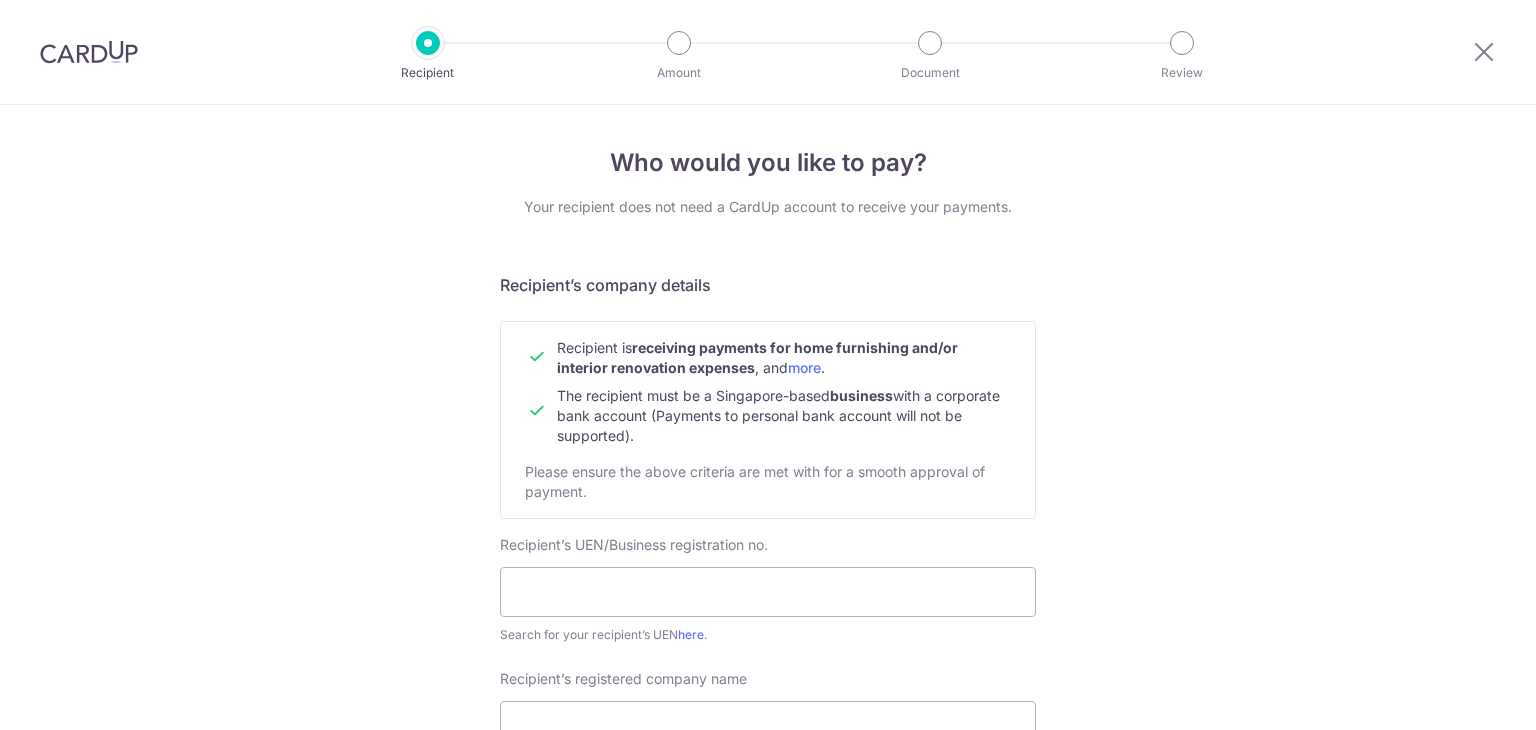 scroll, scrollTop: 0, scrollLeft: 0, axis: both 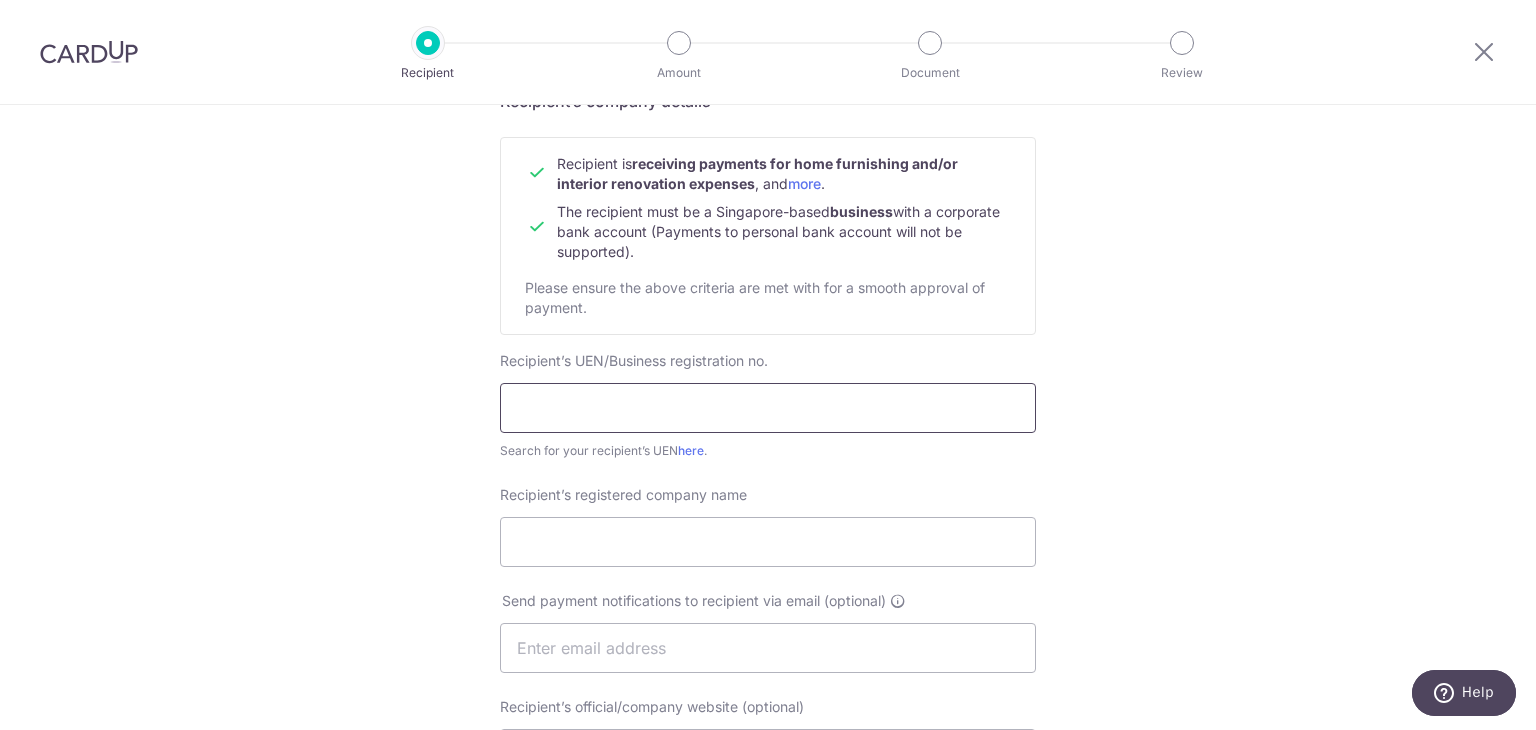 click at bounding box center (768, 408) 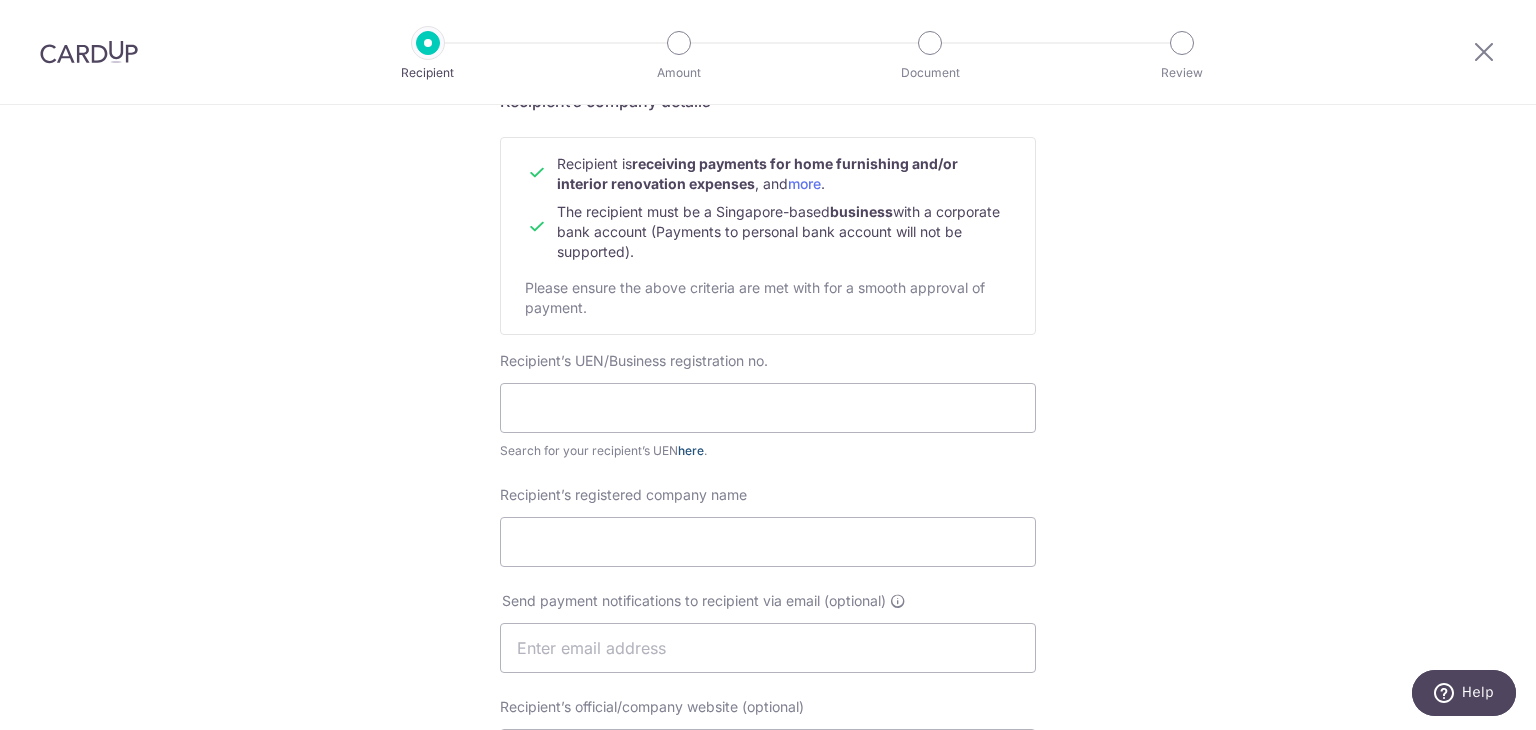 click on "here" at bounding box center (691, 450) 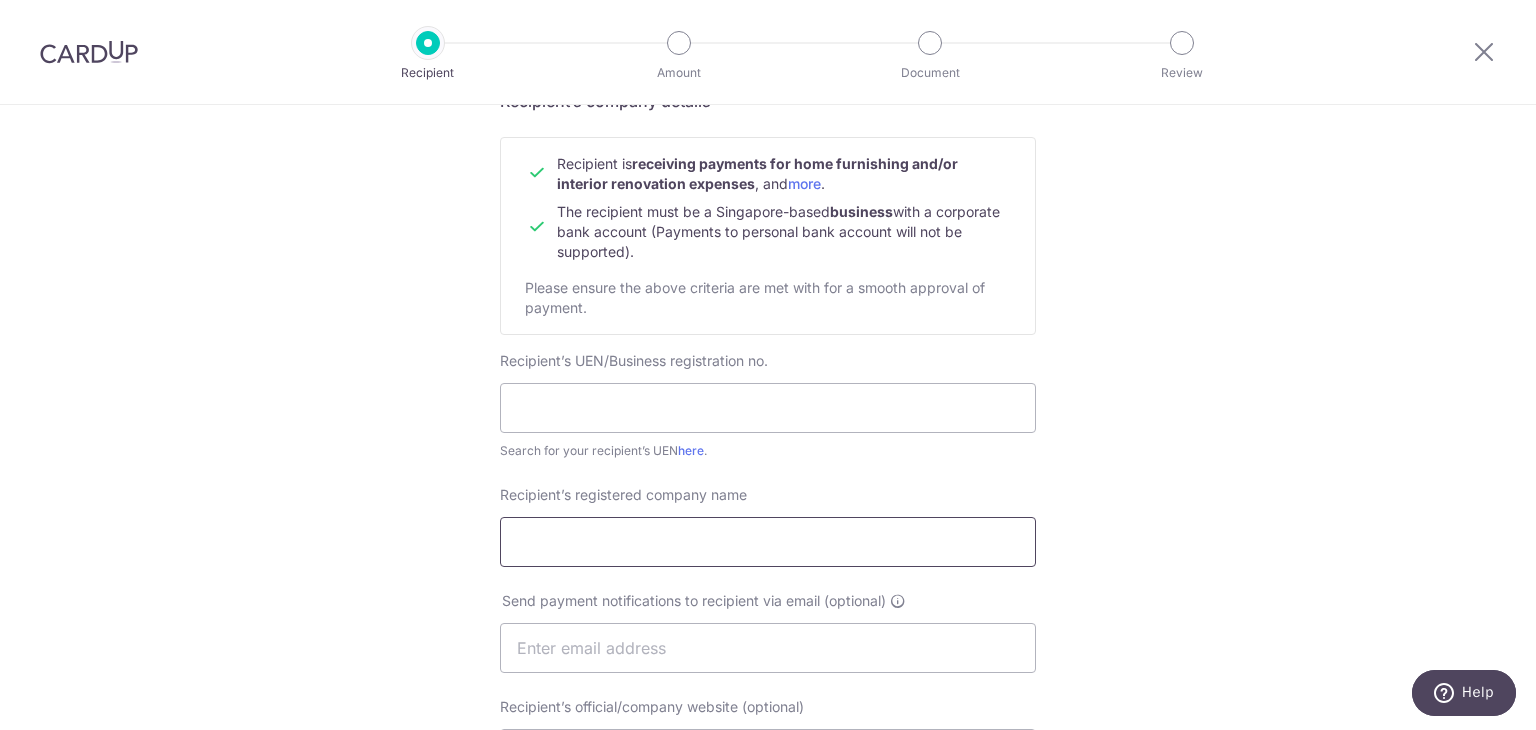 click on "Recipient’s registered company name" at bounding box center (768, 542) 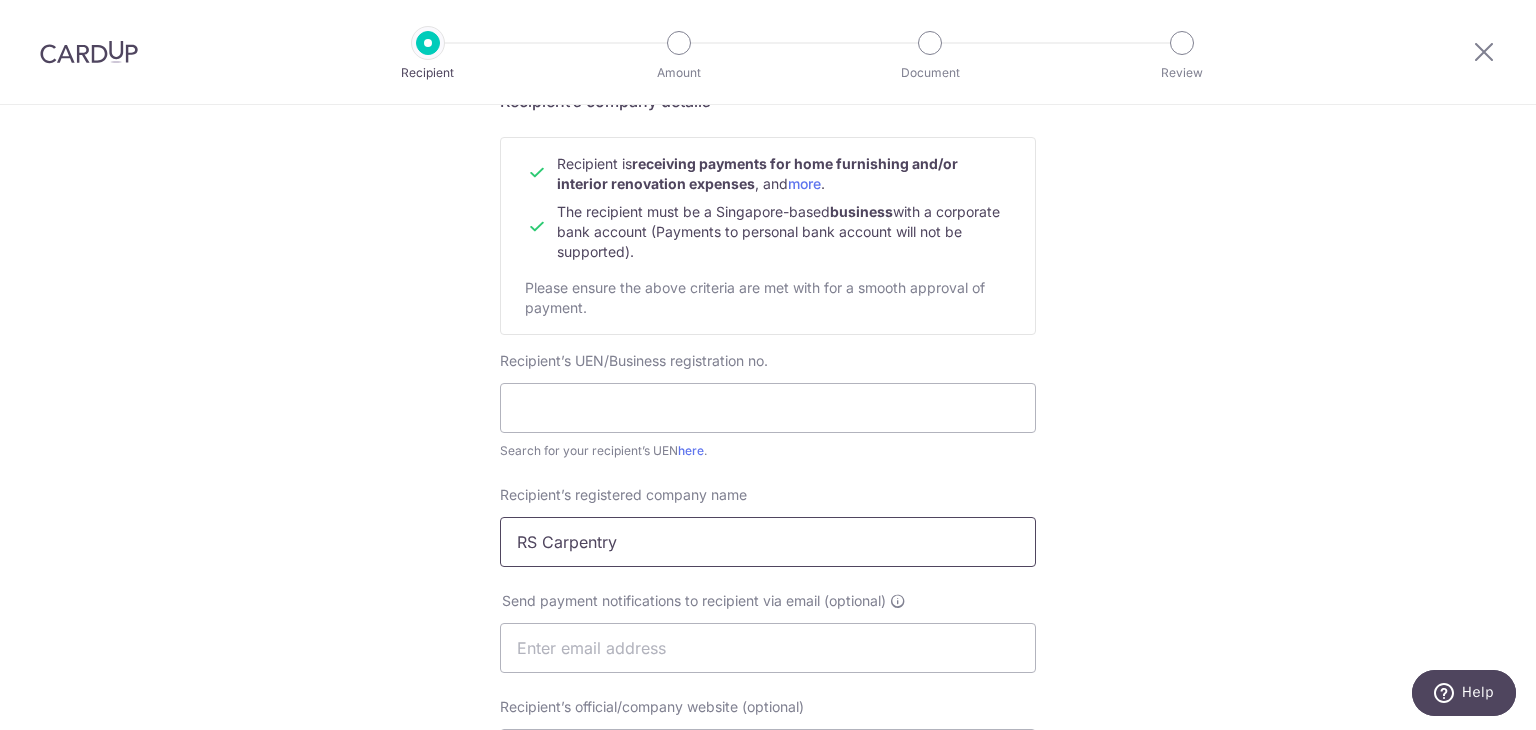 type on "RS Carpentry" 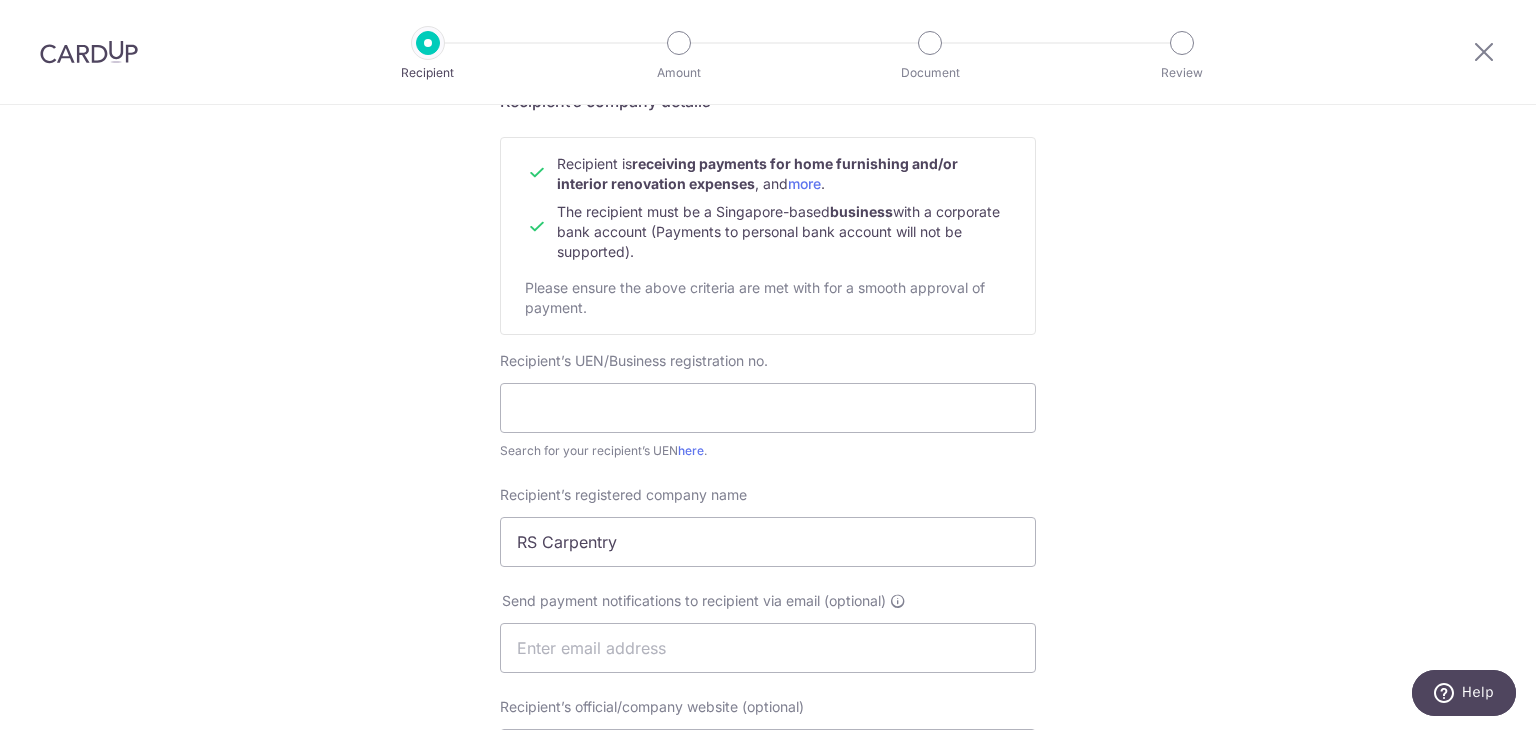 click on "Who would you like to pay?
Your recipient does not need a CardUp account to receive your payments.
Recipient’s company details
Recipient is  receiving payments for home furnishing and/or interior renovation expenses , and  more .
The recipient must be a Singapore-based  business  with a corporate bank account (Payments to personal bank account will not be supported).
Please ensure the above criteria are met with for a smooth approval of payment.
Recipient’s UEN/Business registration no.
Search for your recipient’s UEN  here .
." at bounding box center [768, 673] 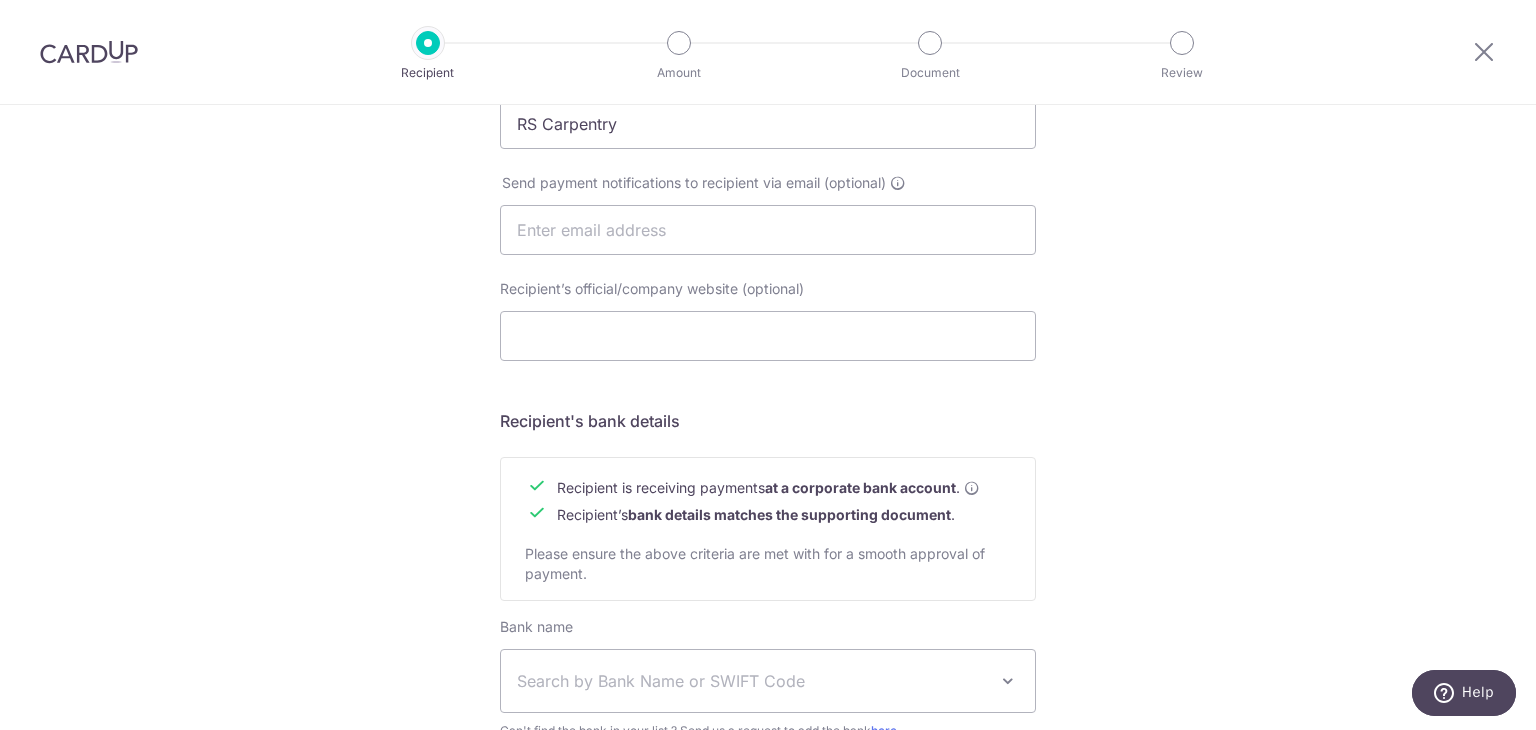 scroll, scrollTop: 808, scrollLeft: 0, axis: vertical 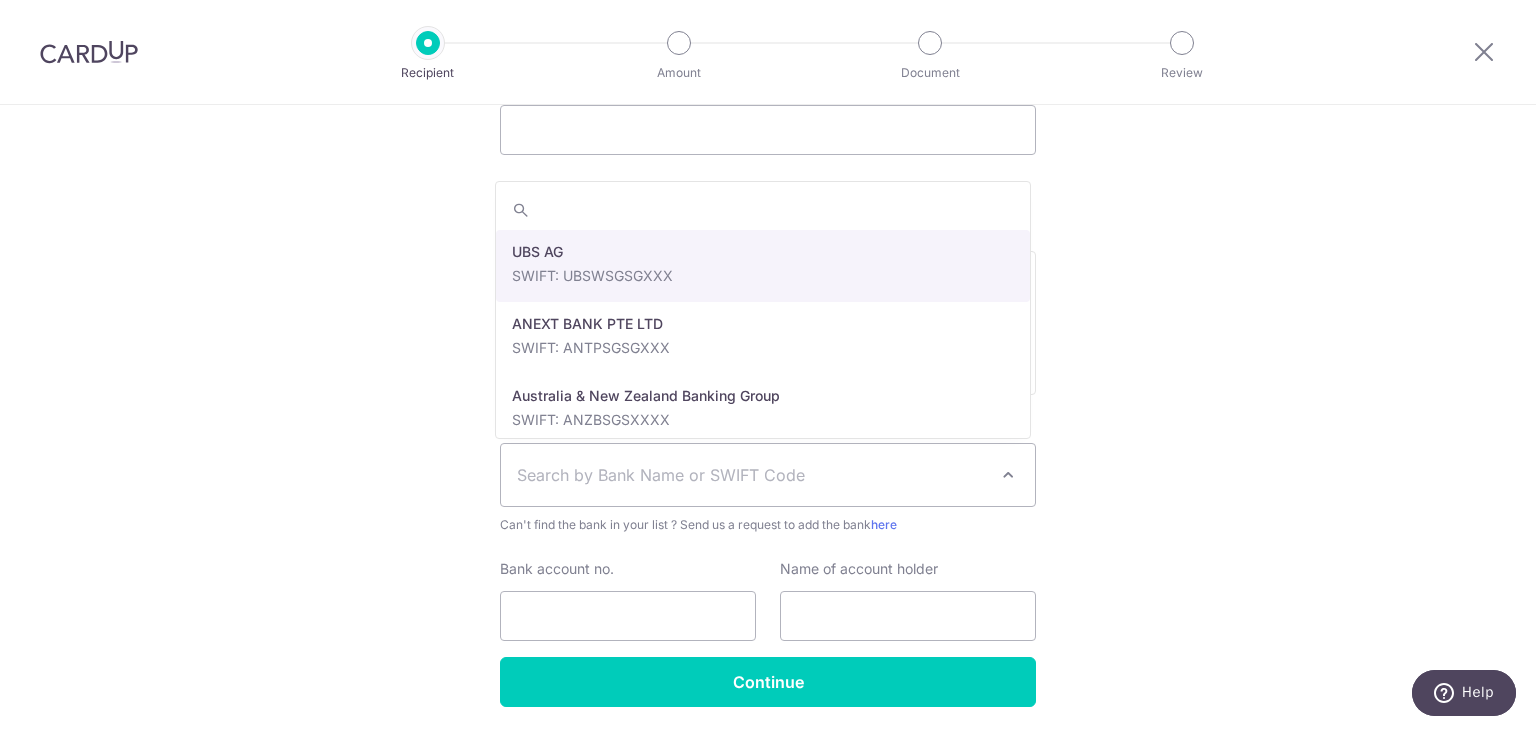 click on "Search by Bank Name or SWIFT Code" at bounding box center [752, 475] 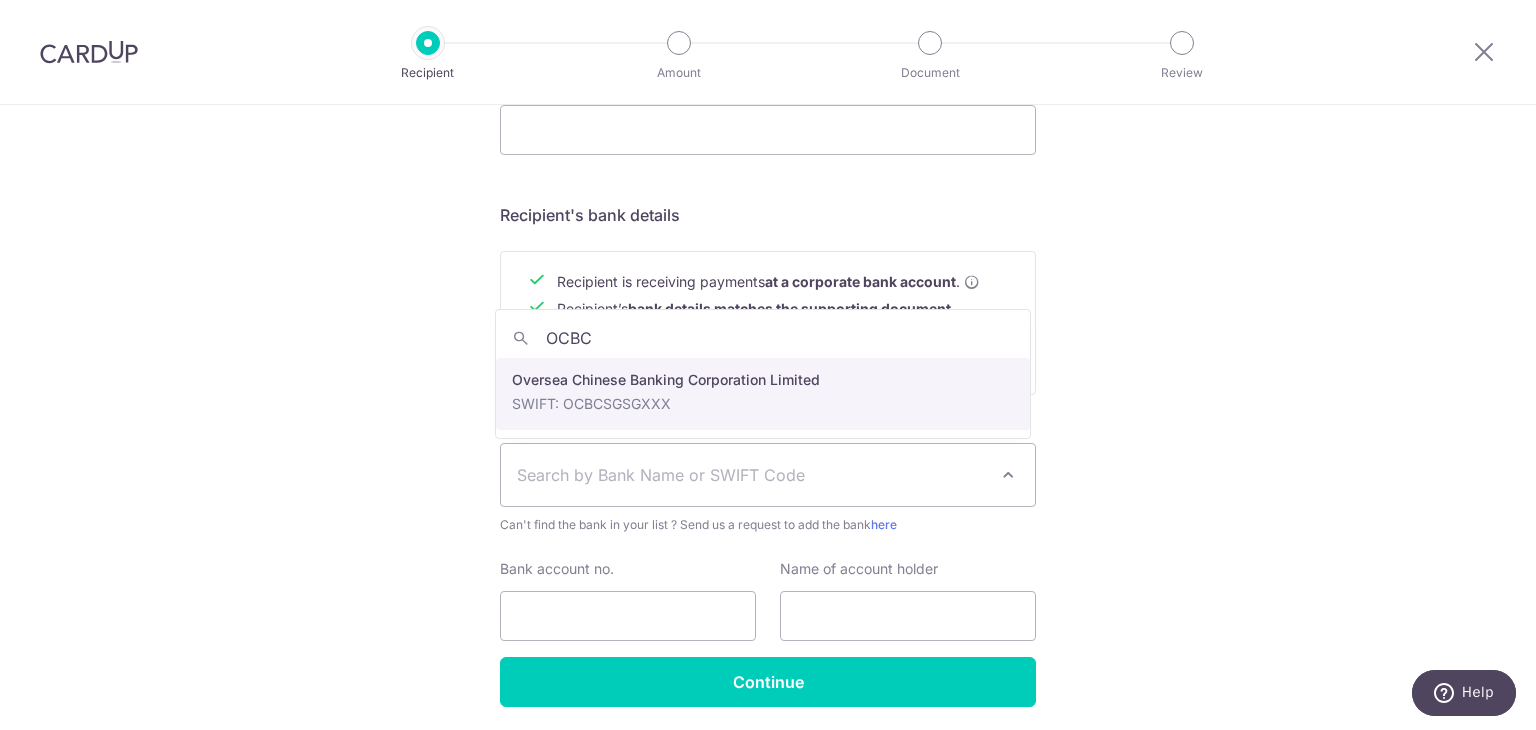 type on "OCBC" 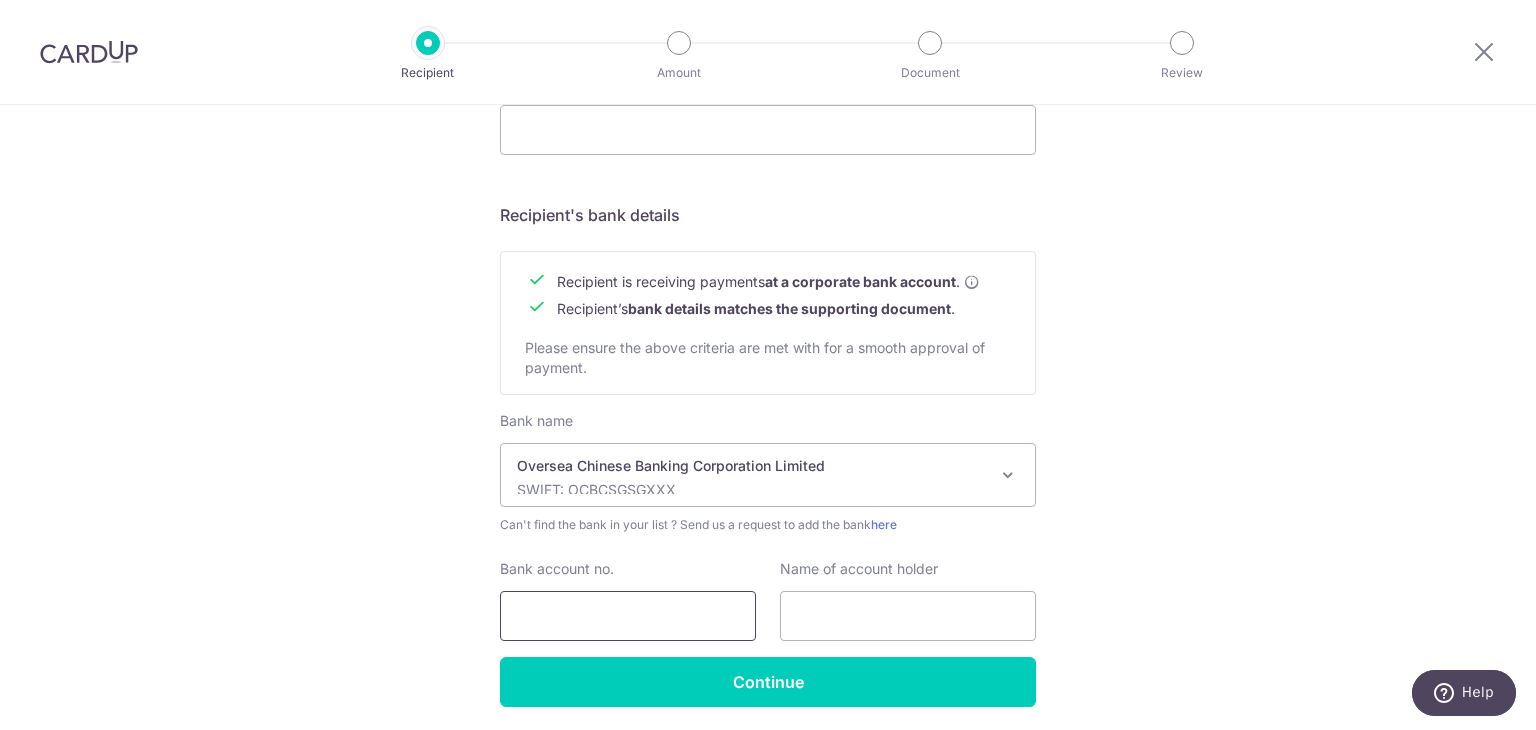 click on "Bank account no." at bounding box center (628, 616) 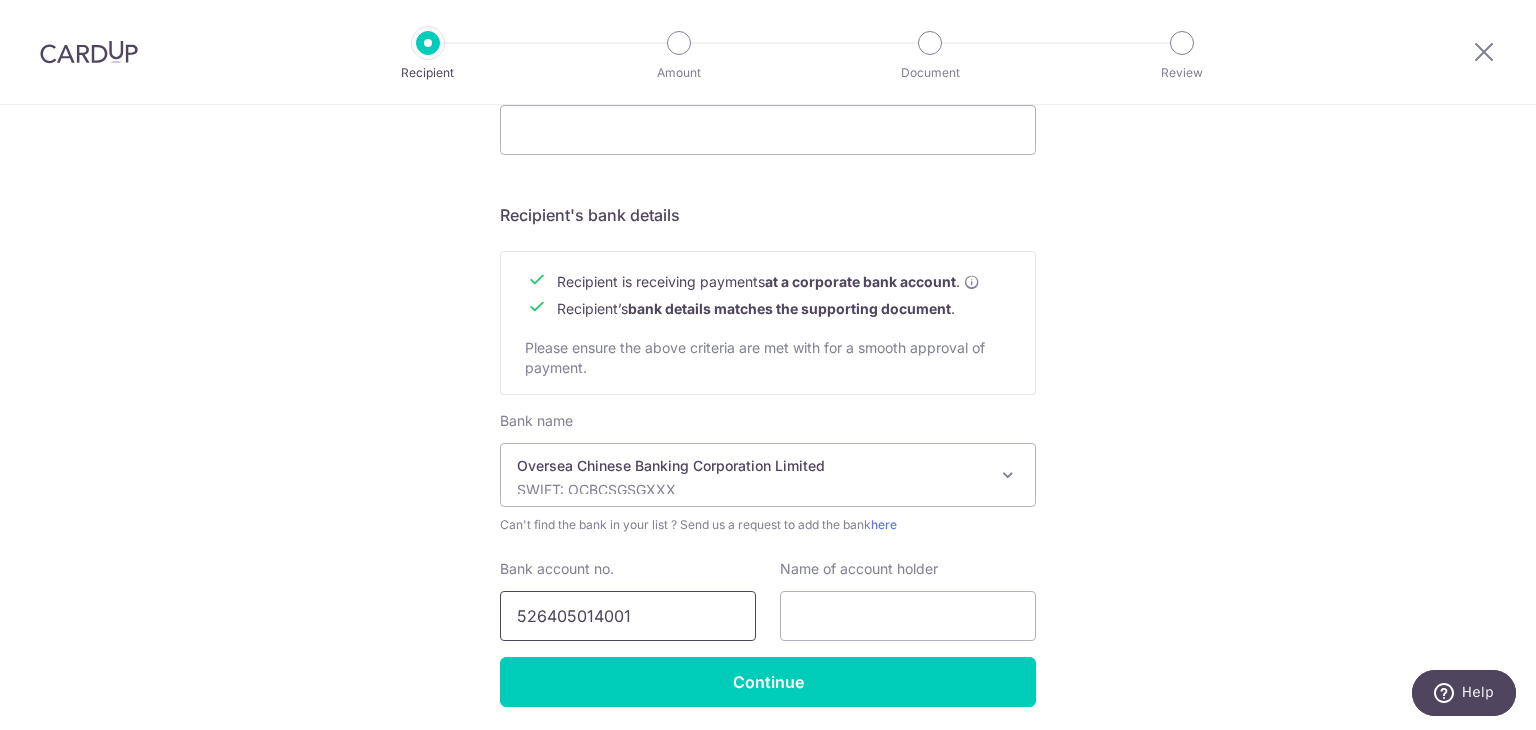 type on "526405014001" 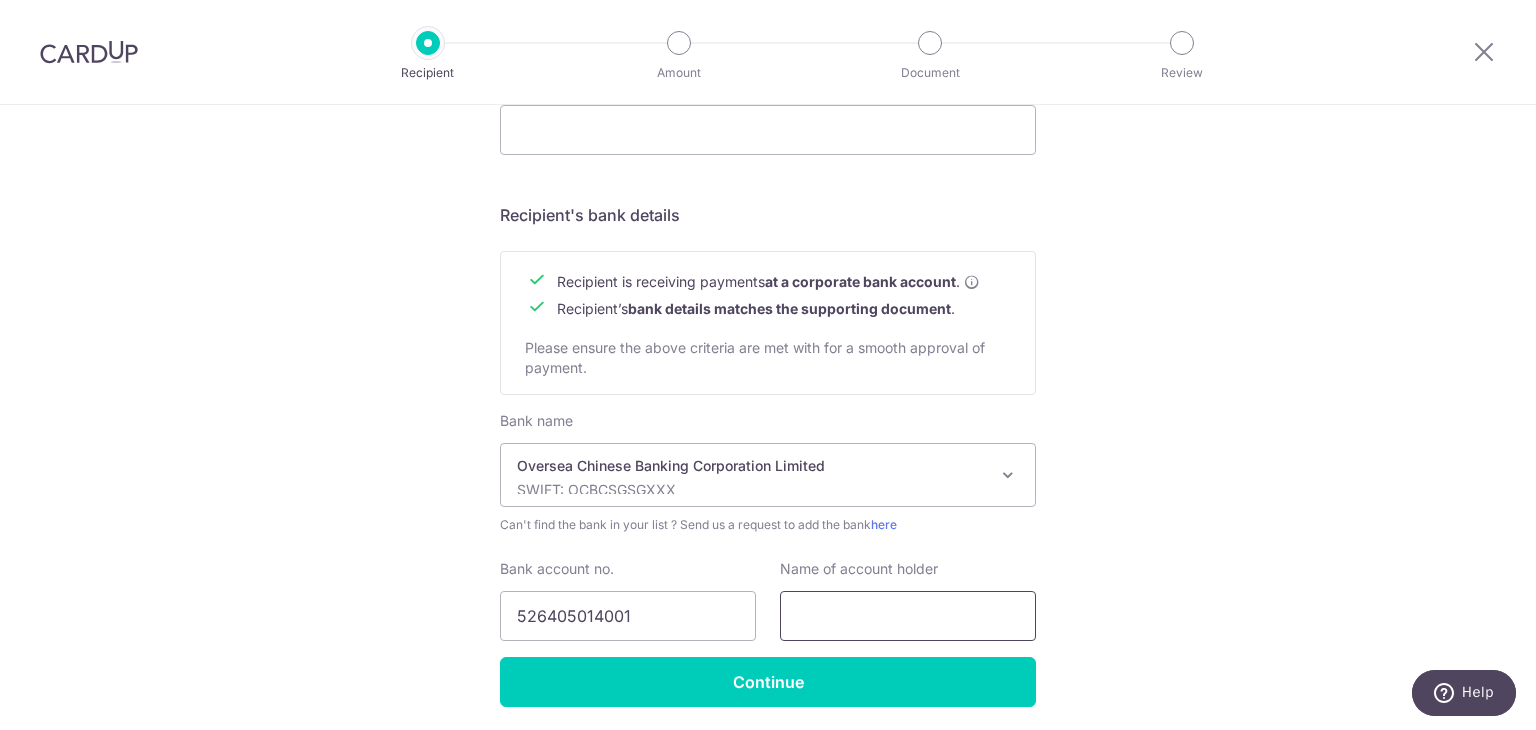 click at bounding box center (908, 616) 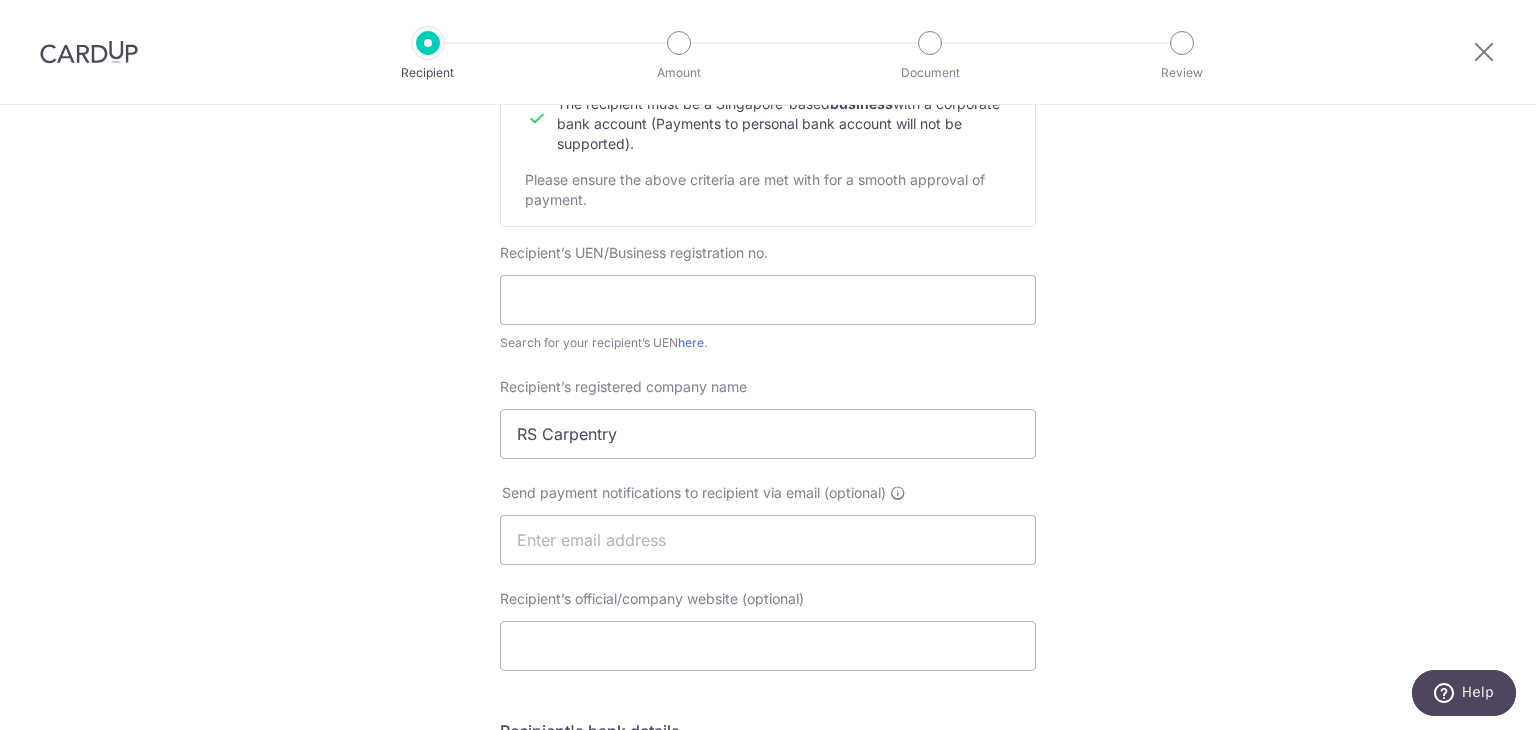 scroll, scrollTop: 290, scrollLeft: 0, axis: vertical 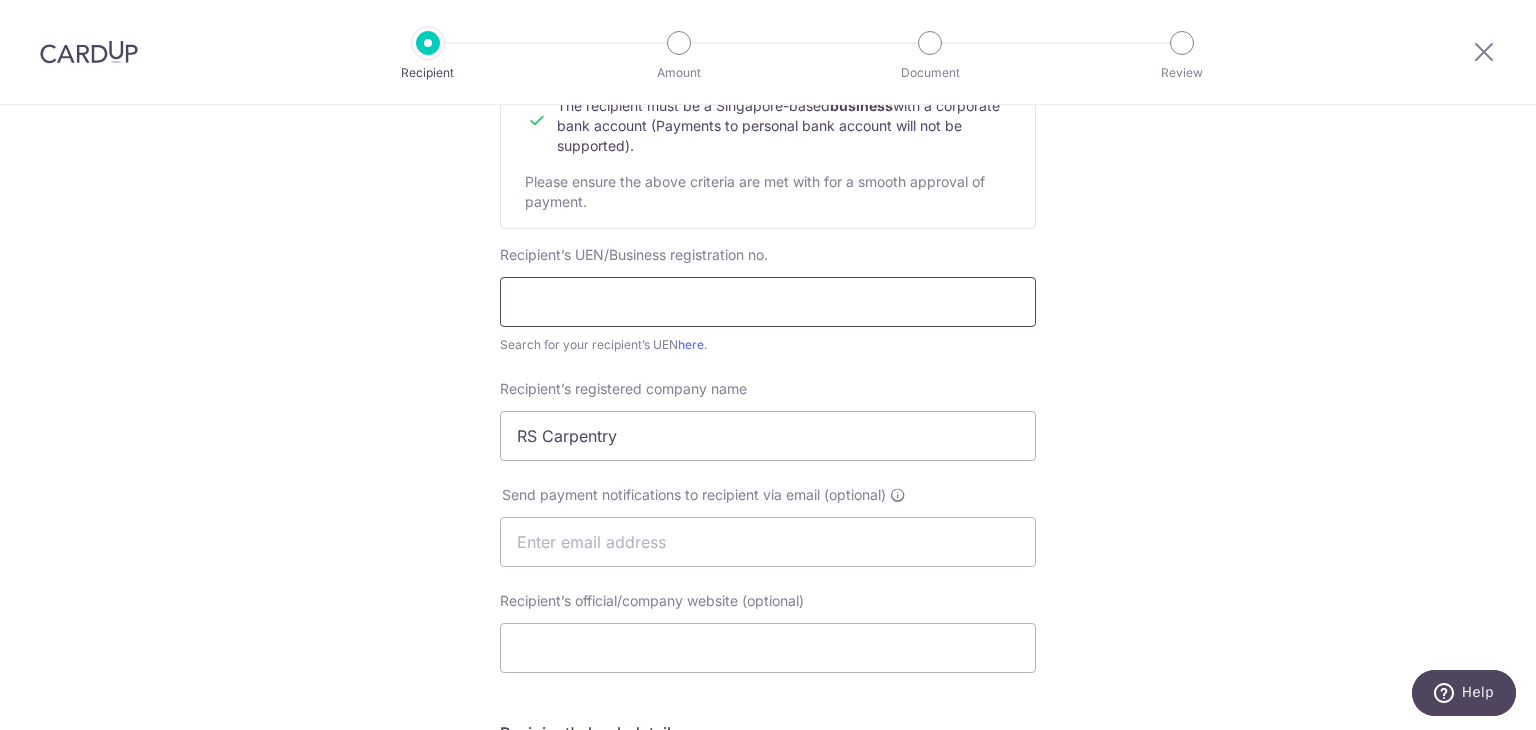 click at bounding box center [768, 302] 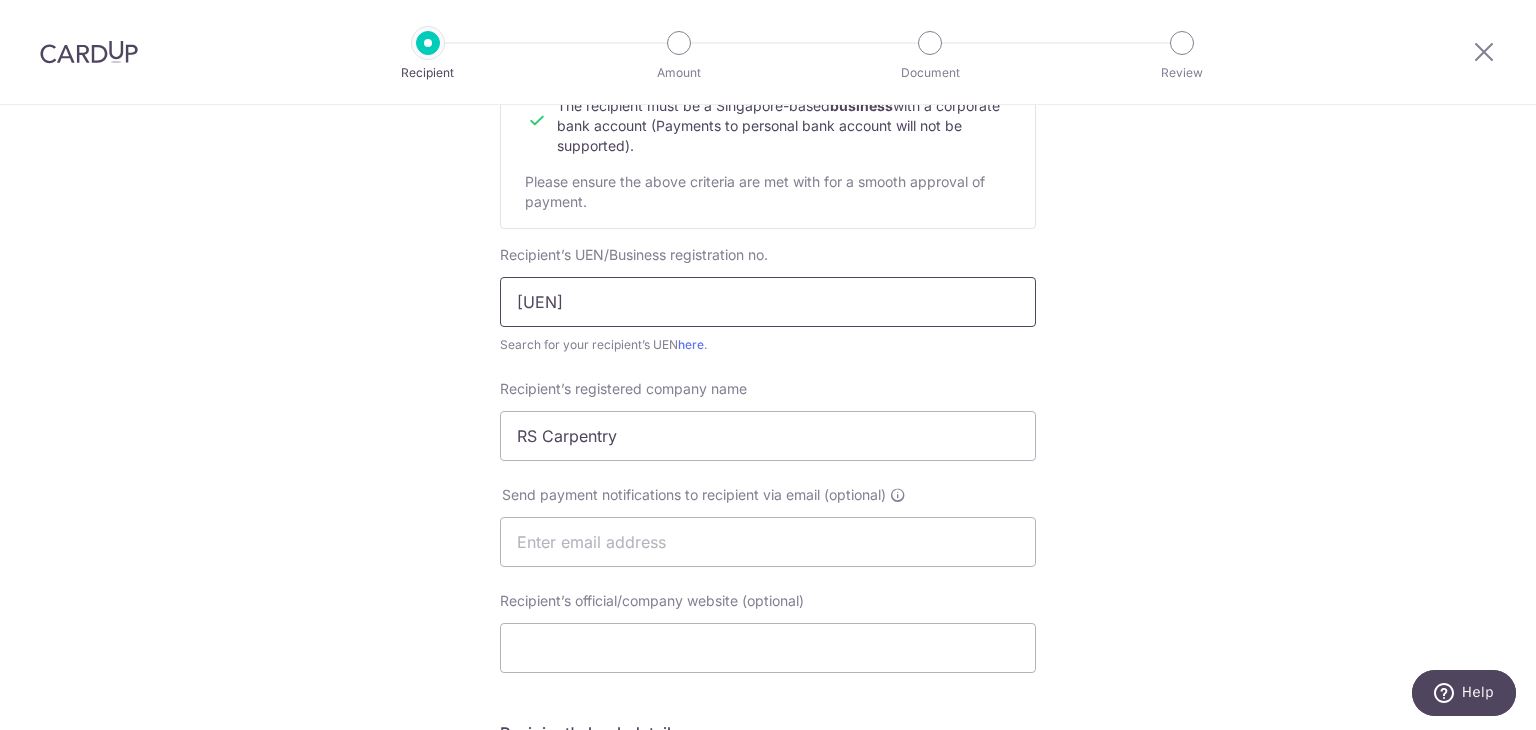 type on "201630626W" 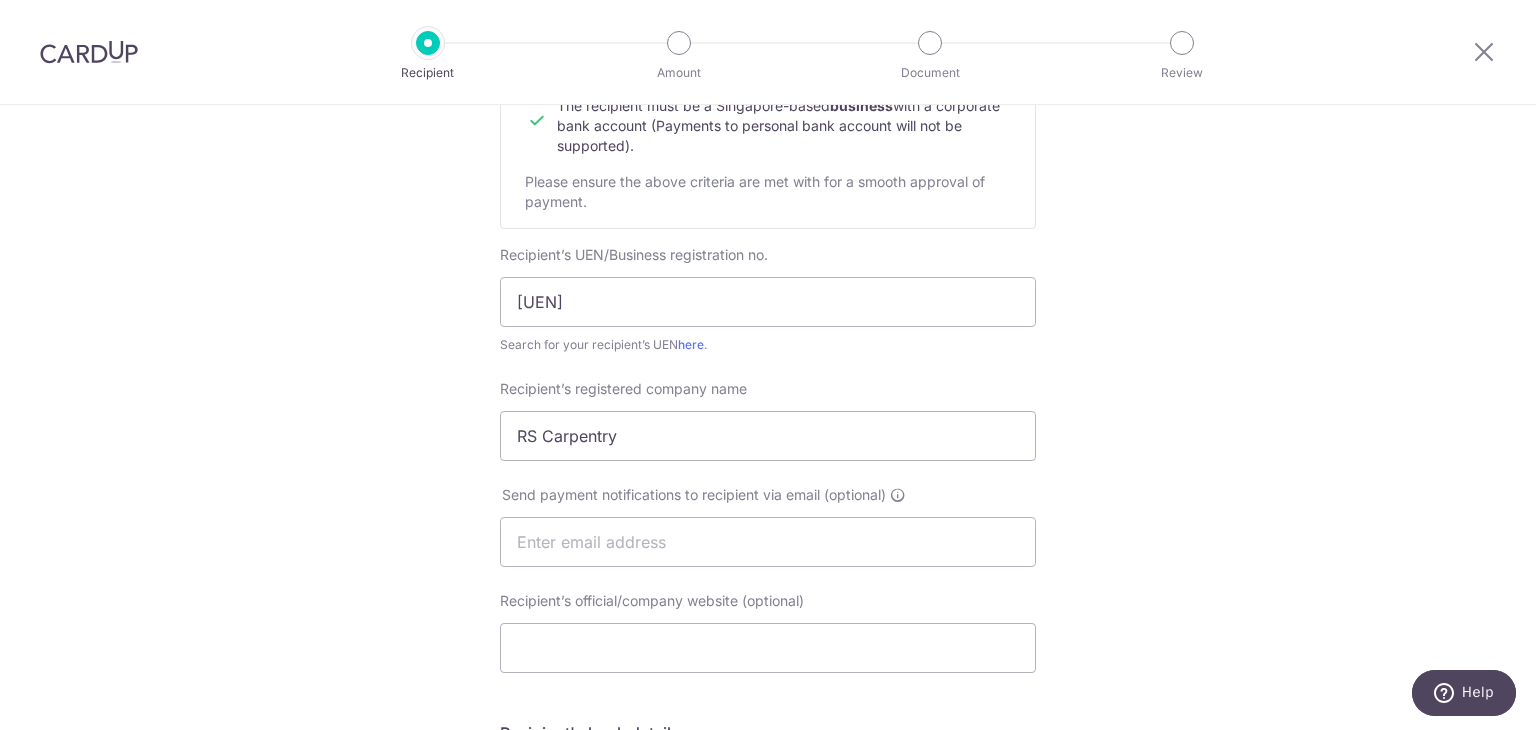 click on "Who would you like to pay?
Your recipient does not need a CardUp account to receive your payments.
Recipient’s company details
Recipient is  receiving payments for home furnishing and/or interior renovation expenses , and  more .
The recipient must be a Singapore-based  business  with a corporate bank account (Payments to personal bank account will not be supported).
Please ensure the above criteria are met with for a smooth approval of payment.
Recipient’s UEN/Business registration no.
201630626W
Search for your recipient’s UEN  here .
." at bounding box center (768, 567) 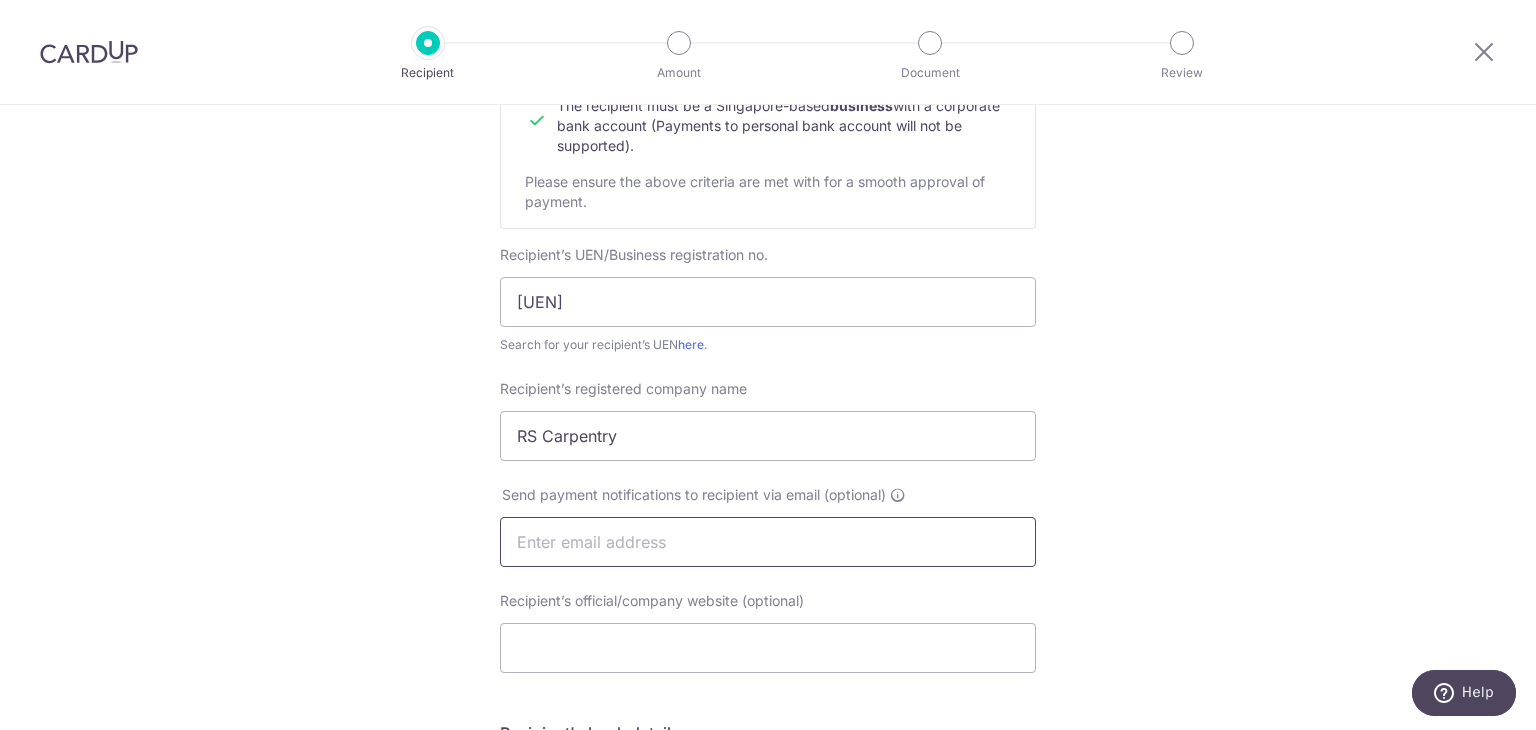 click at bounding box center (768, 542) 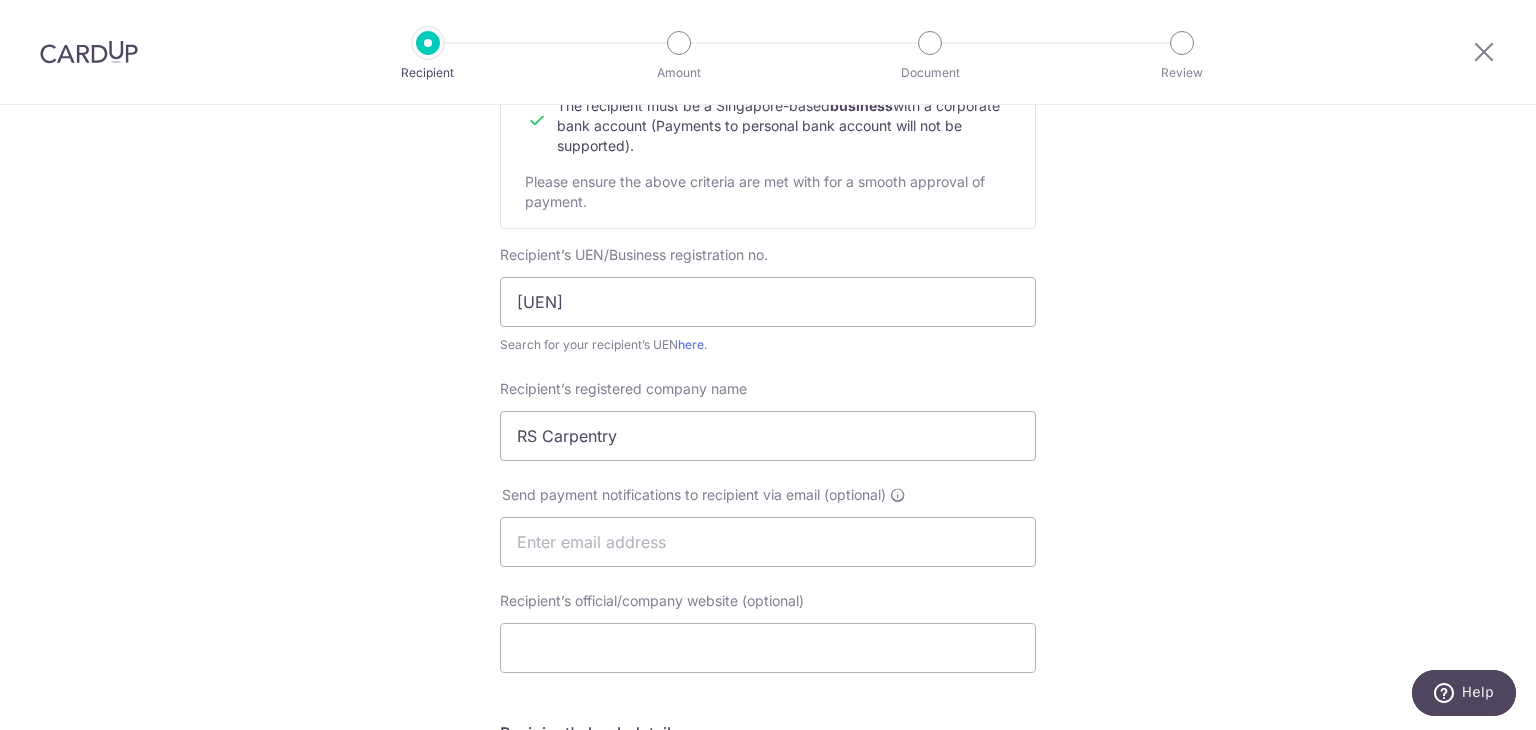 click on "Who would you like to pay?
Your recipient does not need a CardUp account to receive your payments.
Recipient’s company details
Recipient is  receiving payments for home furnishing and/or interior renovation expenses , and  more .
The recipient must be a Singapore-based  business  with a corporate bank account (Payments to personal bank account will not be supported).
Please ensure the above criteria are met with for a smooth approval of payment.
Recipient’s UEN/Business registration no.
201630626W
Search for your recipient’s UEN  here .
." at bounding box center [768, 567] 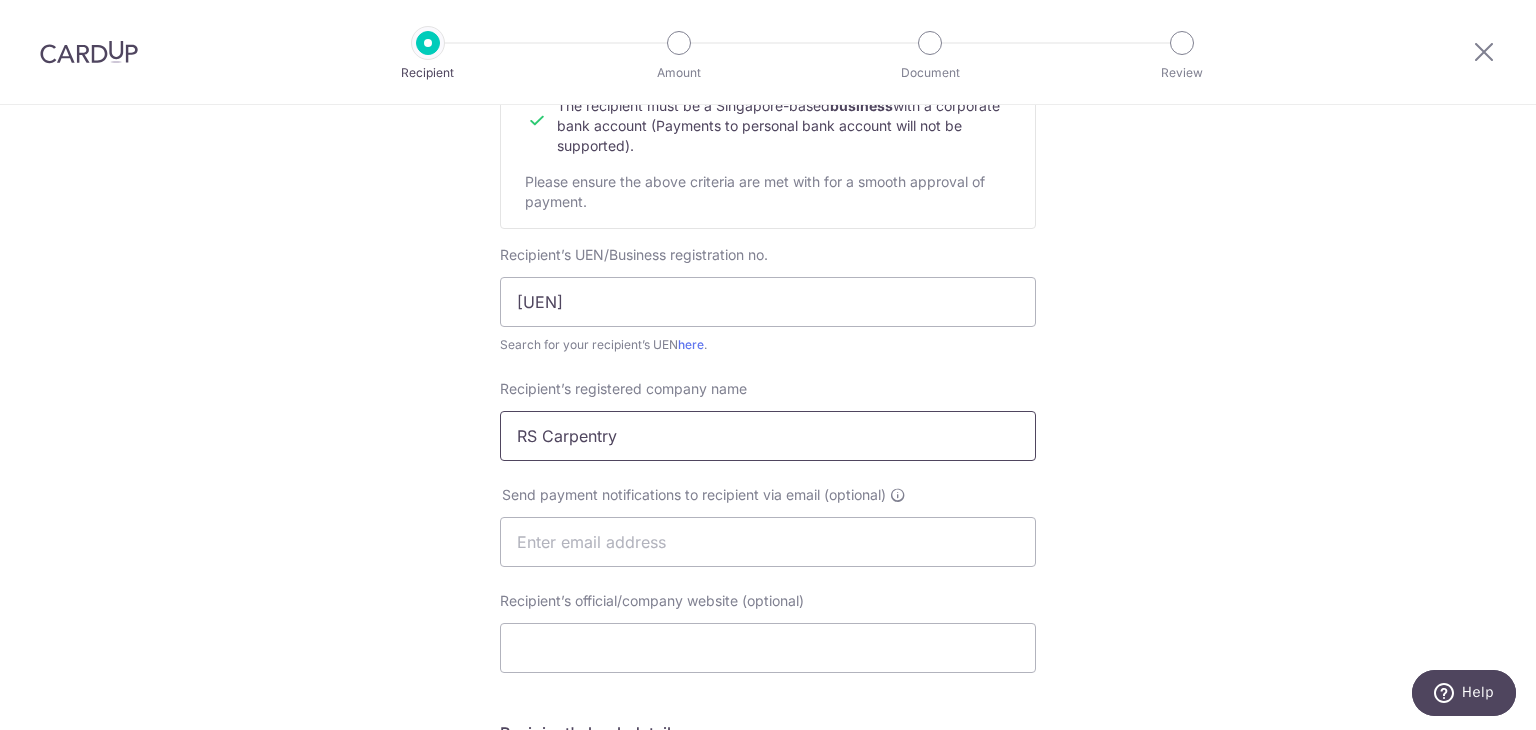 click on "RS Carpentry" at bounding box center (768, 436) 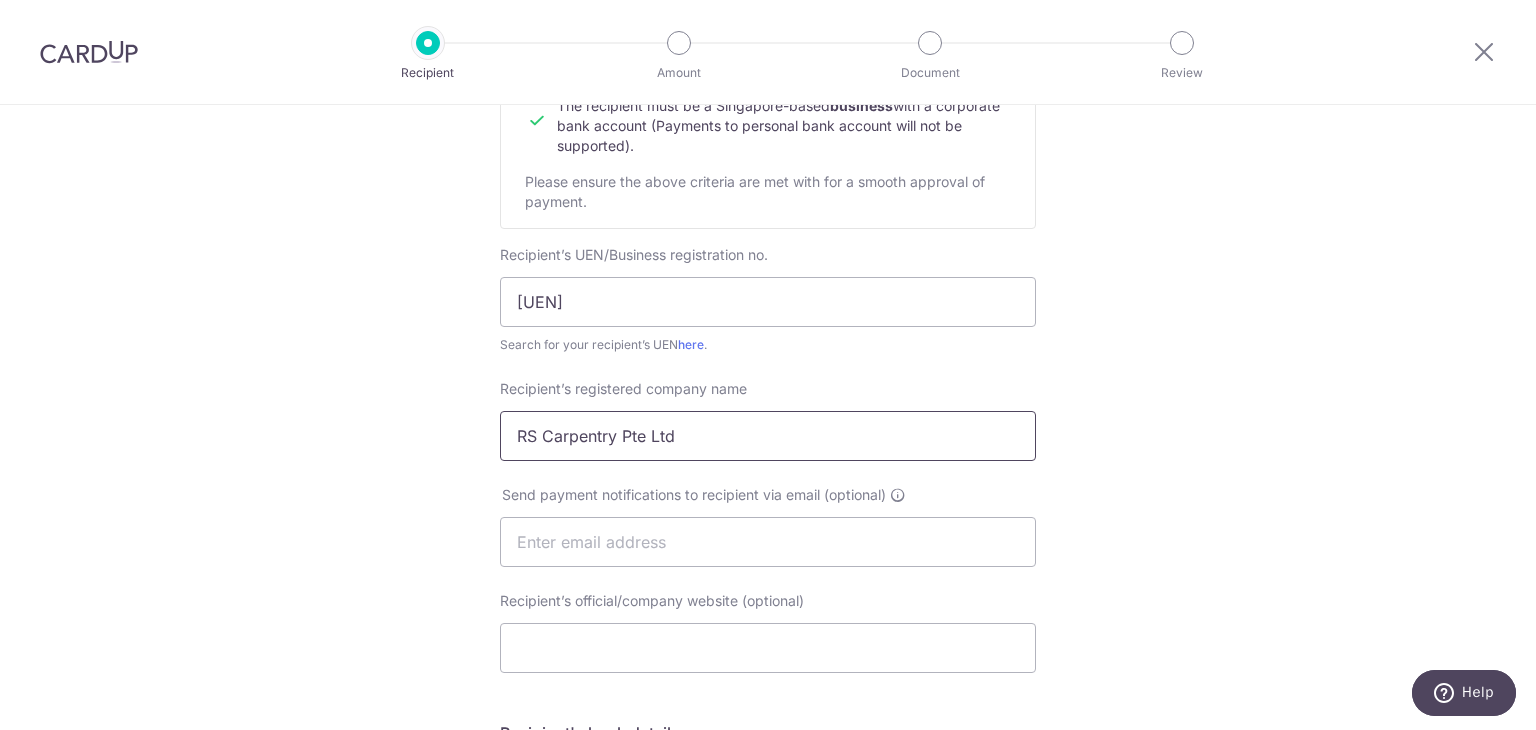 type on "RS Carpentry Pte Ltd" 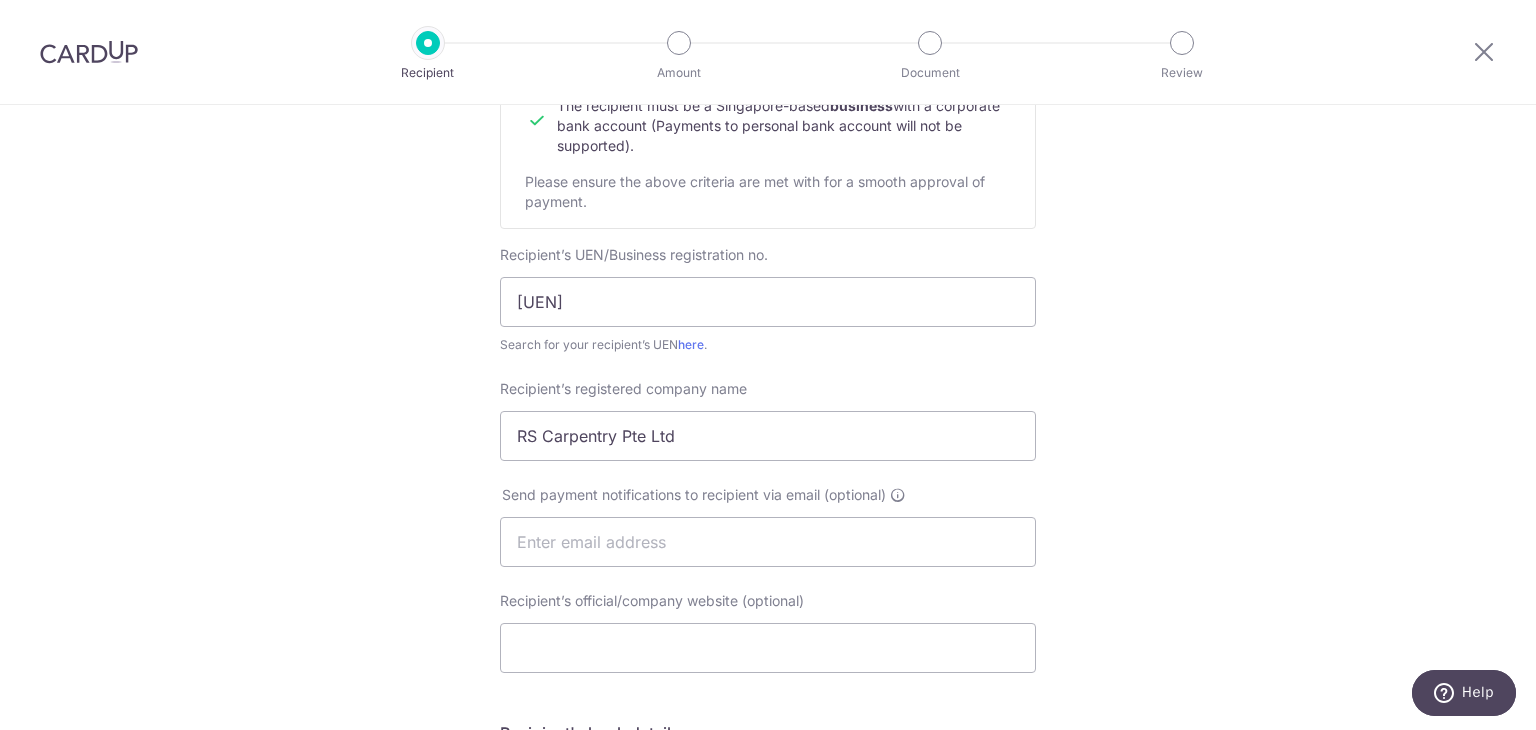 click on "Who would you like to pay?
Your recipient does not need a CardUp account to receive your payments.
Recipient’s company details
Recipient is  receiving payments for home furnishing and/or interior renovation expenses , and  more .
The recipient must be a Singapore-based  business  with a corporate bank account (Payments to personal bank account will not be supported).
Please ensure the above criteria are met with for a smooth approval of payment.
Recipient’s UEN/Business registration no.
201630626W
Search for your recipient’s UEN  here .
." at bounding box center [768, 567] 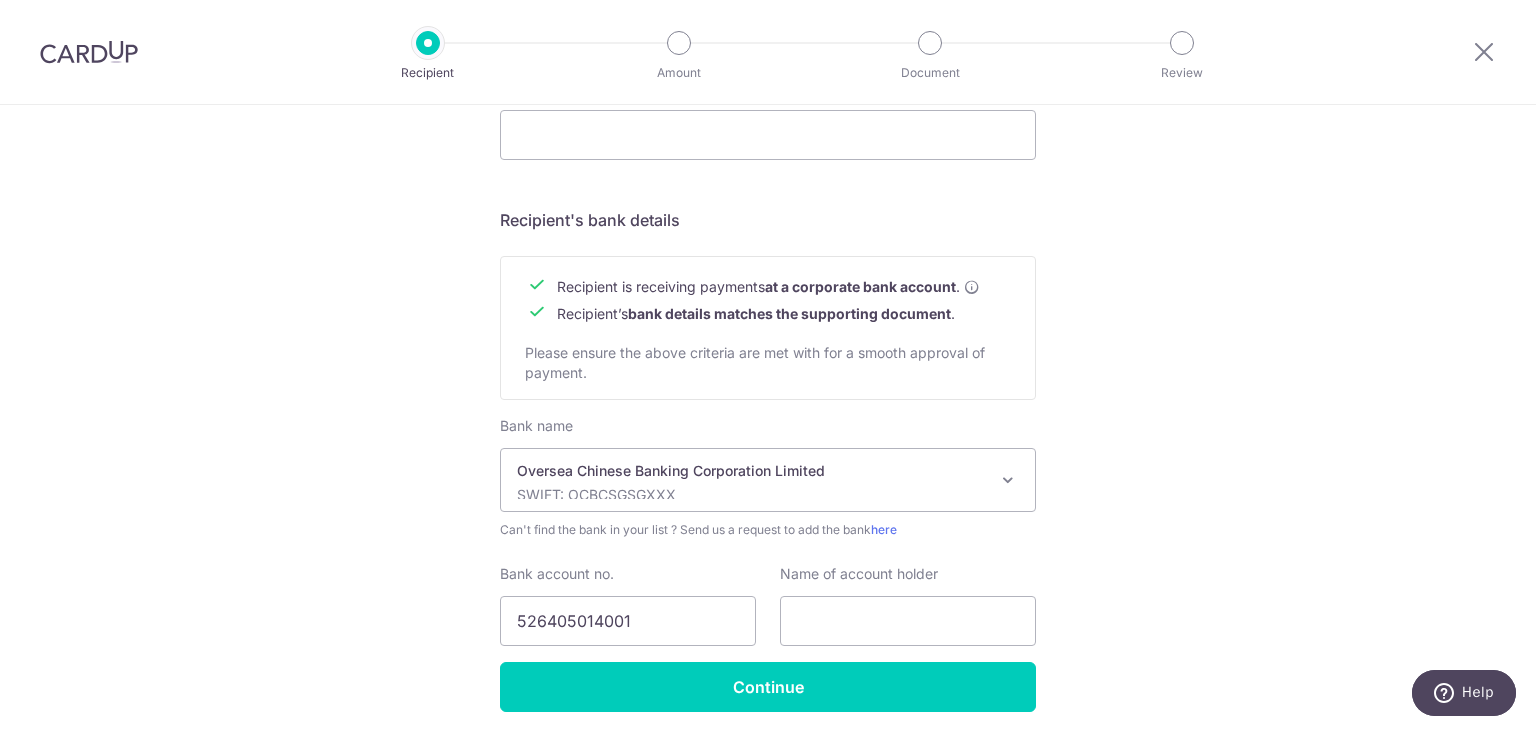 scroll, scrollTop: 815, scrollLeft: 0, axis: vertical 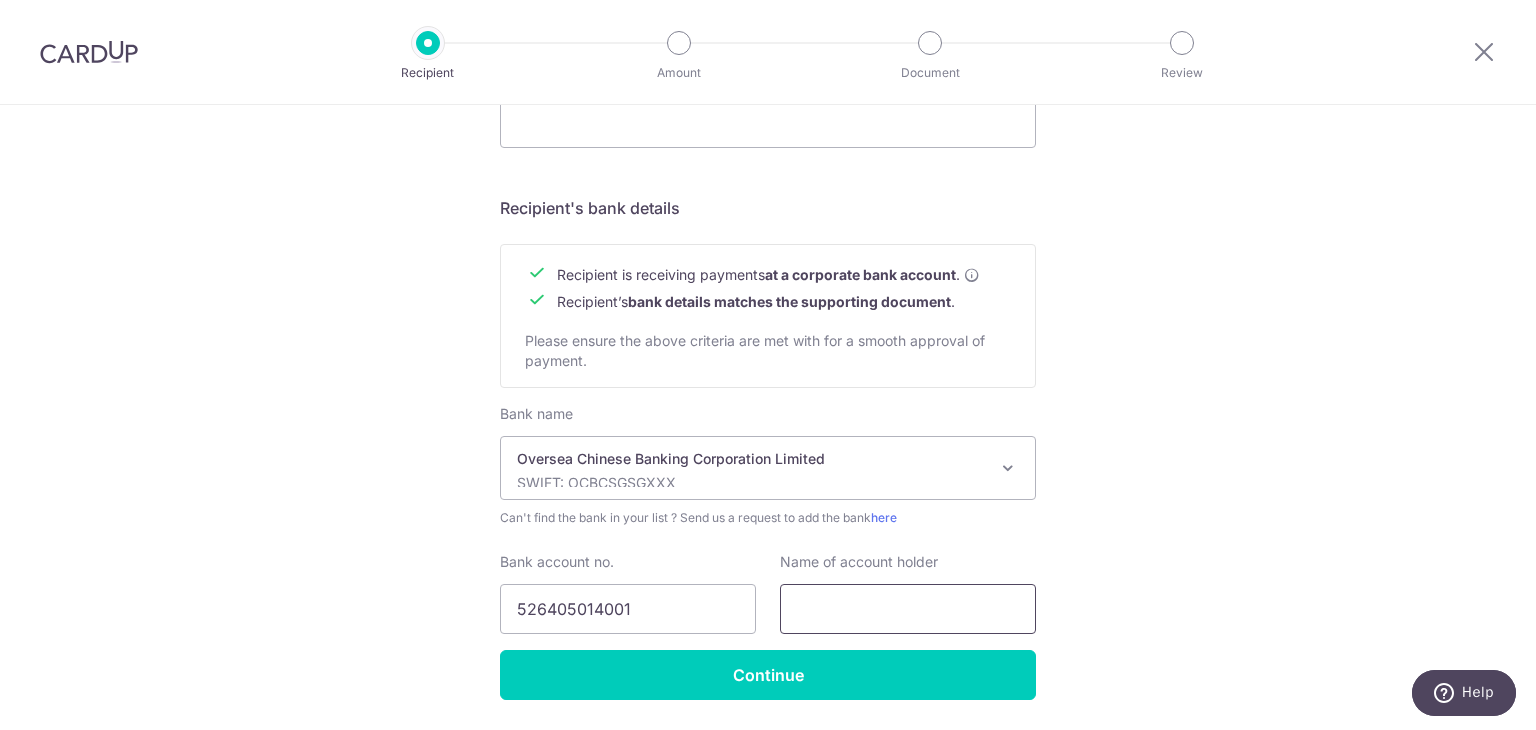 click at bounding box center [908, 609] 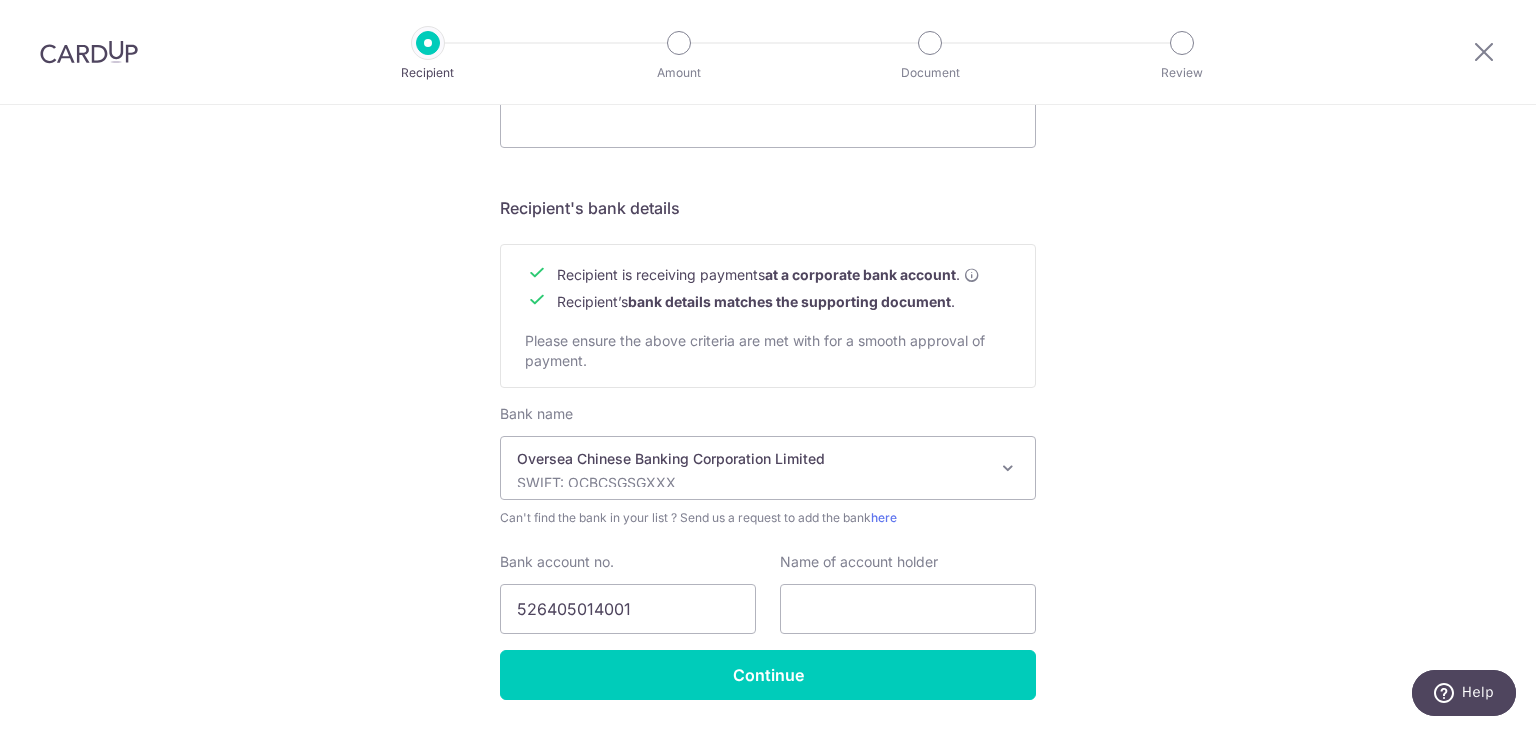 click on "Who would you like to pay?
Your recipient does not need a CardUp account to receive your payments.
Recipient’s company details
Recipient is  receiving payments for home furnishing and/or interior renovation expenses , and  more .
The recipient must be a Singapore-based  business  with a corporate bank account (Payments to personal bank account will not be supported).
Please ensure the above criteria are met with for a smooth approval of payment.
Recipient’s UEN/Business registration no.
201630626W
Search for your recipient’s UEN  here .
." at bounding box center [768, 42] 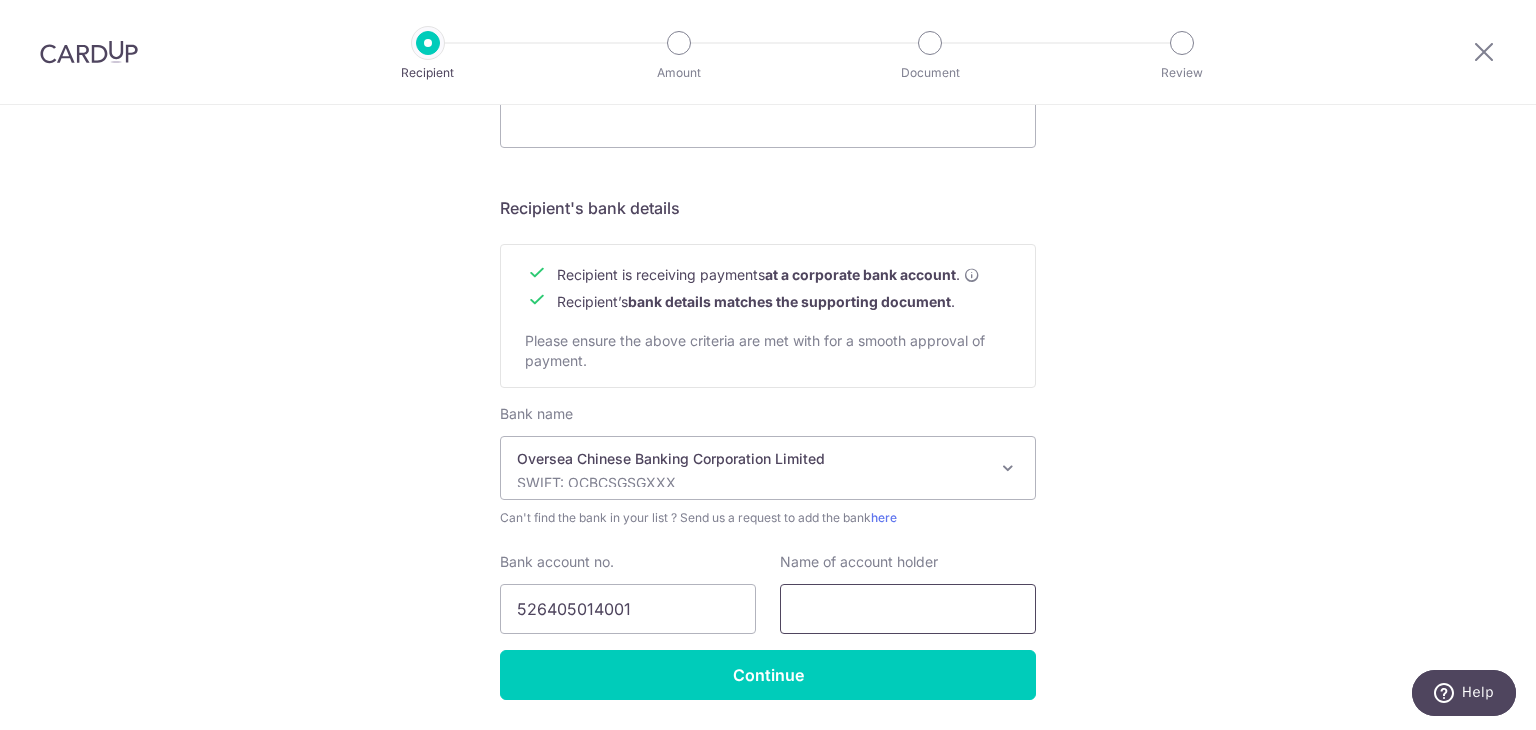 click at bounding box center (908, 609) 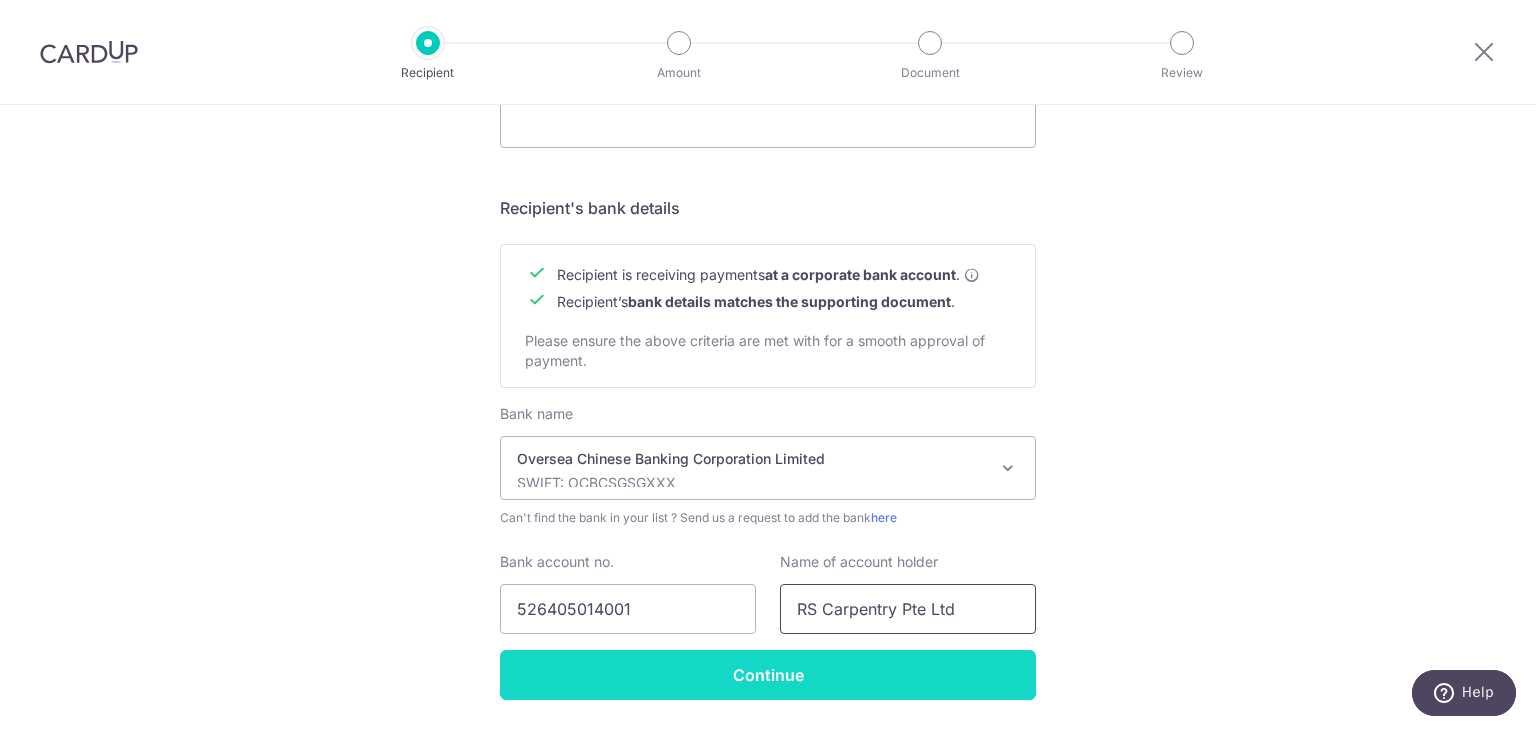 type on "RS Carpentry Pte Ltd" 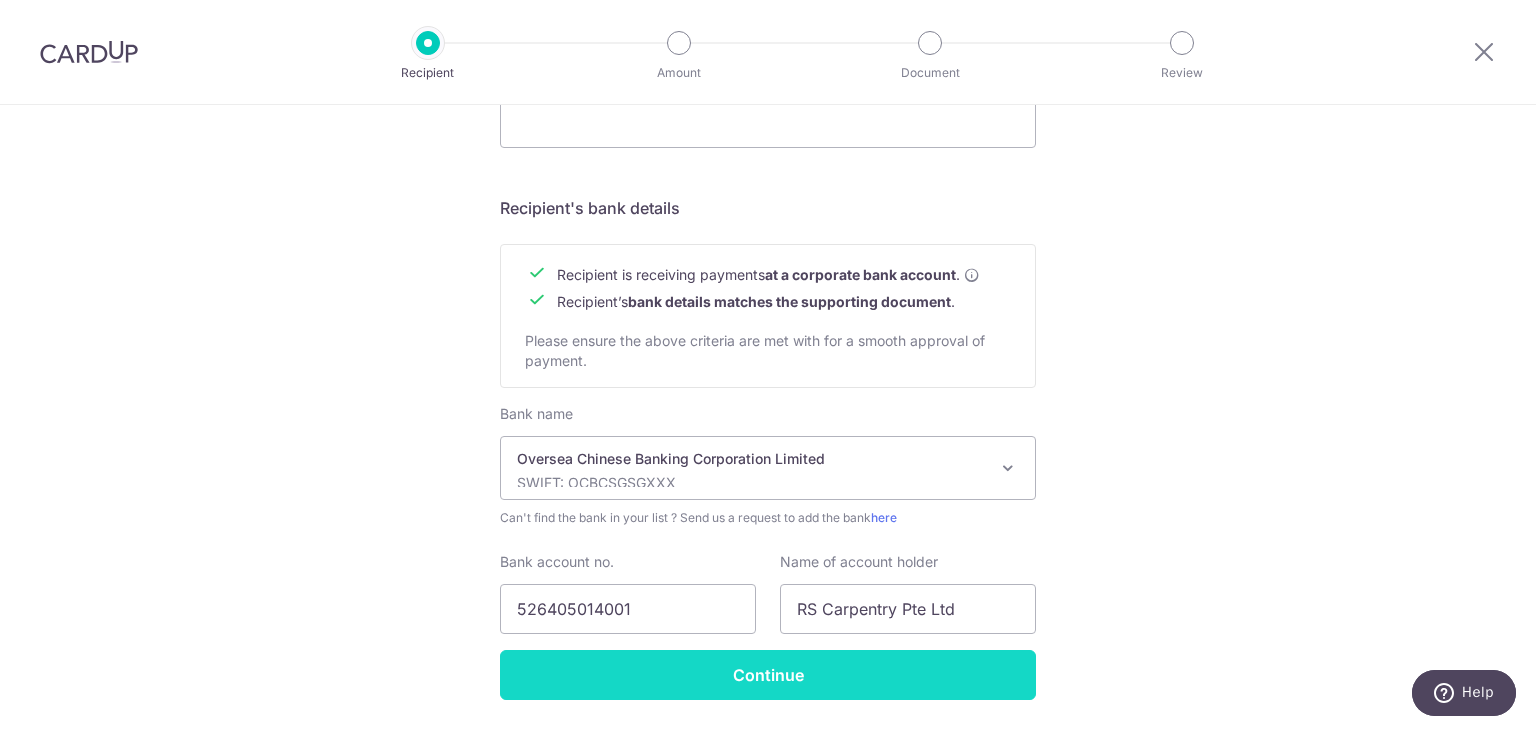 click on "Continue" at bounding box center (768, 675) 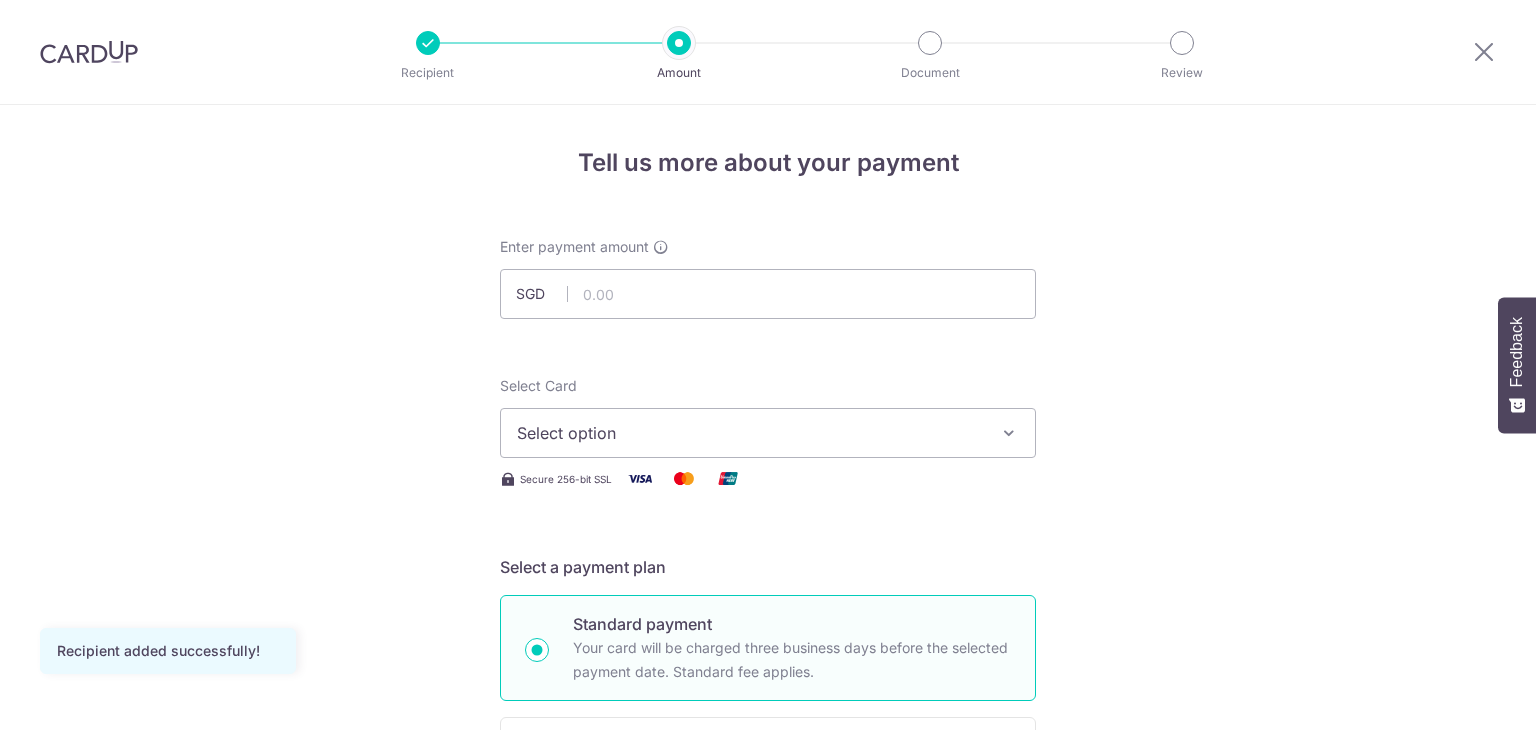 scroll, scrollTop: 0, scrollLeft: 0, axis: both 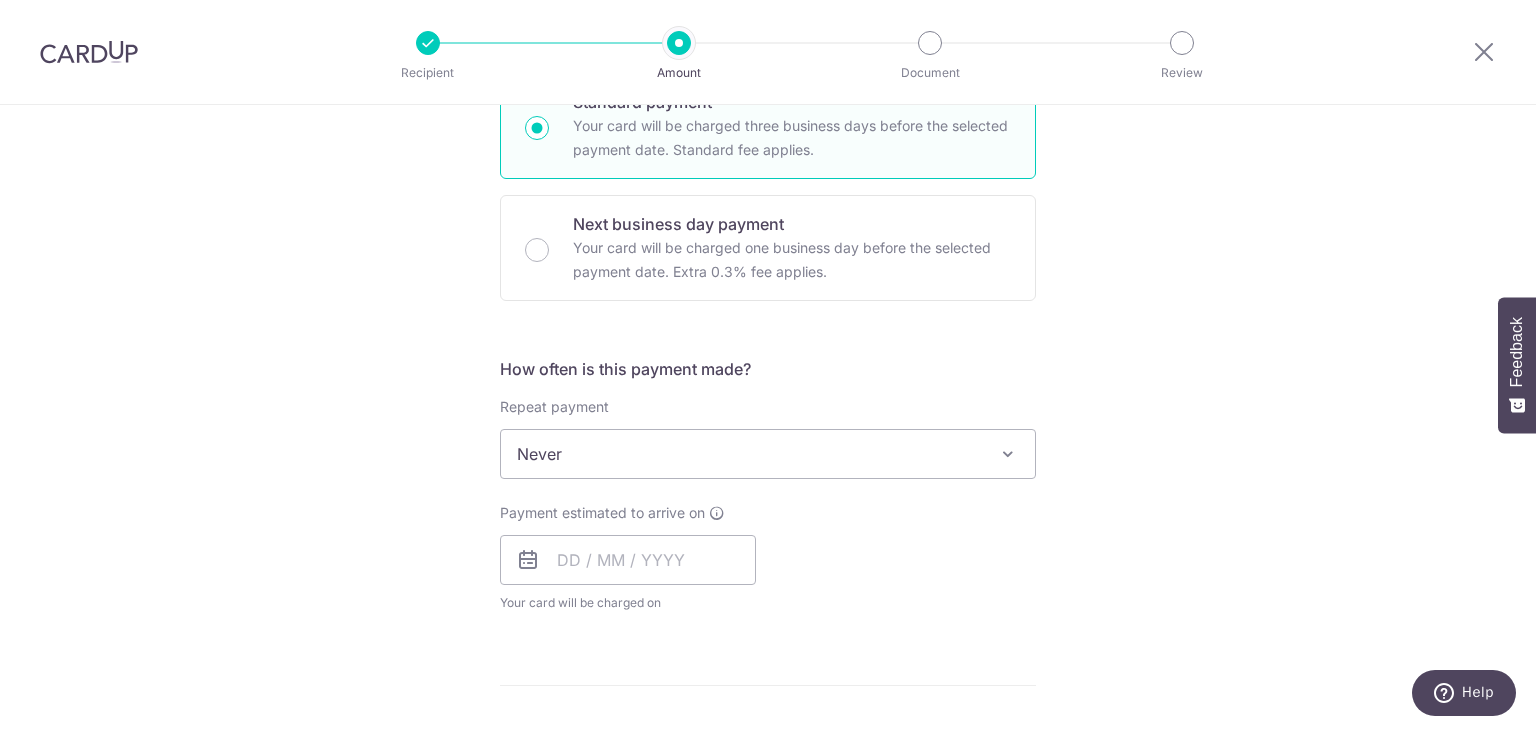 click on "Tell us more about your payment
Enter payment amount
SGD
Recipient added successfully!
Select Card
Select option
Add credit card
Your Cards
**** 7244
**** 6184
**** 9267
Secure 256-bit SSL
Text
New card details
Card" at bounding box center [768, 554] 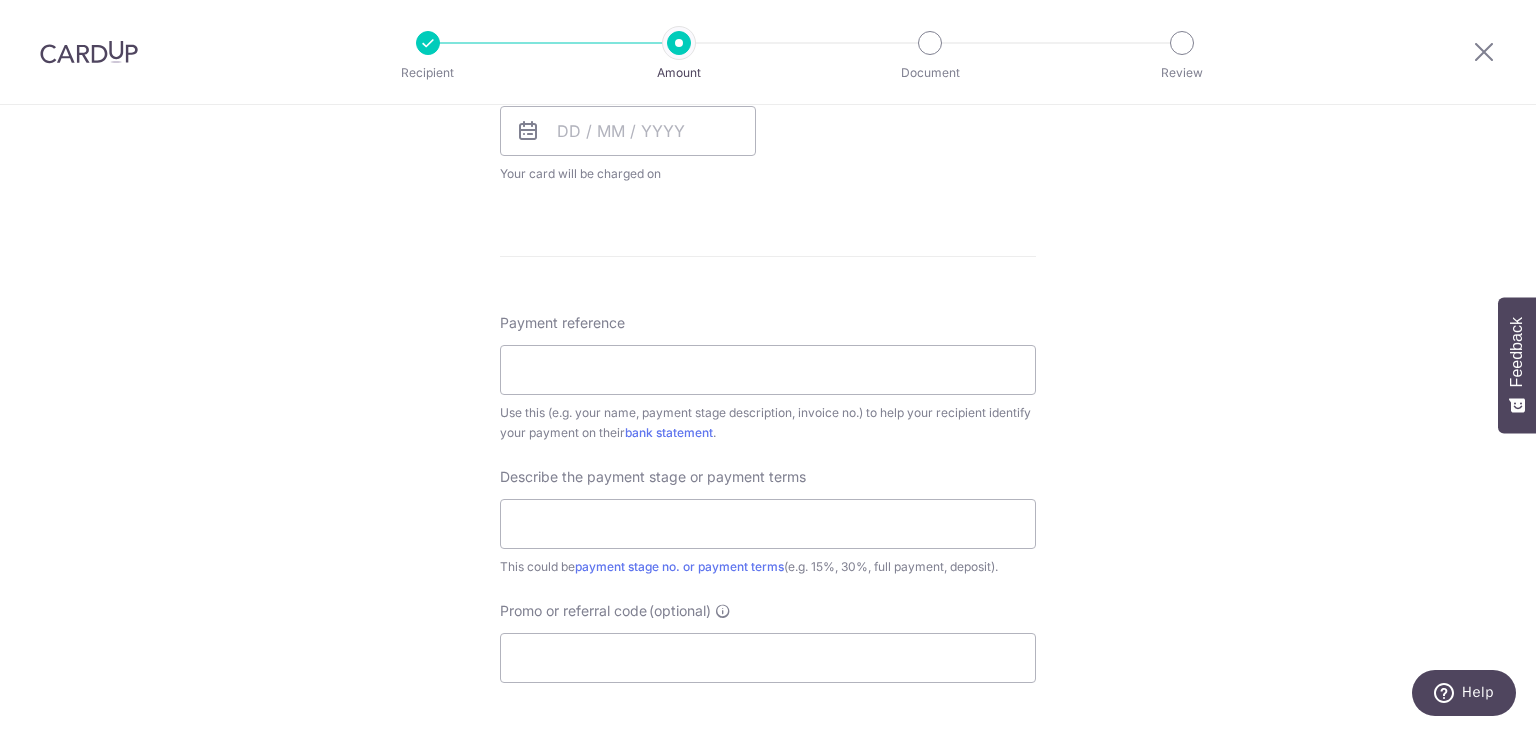 scroll, scrollTop: 984, scrollLeft: 0, axis: vertical 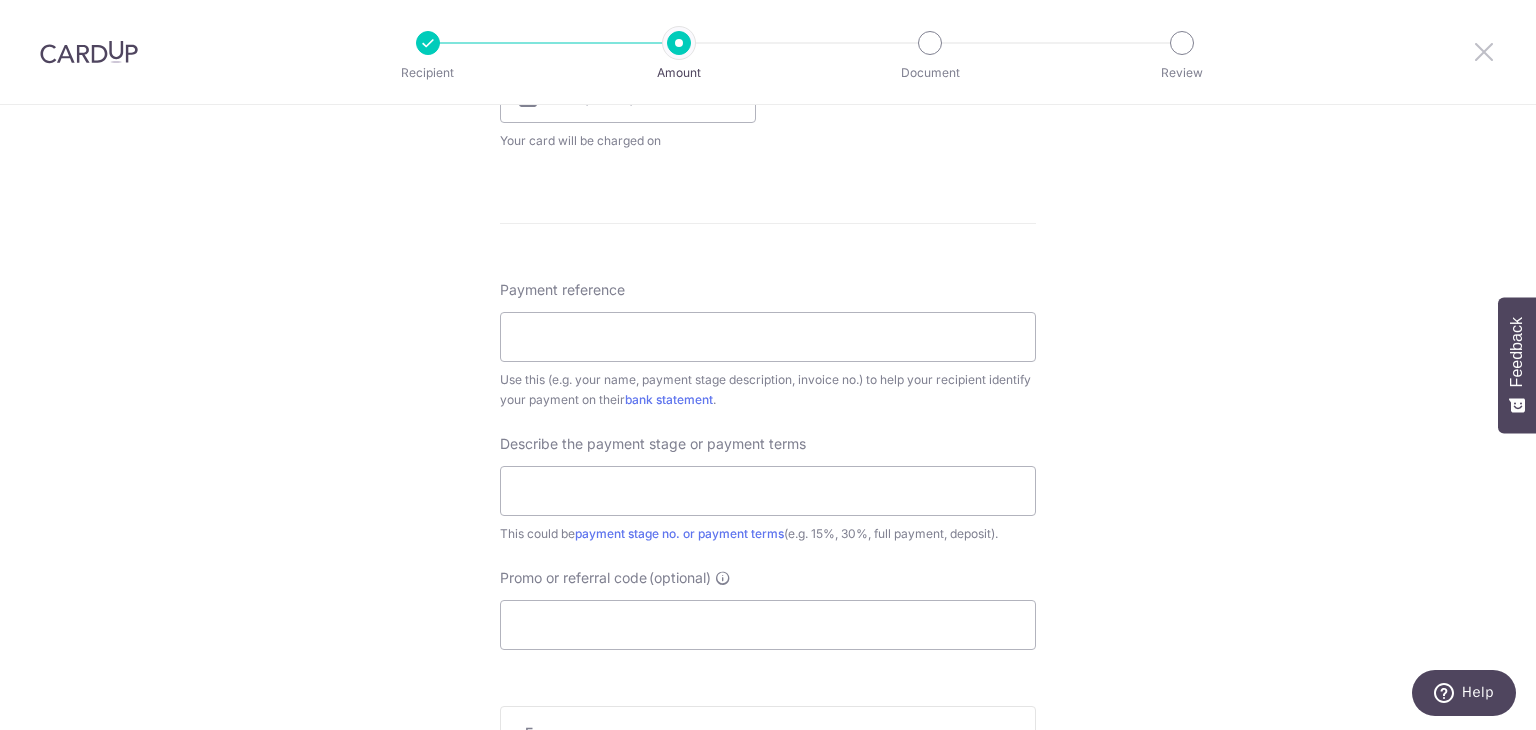 click at bounding box center [1484, 51] 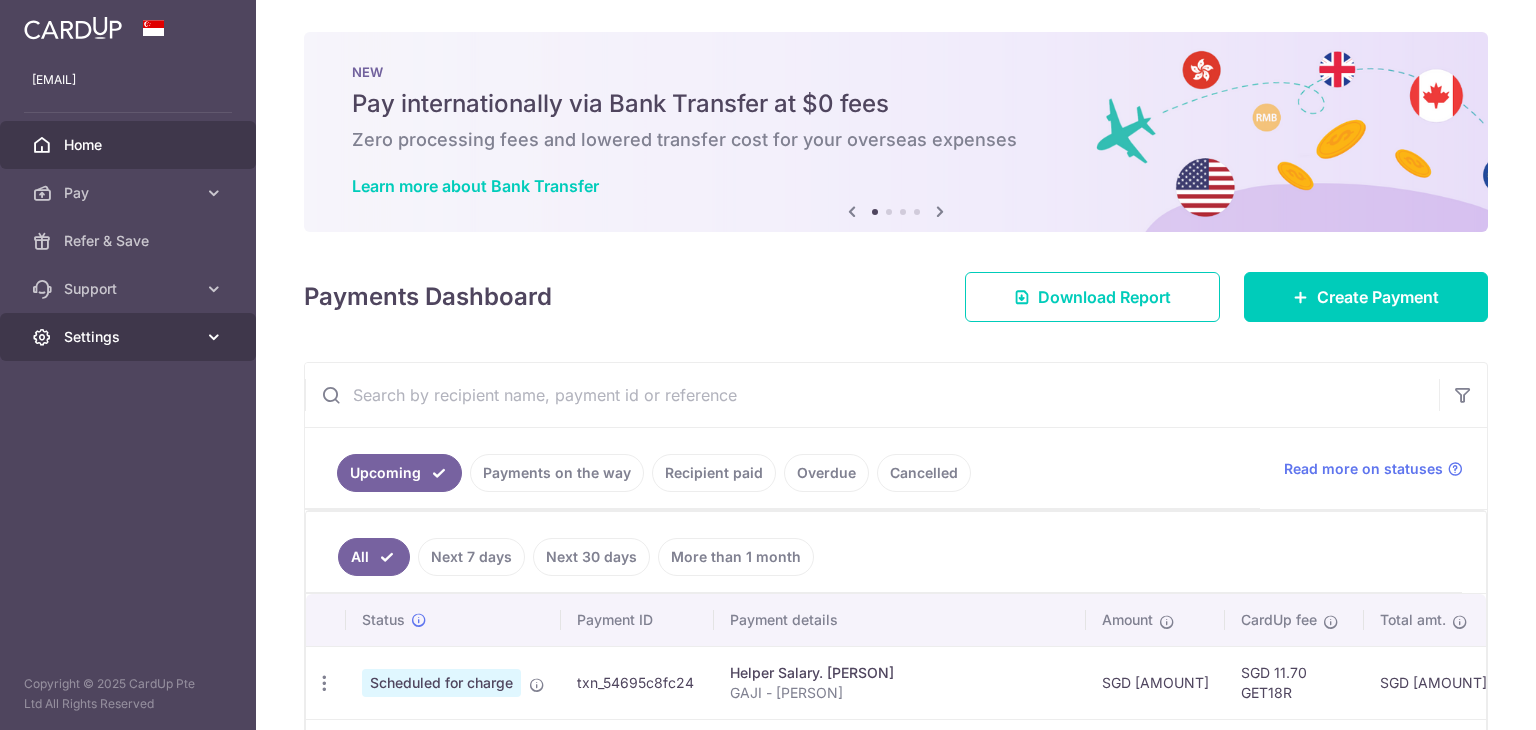 click on "Settings" at bounding box center (128, 337) 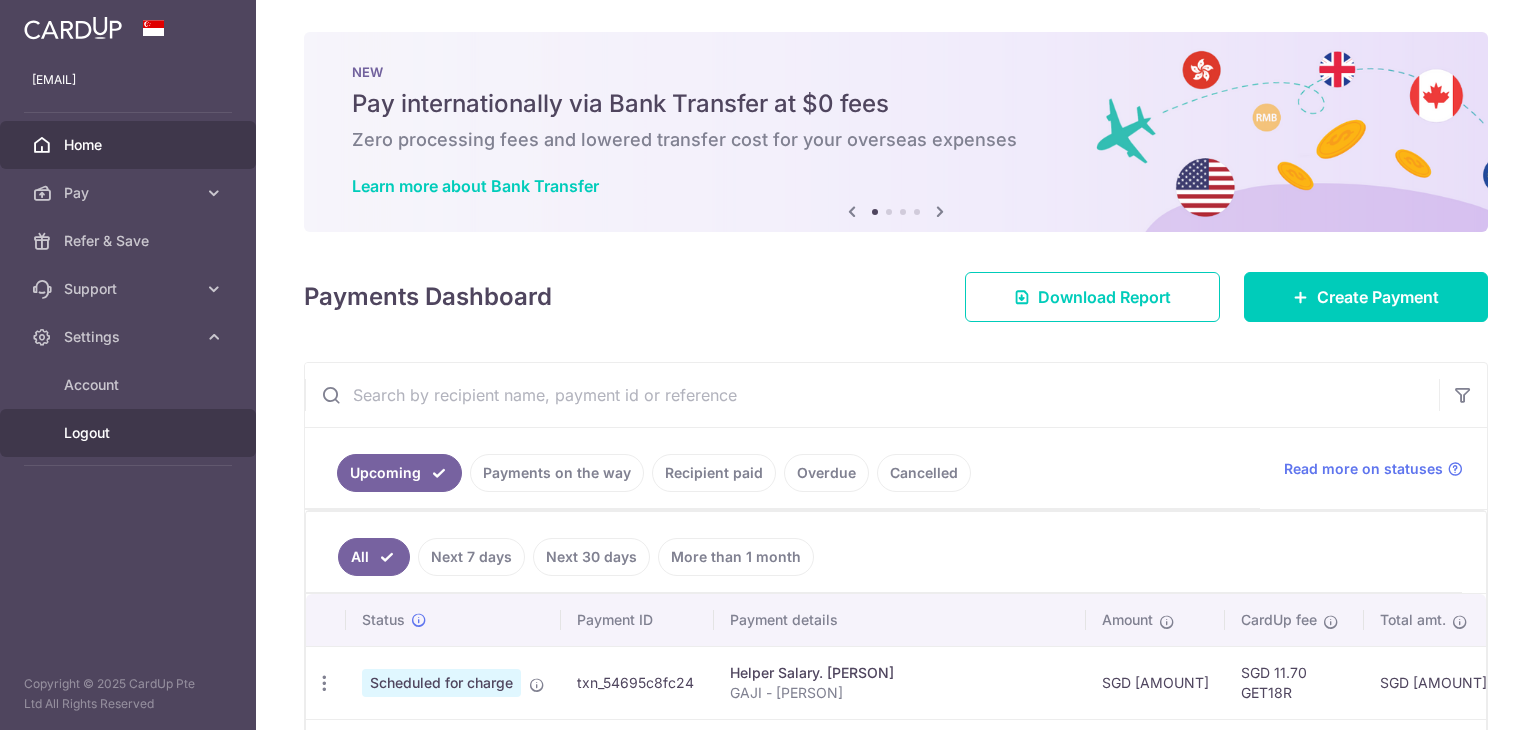 click on "Logout" at bounding box center [130, 433] 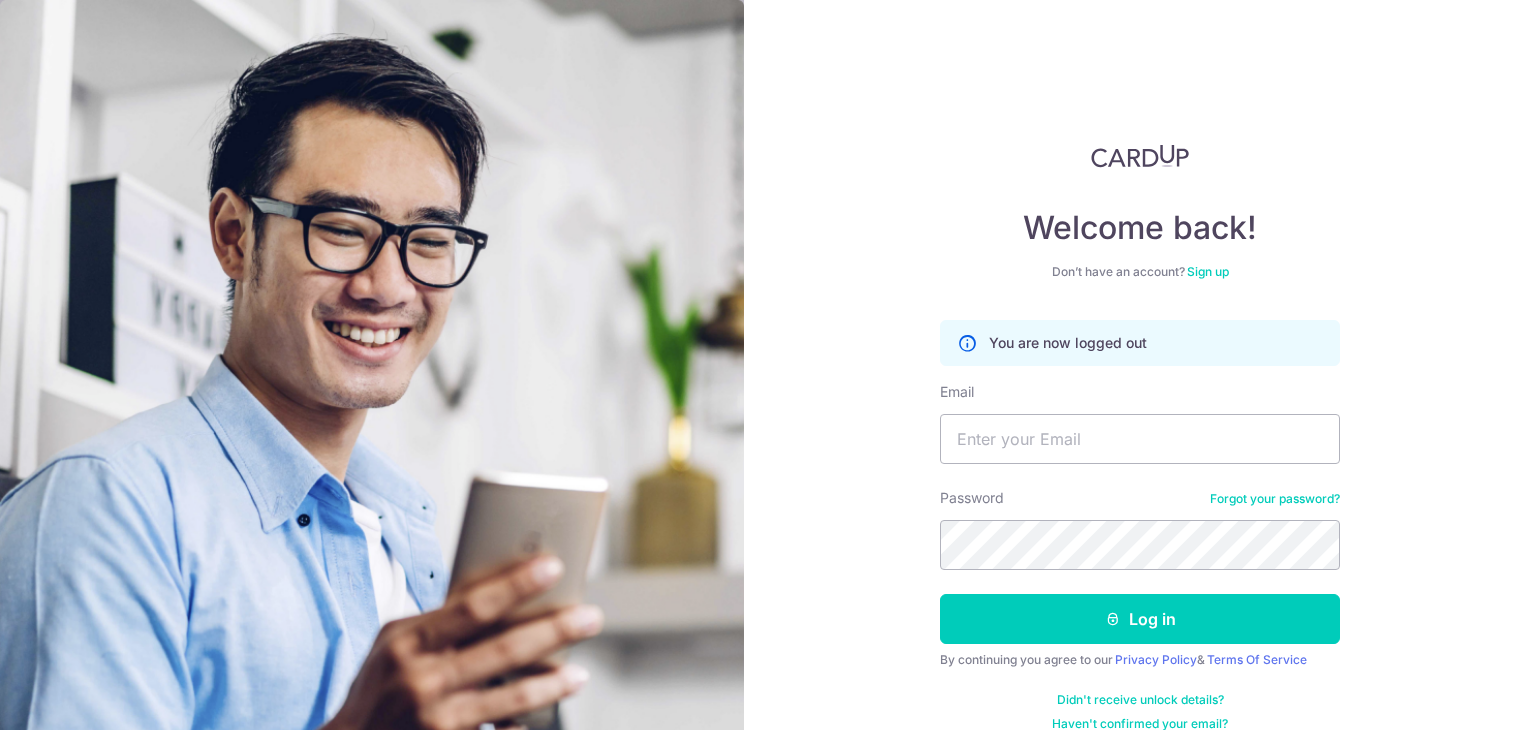scroll, scrollTop: 0, scrollLeft: 0, axis: both 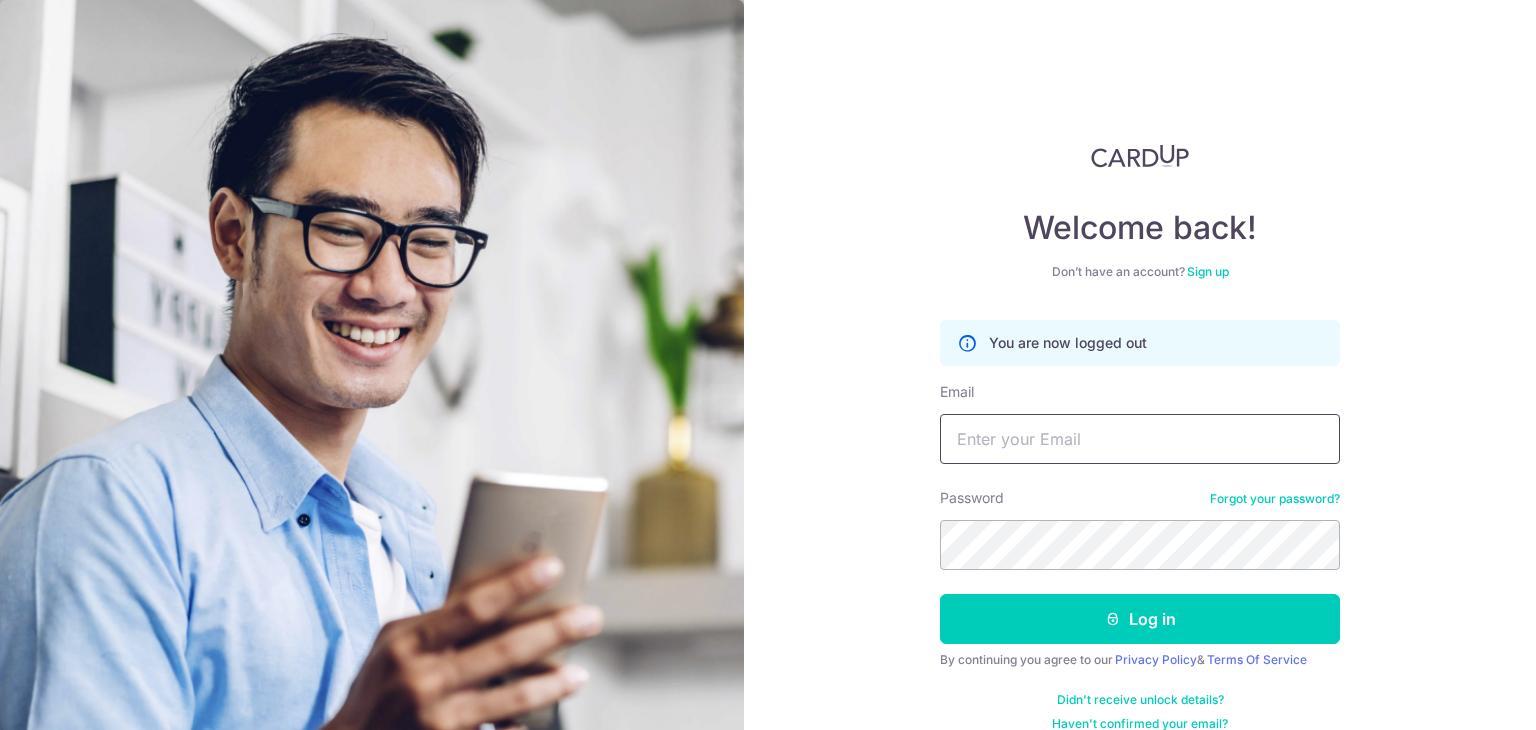 click on "Email" at bounding box center (1140, 439) 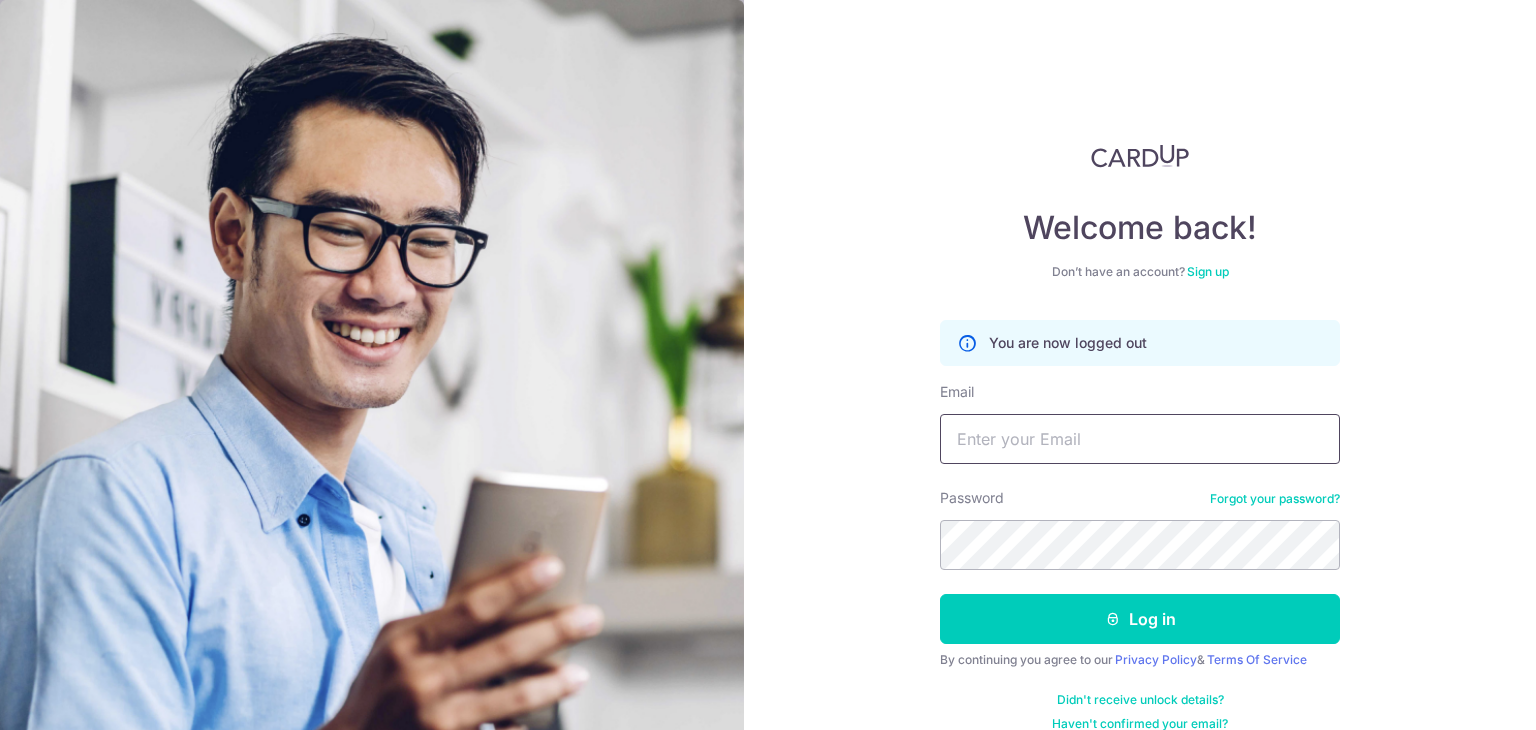 type on "[EMAIL]" 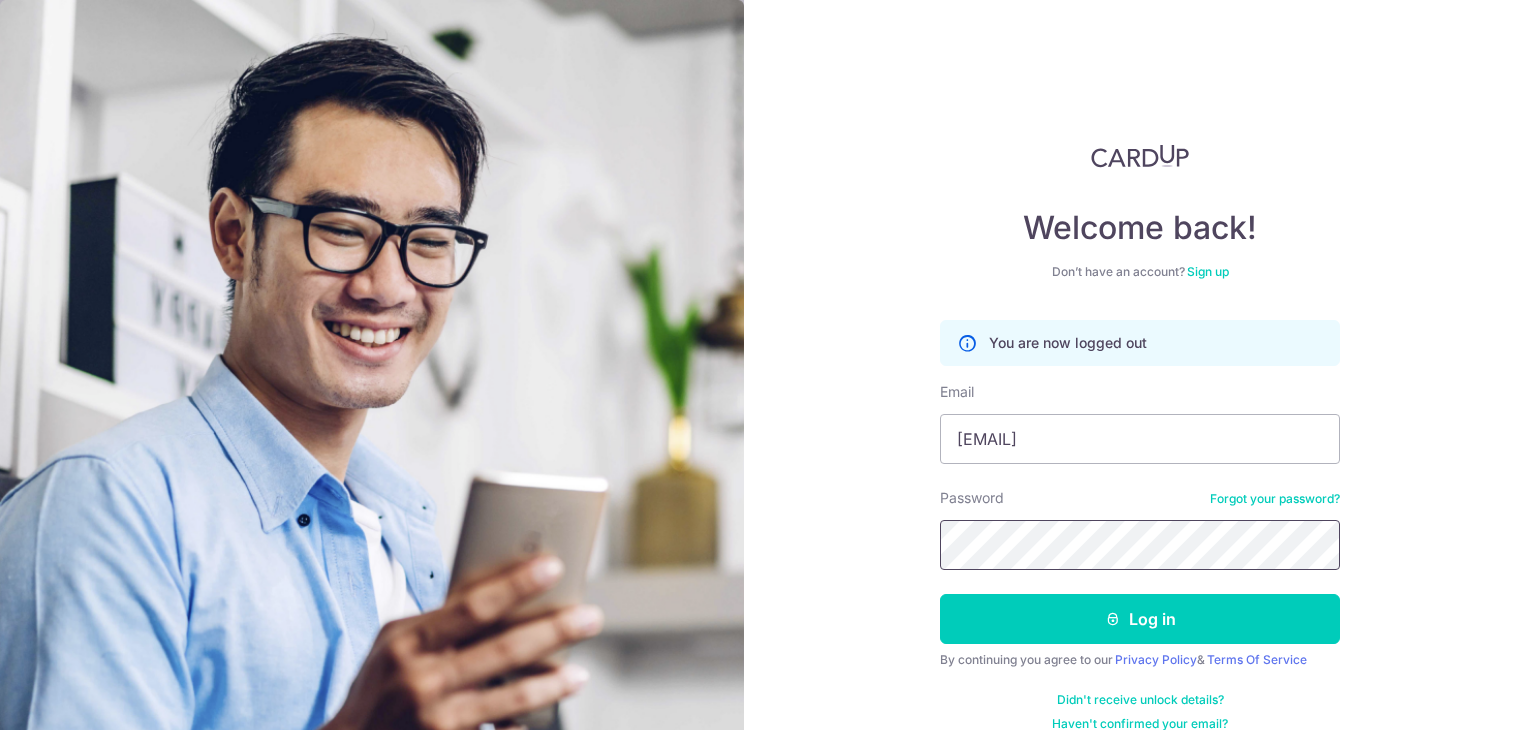 click on "Log in" at bounding box center (1140, 619) 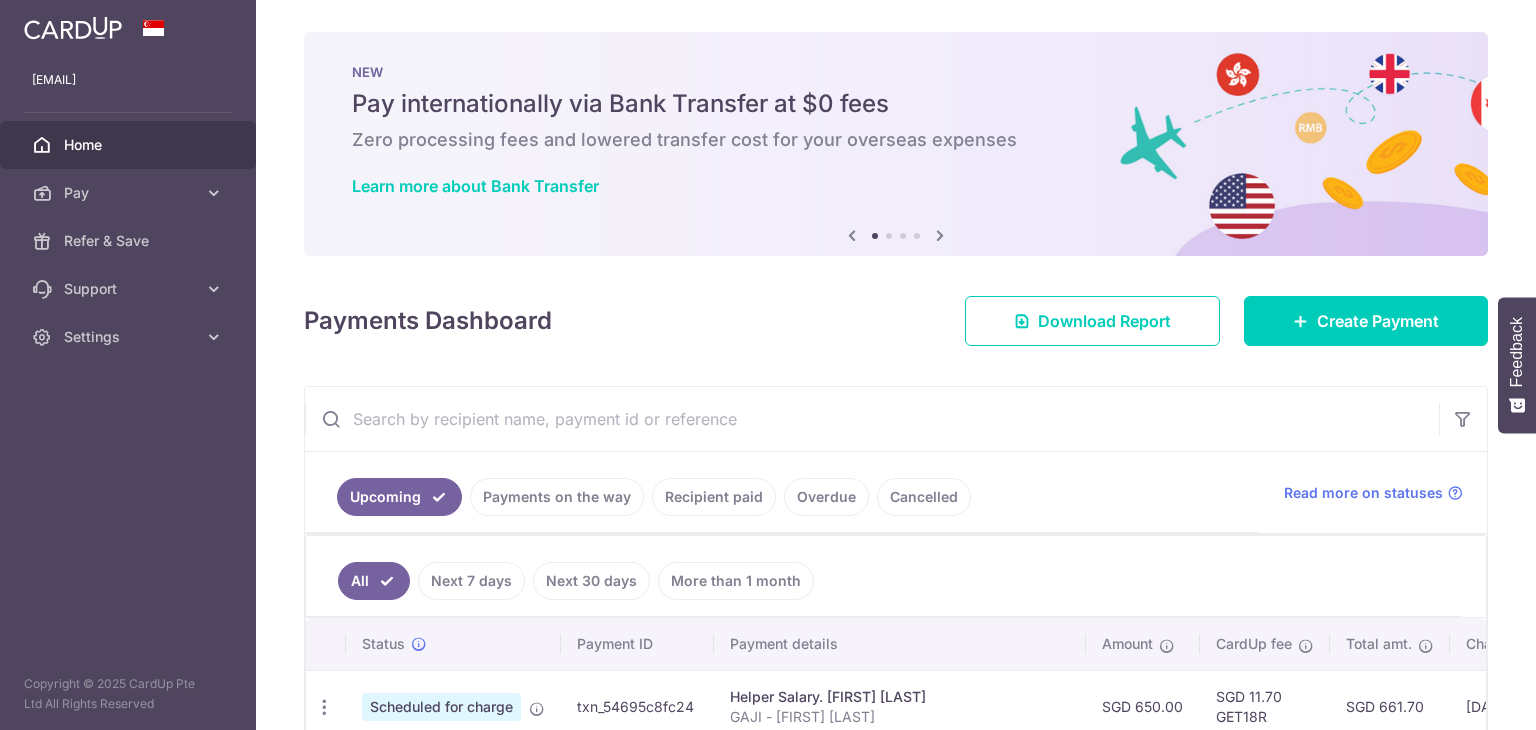 scroll, scrollTop: 0, scrollLeft: 0, axis: both 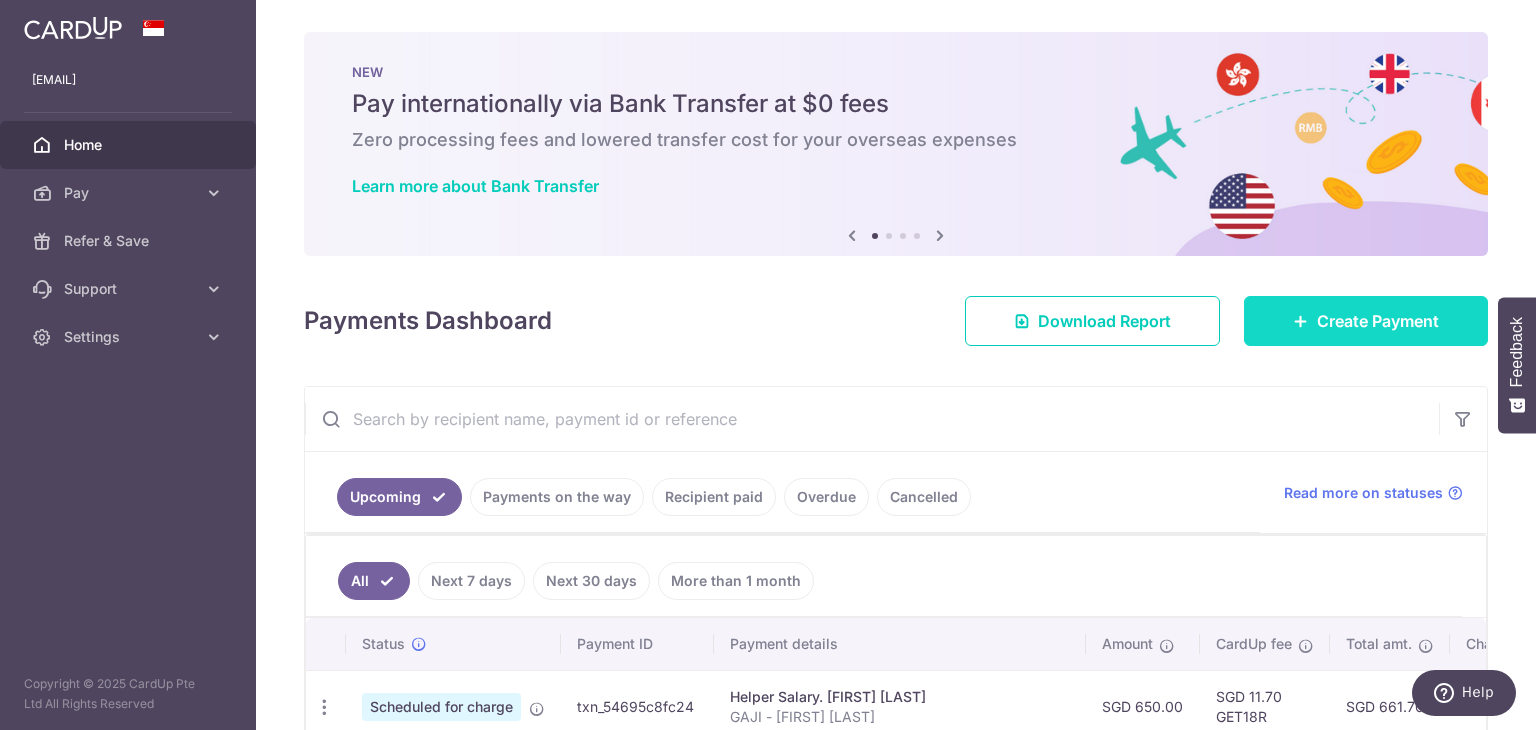 click on "Create Payment" at bounding box center (1378, 321) 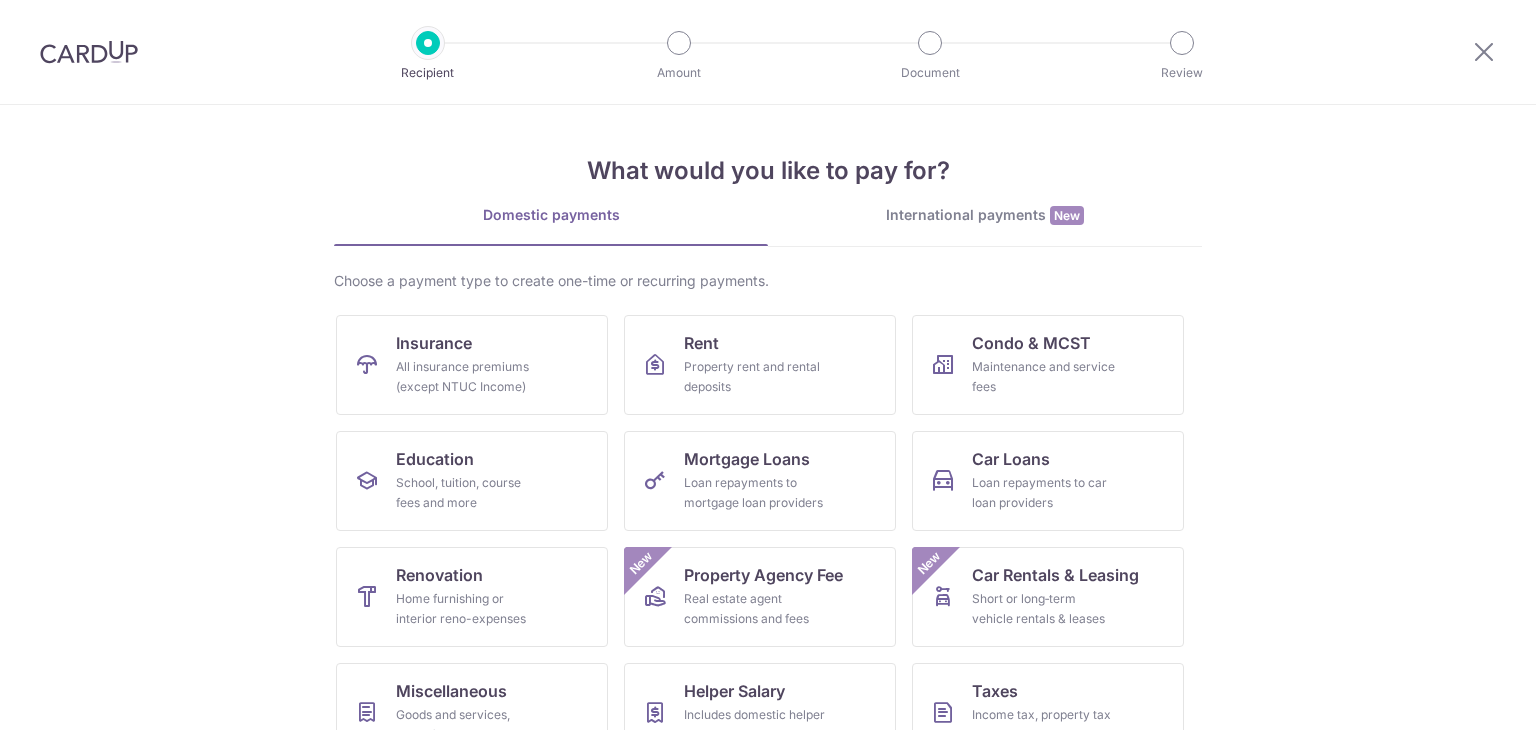scroll, scrollTop: 0, scrollLeft: 0, axis: both 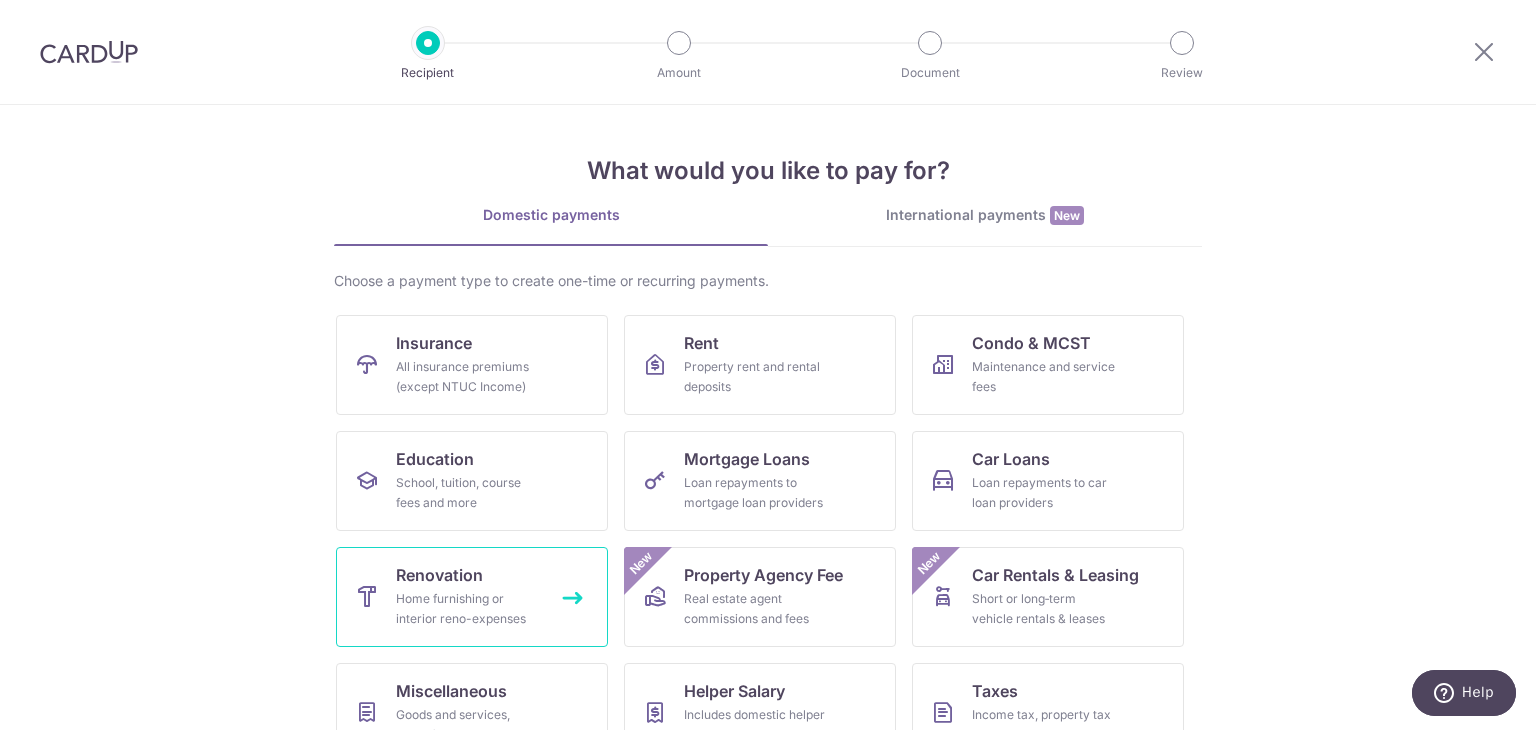 click on "Renovation Home furnishing or interior reno-expenses" at bounding box center [472, 597] 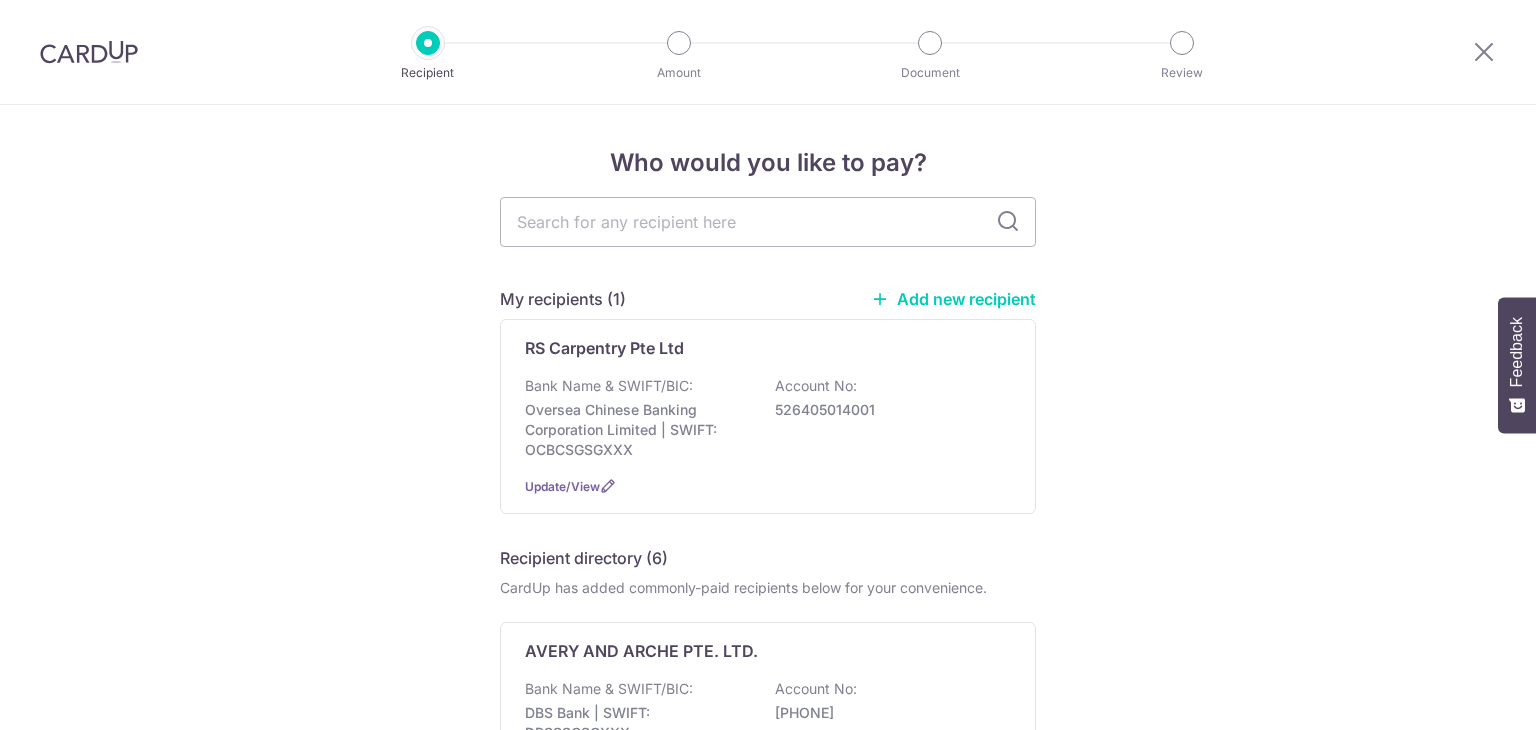 scroll, scrollTop: 0, scrollLeft: 0, axis: both 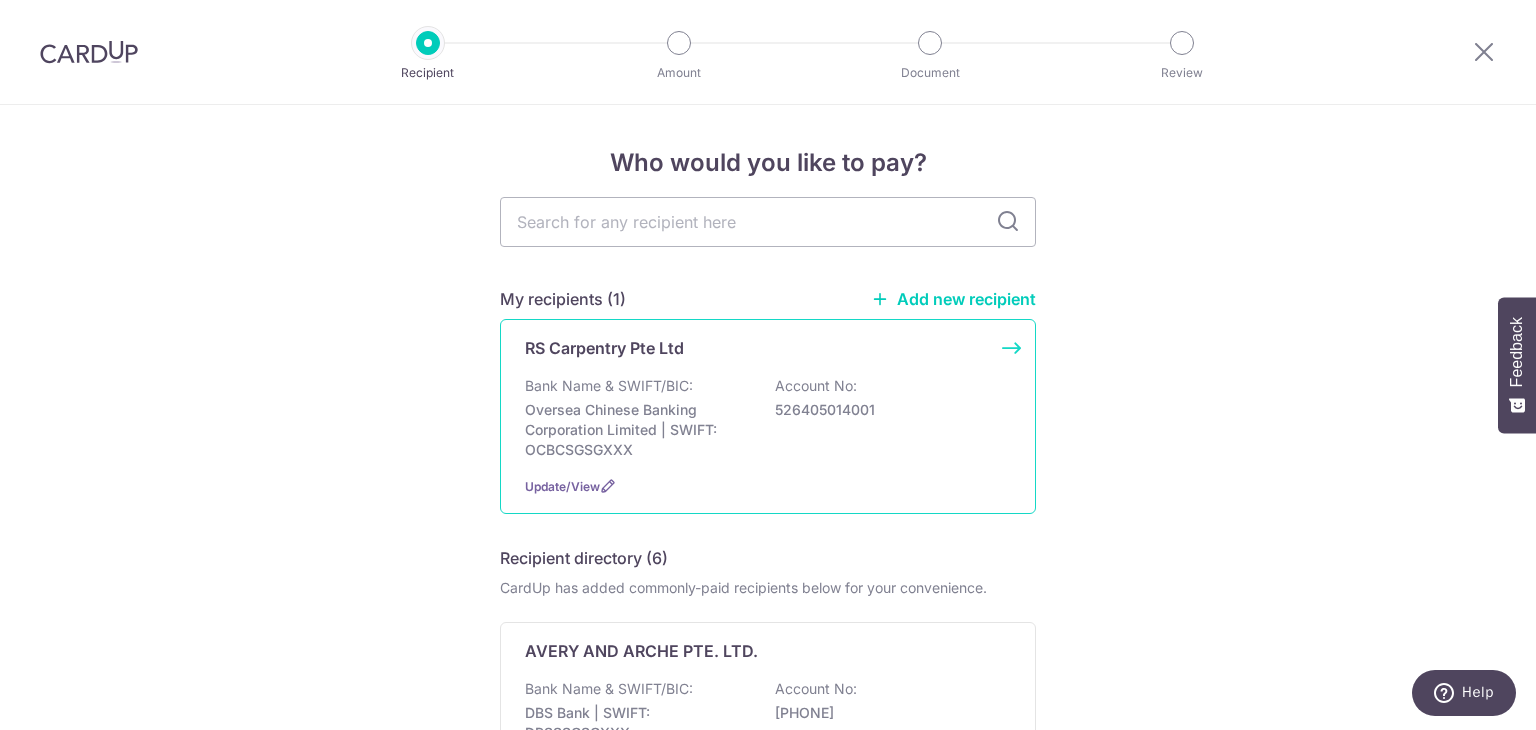 click on "526405014001" at bounding box center (887, 410) 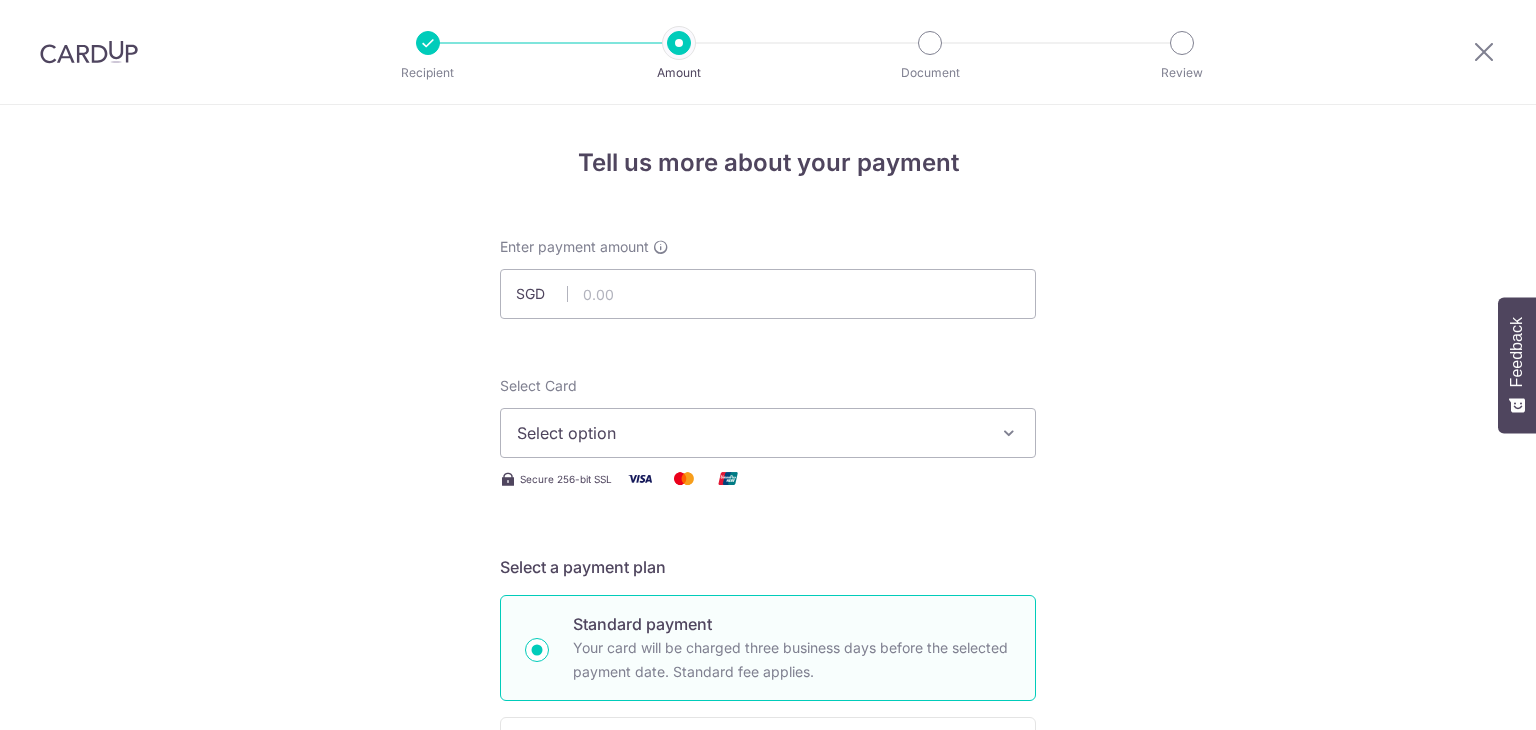 scroll, scrollTop: 0, scrollLeft: 0, axis: both 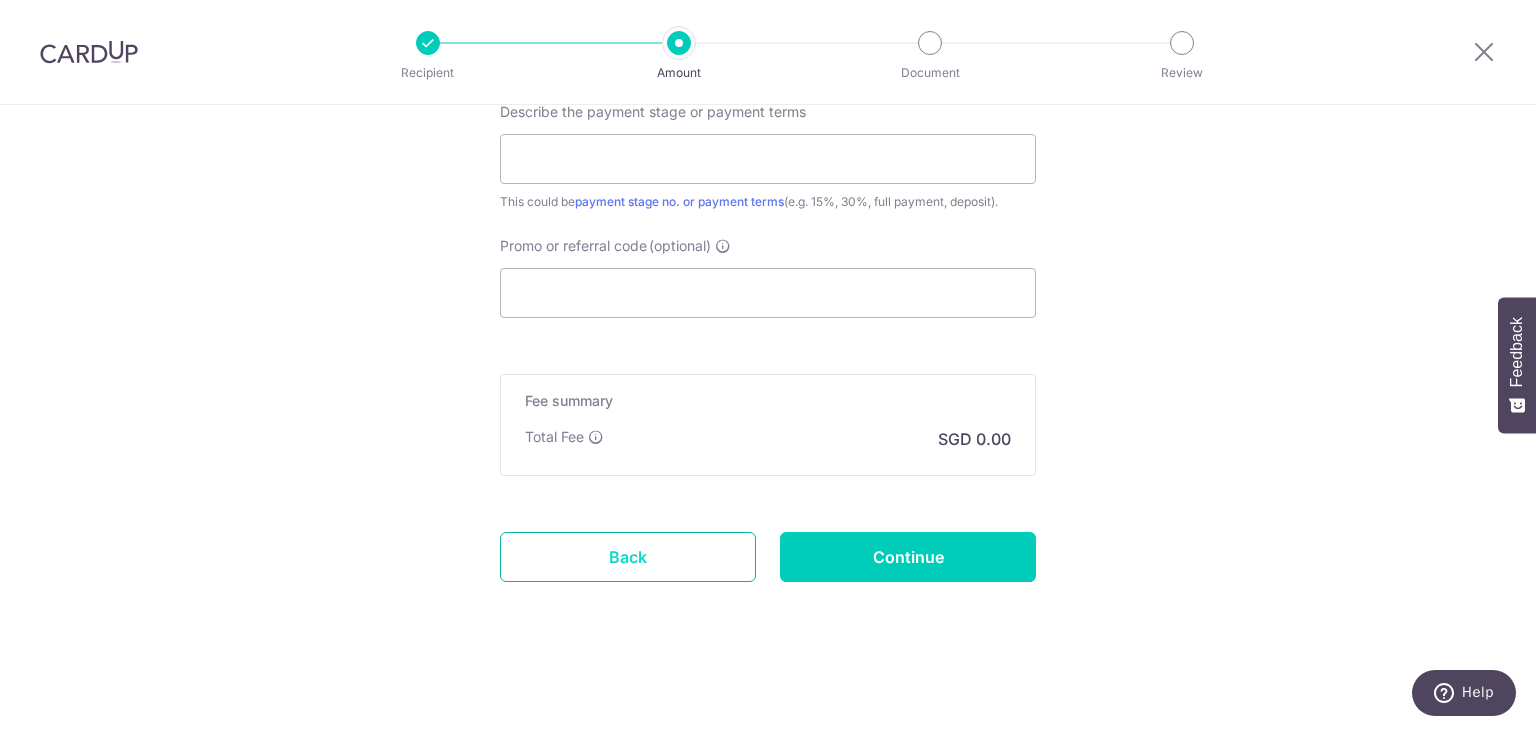 click on "Back" at bounding box center (628, 557) 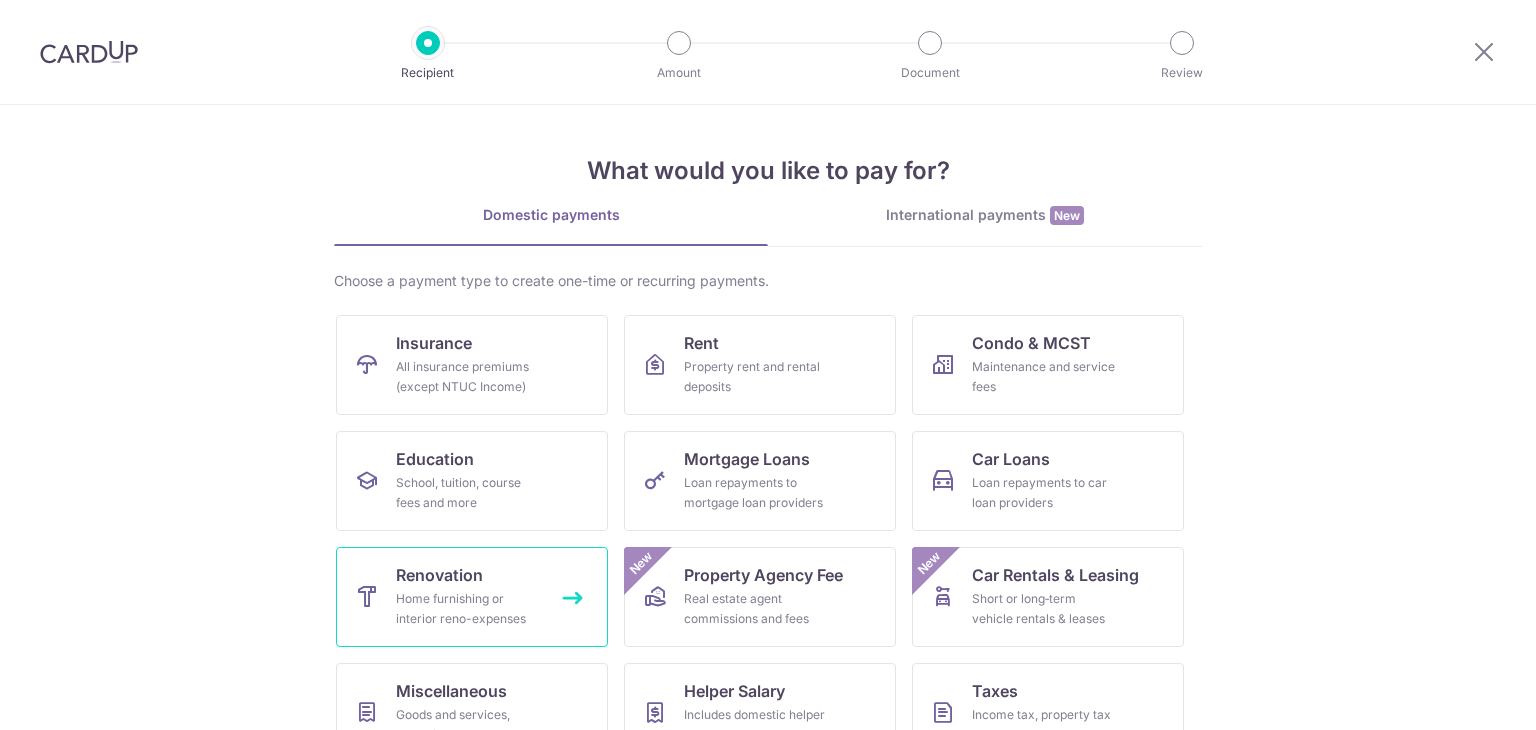 click on "Home furnishing or interior reno-expenses" at bounding box center [468, 609] 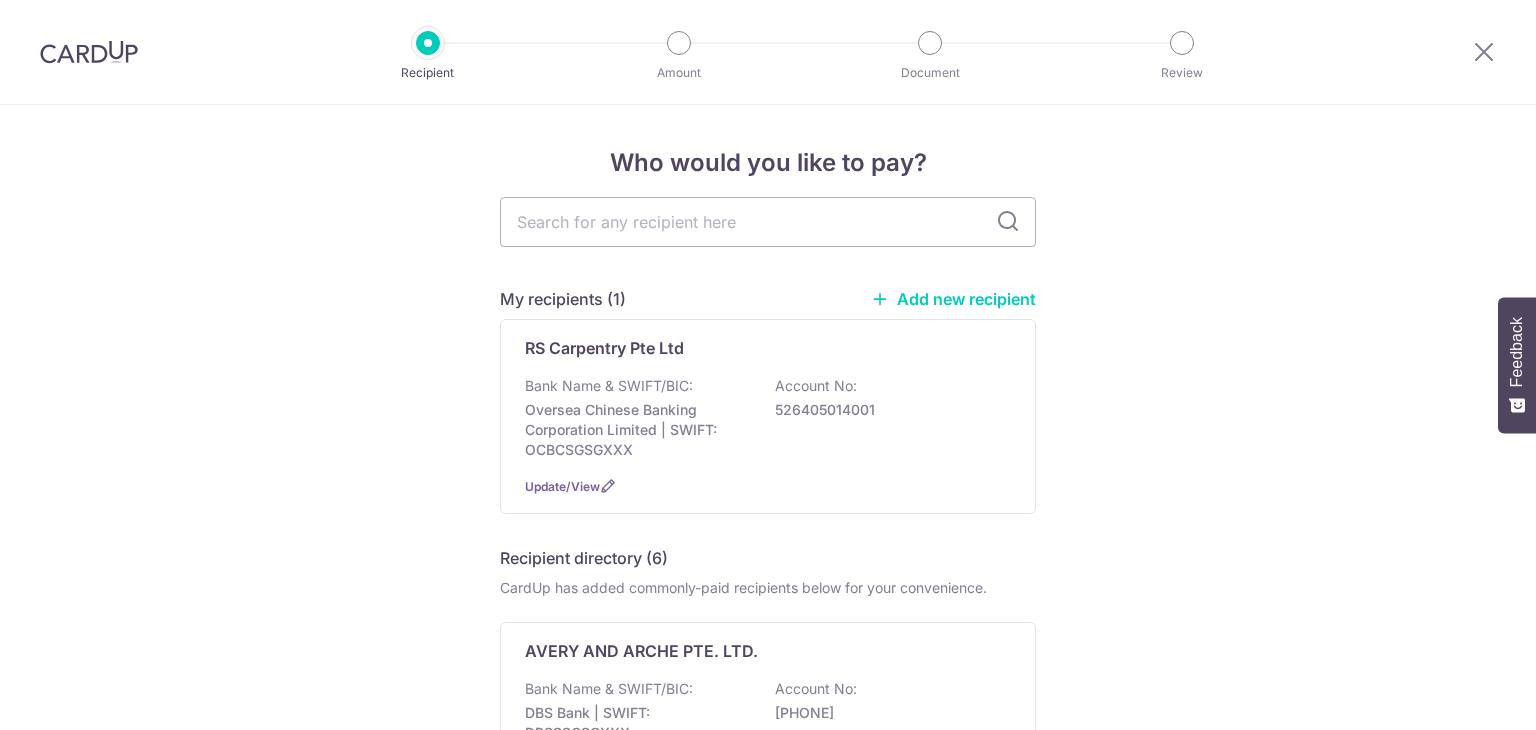 scroll, scrollTop: 0, scrollLeft: 0, axis: both 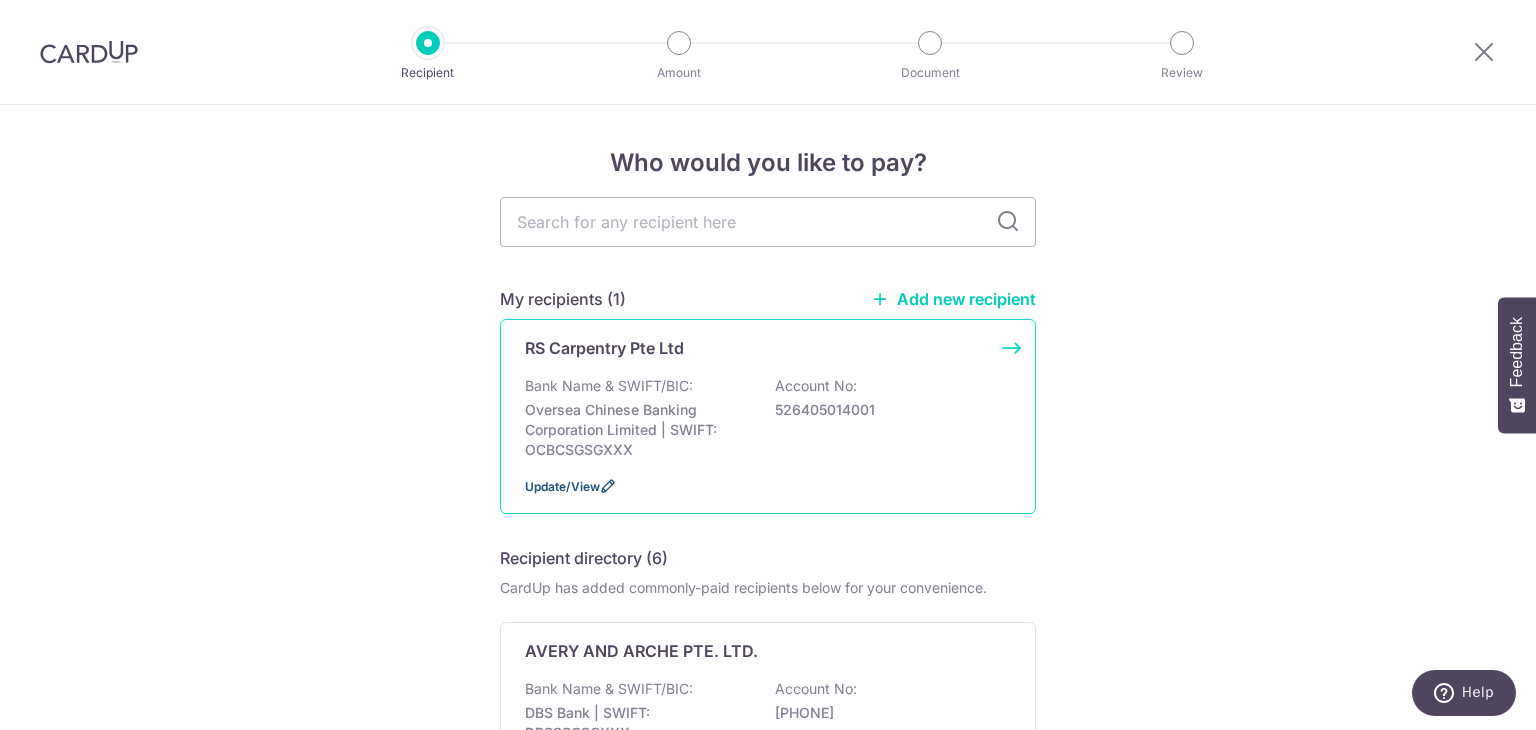 click on "Update/View" at bounding box center (562, 486) 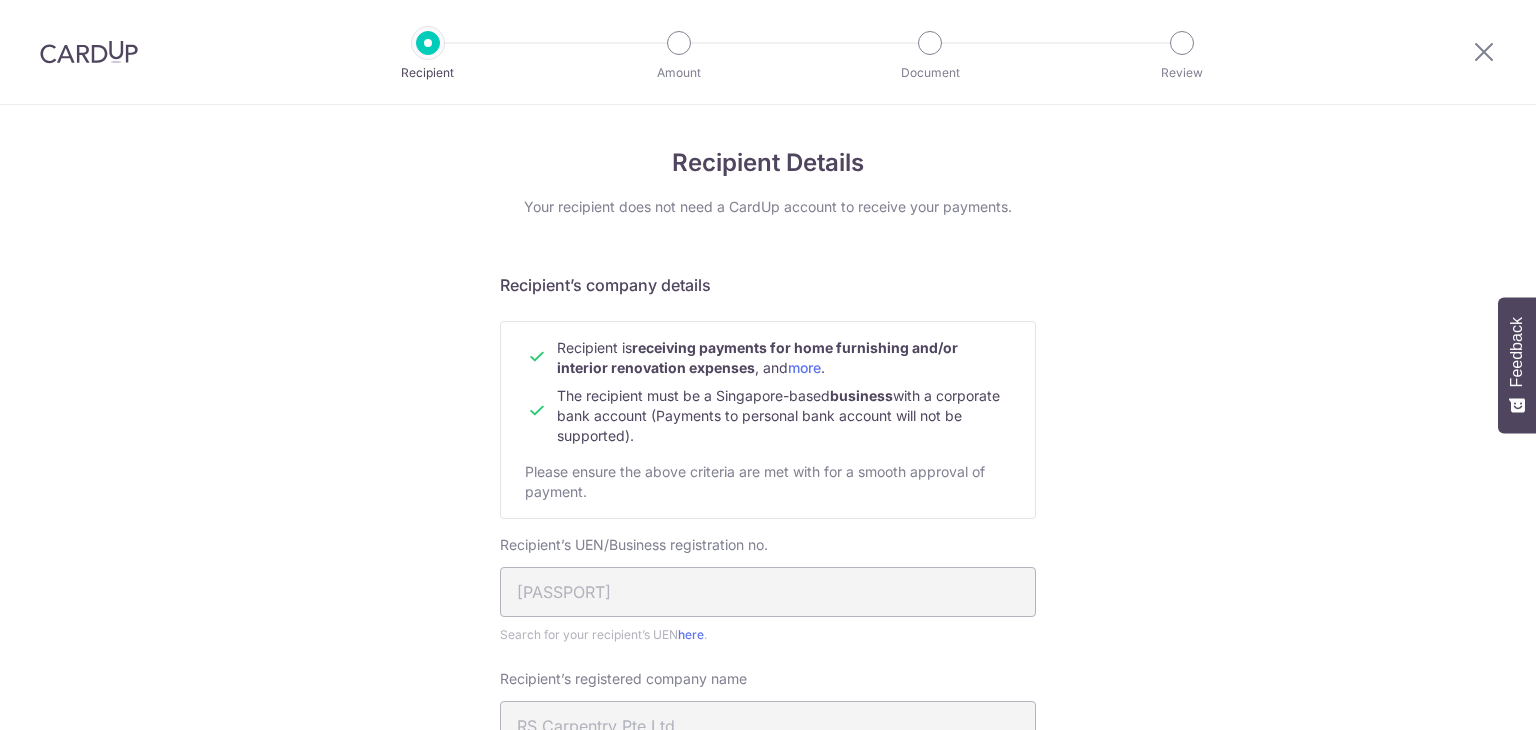 scroll, scrollTop: 0, scrollLeft: 0, axis: both 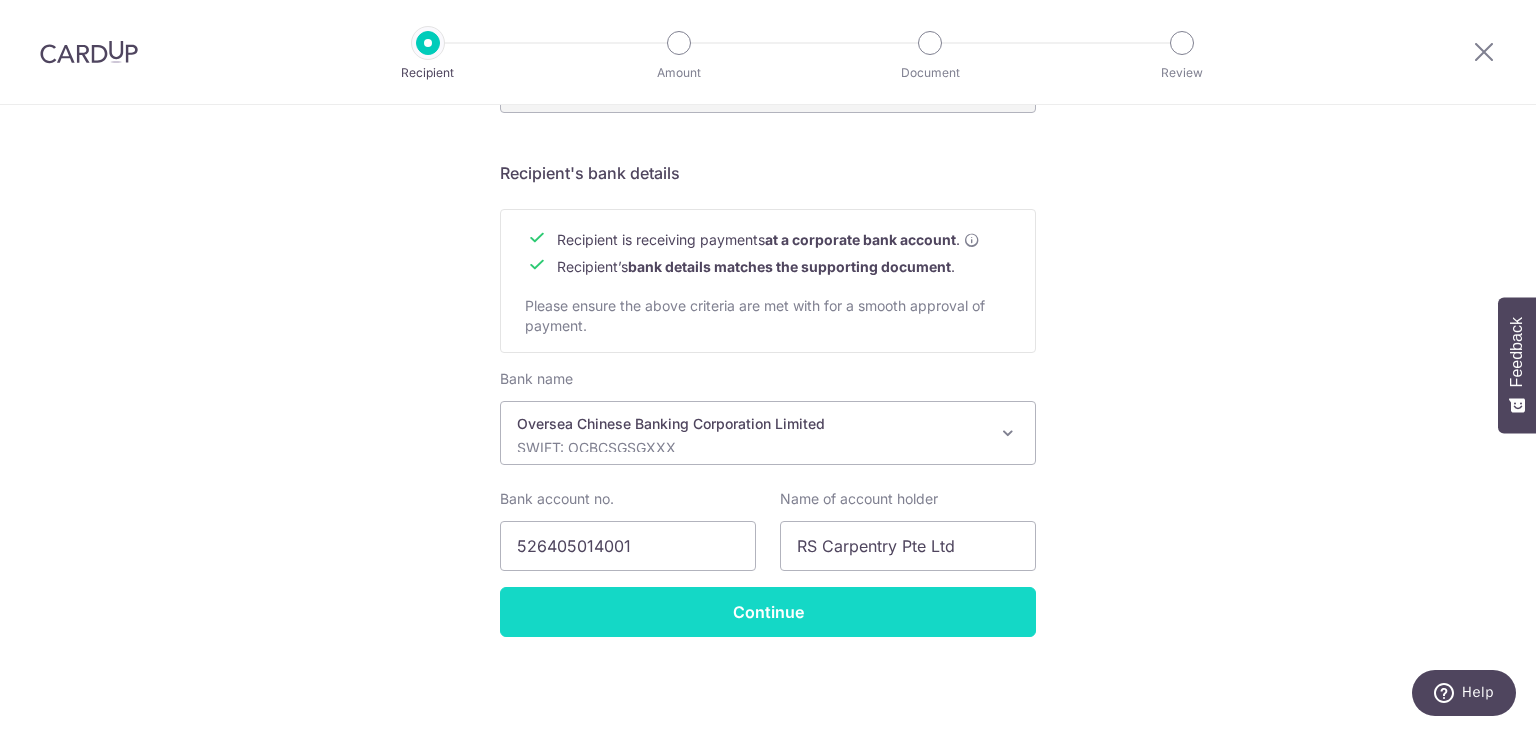 click on "Continue" at bounding box center [768, 612] 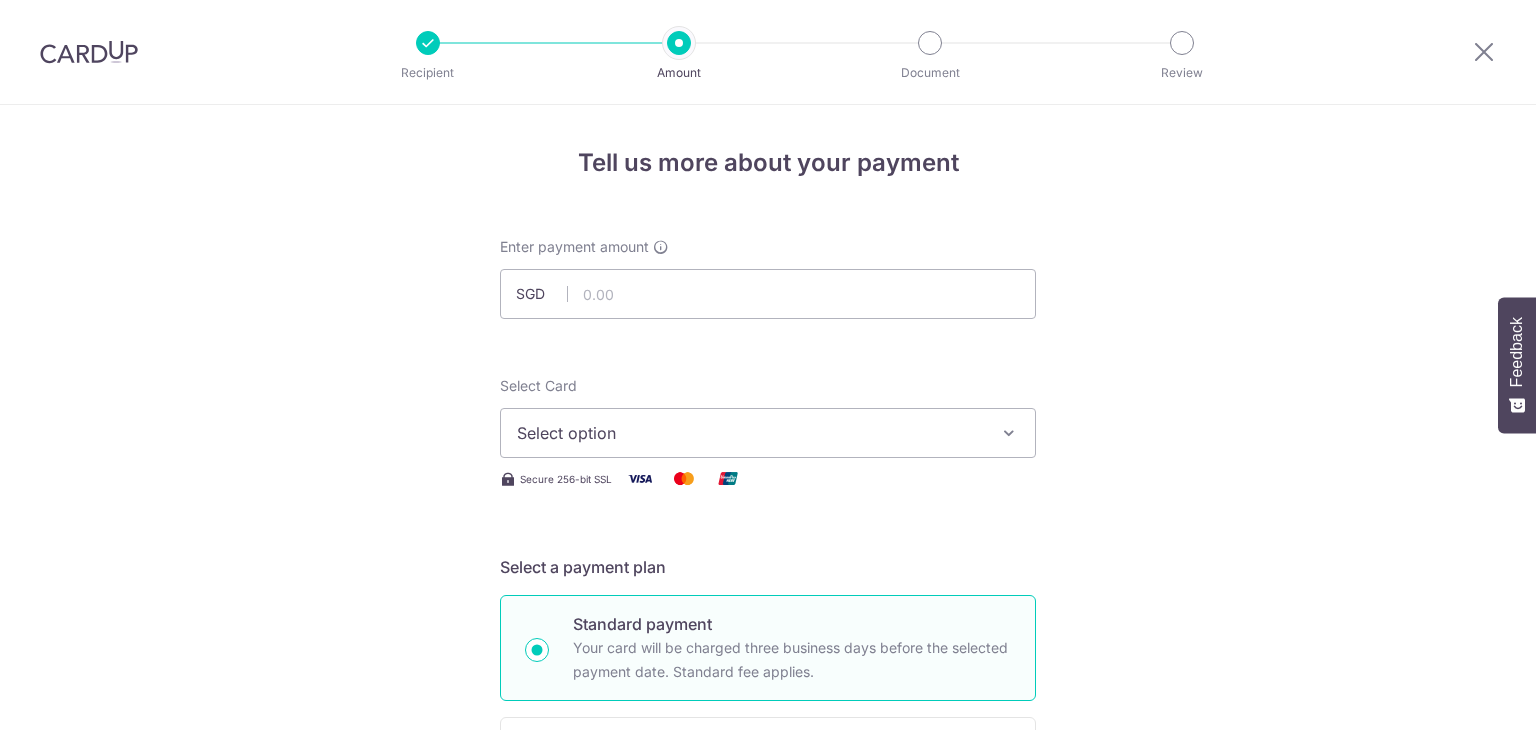 scroll, scrollTop: 0, scrollLeft: 0, axis: both 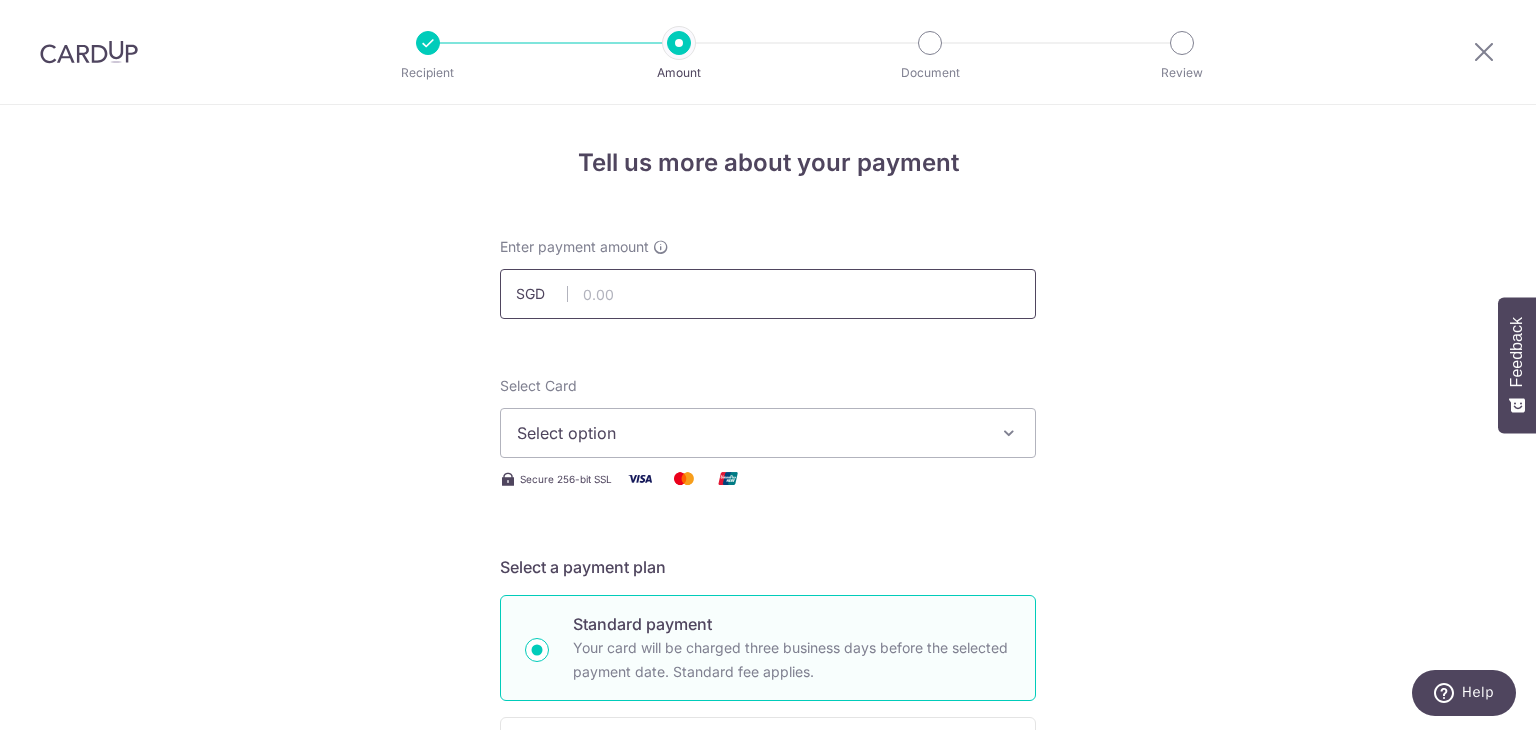 click at bounding box center (768, 294) 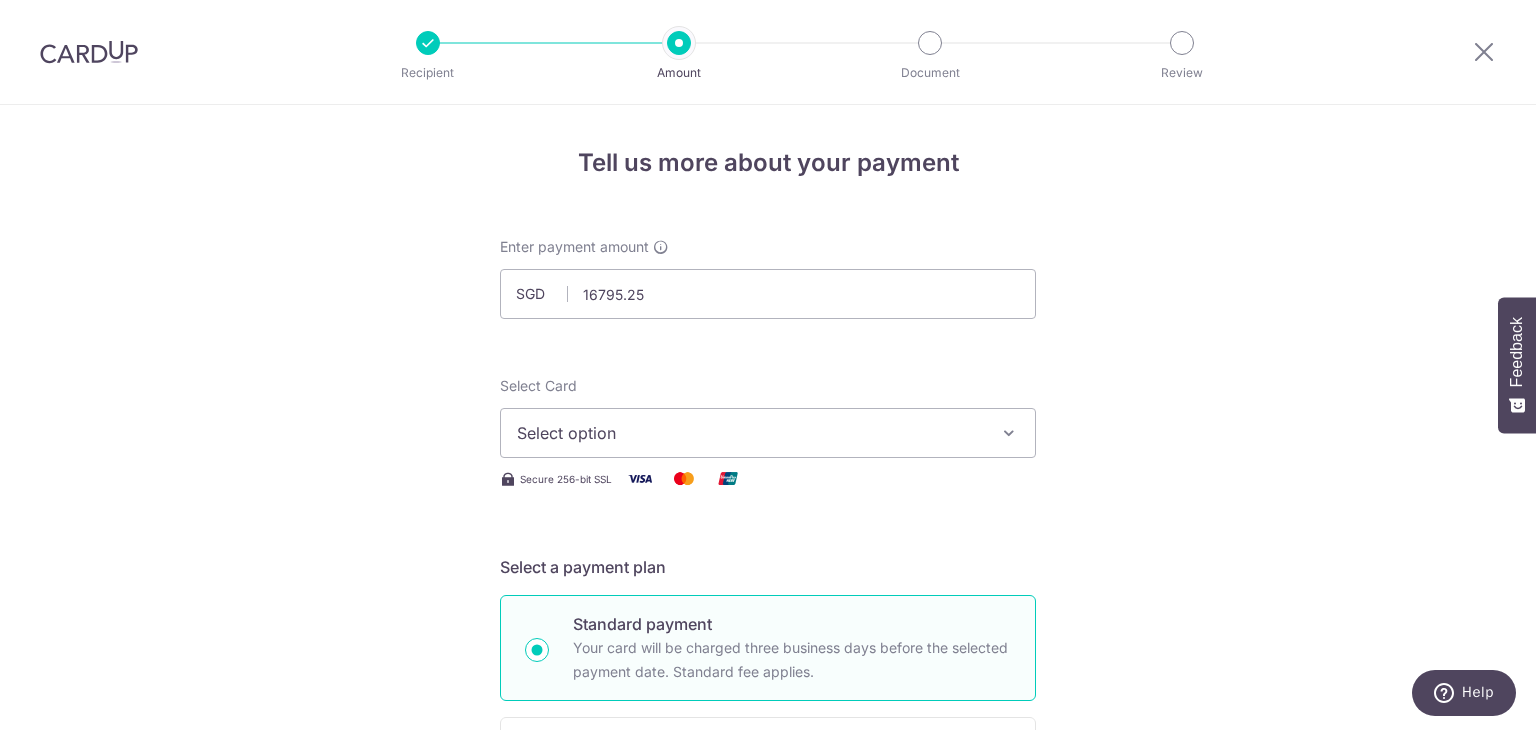 type on "16,795.25" 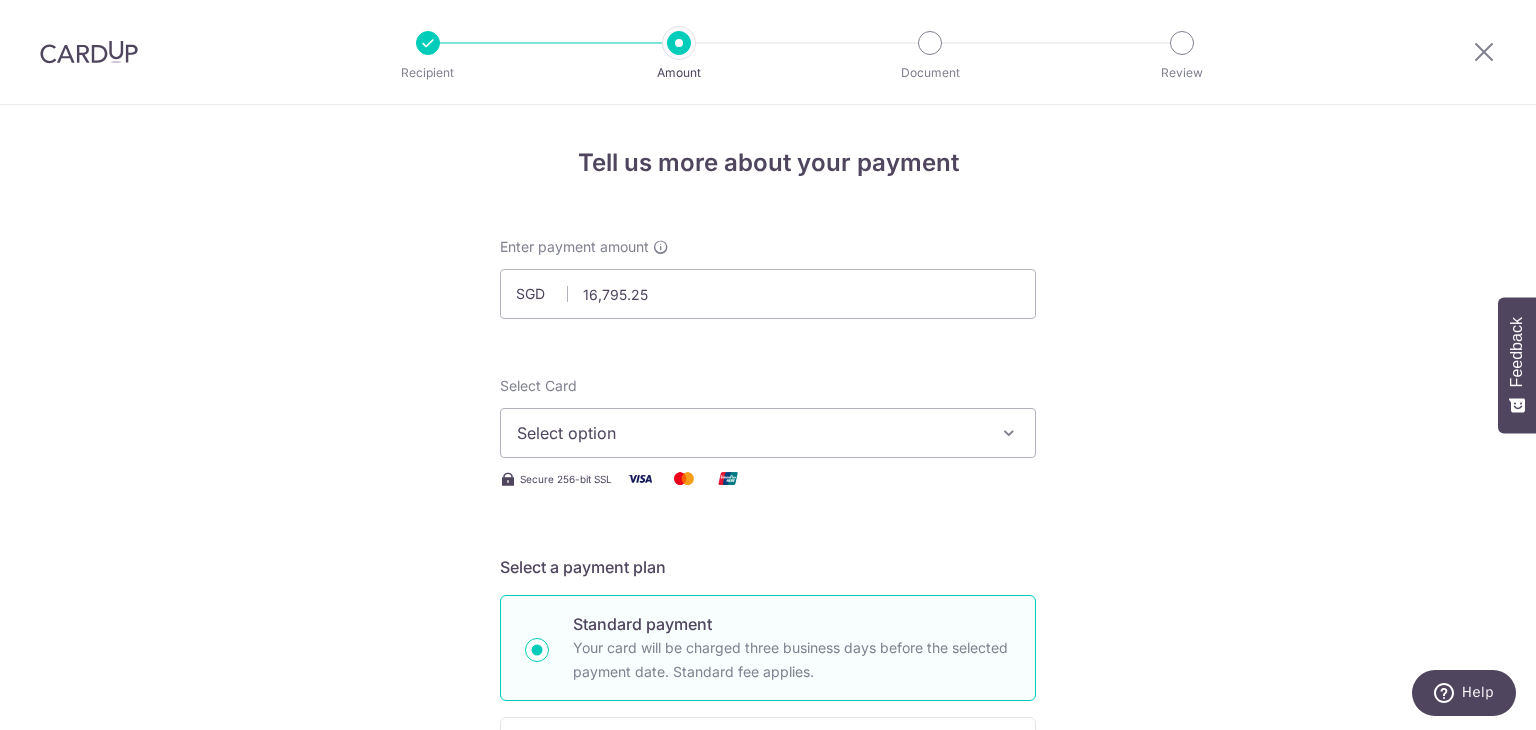 click on "Select option" at bounding box center [768, 433] 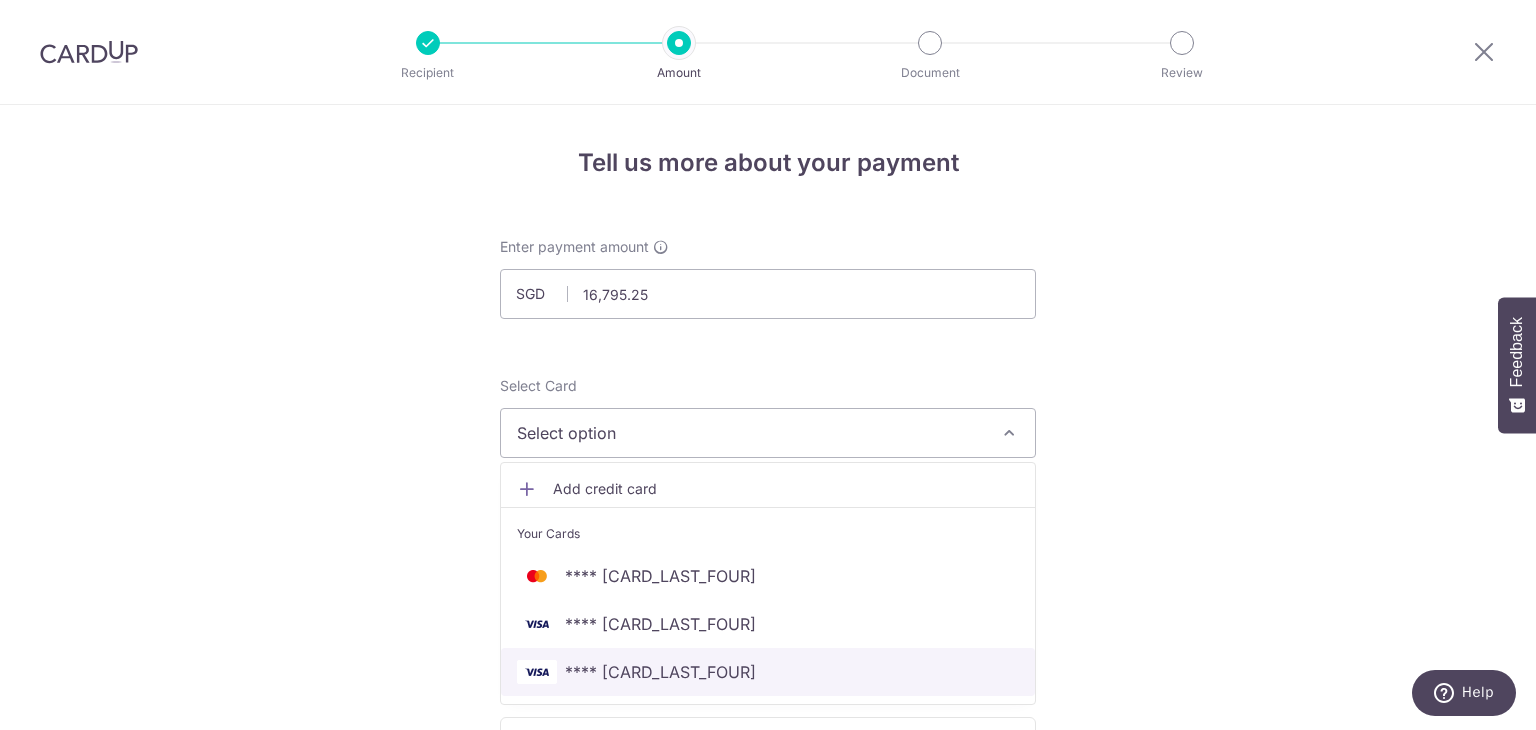 click on "**** [CARD_LAST_FOUR]" at bounding box center [660, 672] 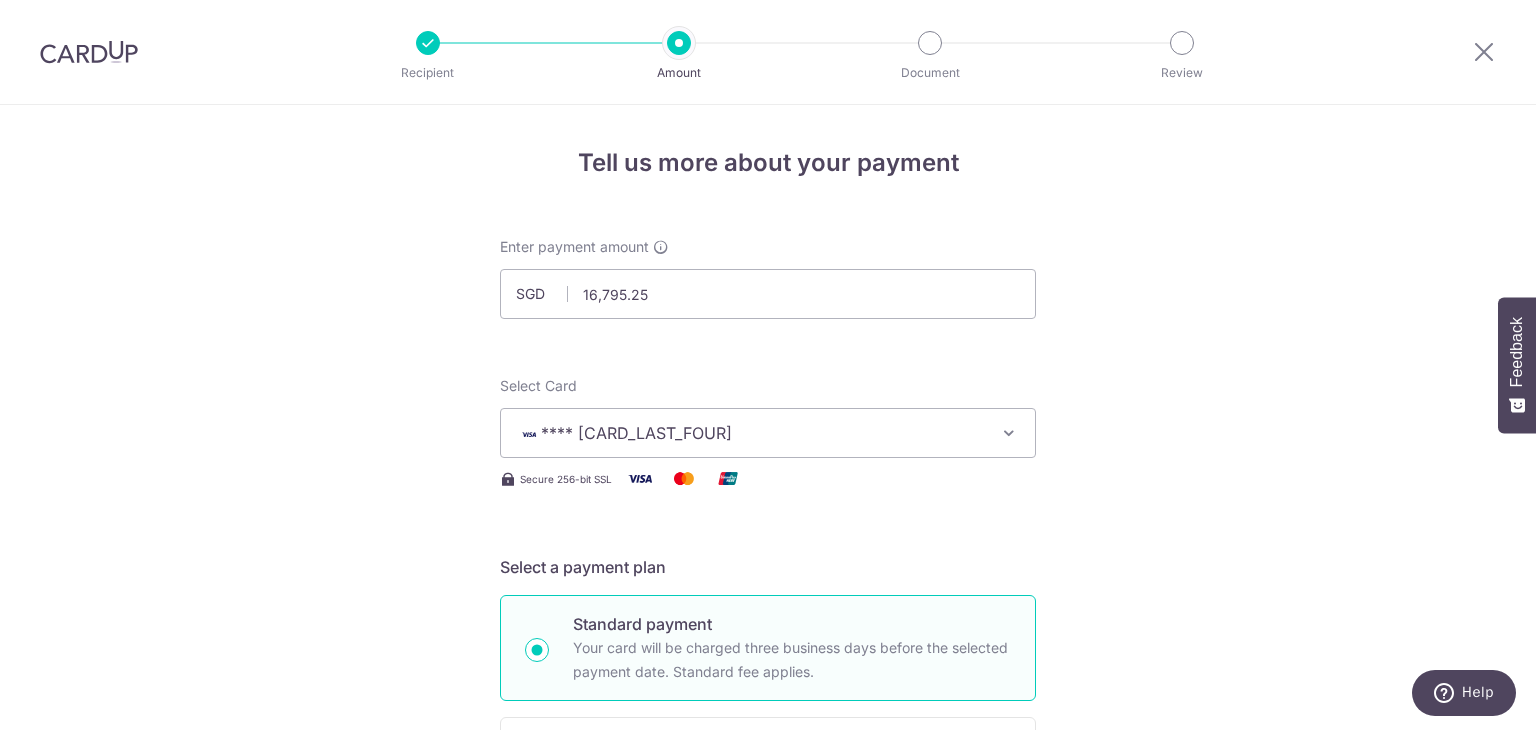 click on "Tell us more about your payment
Select Card
**** [CARD_LAST_FOUR]
Add credit card
Your Cards
**** [CARD_LAST_FOUR]
**** [CARD_LAST_FOUR]
**** [CARD_LAST_FOUR]
Secure 256-bit SSL
Text
New card details
Card" at bounding box center (768, 1076) 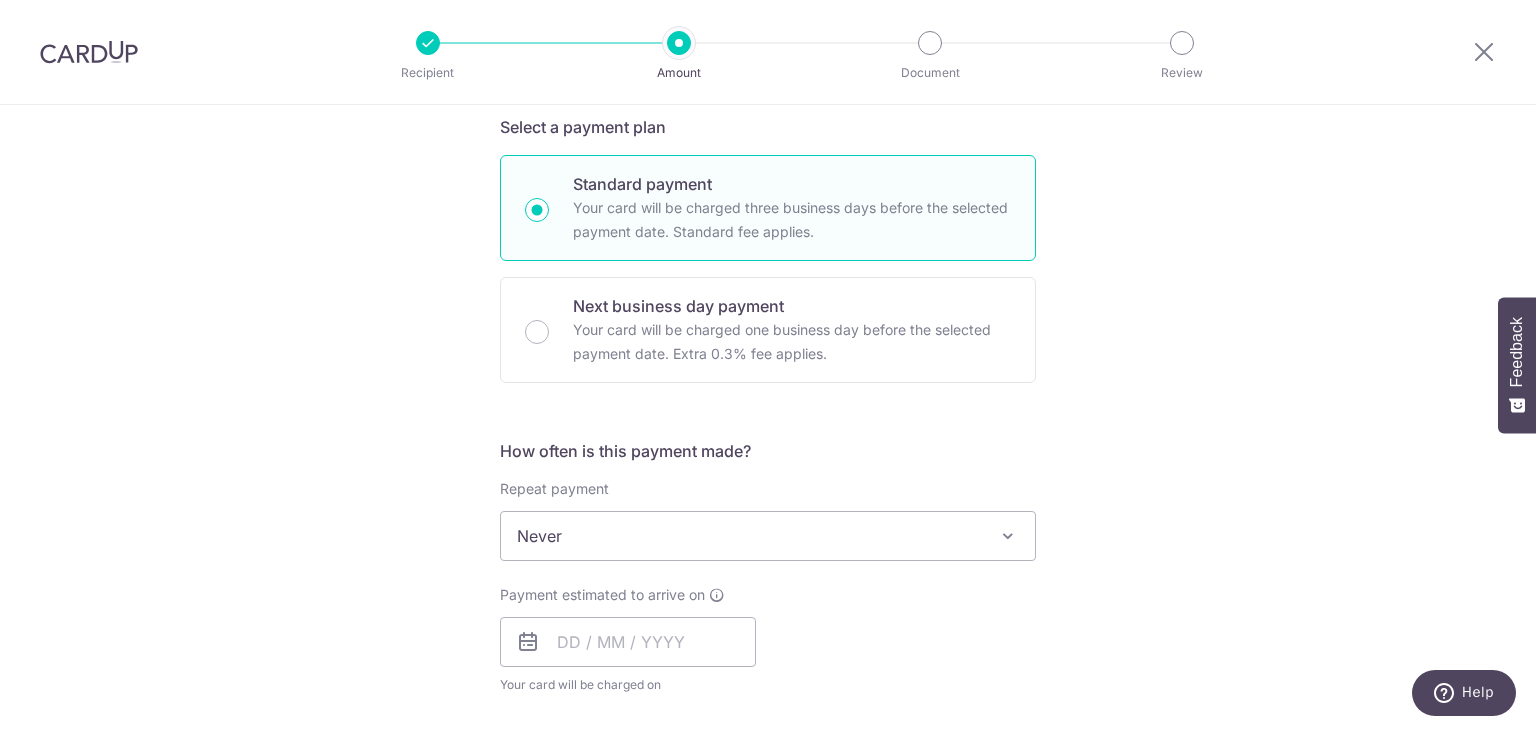 scroll, scrollTop: 536, scrollLeft: 0, axis: vertical 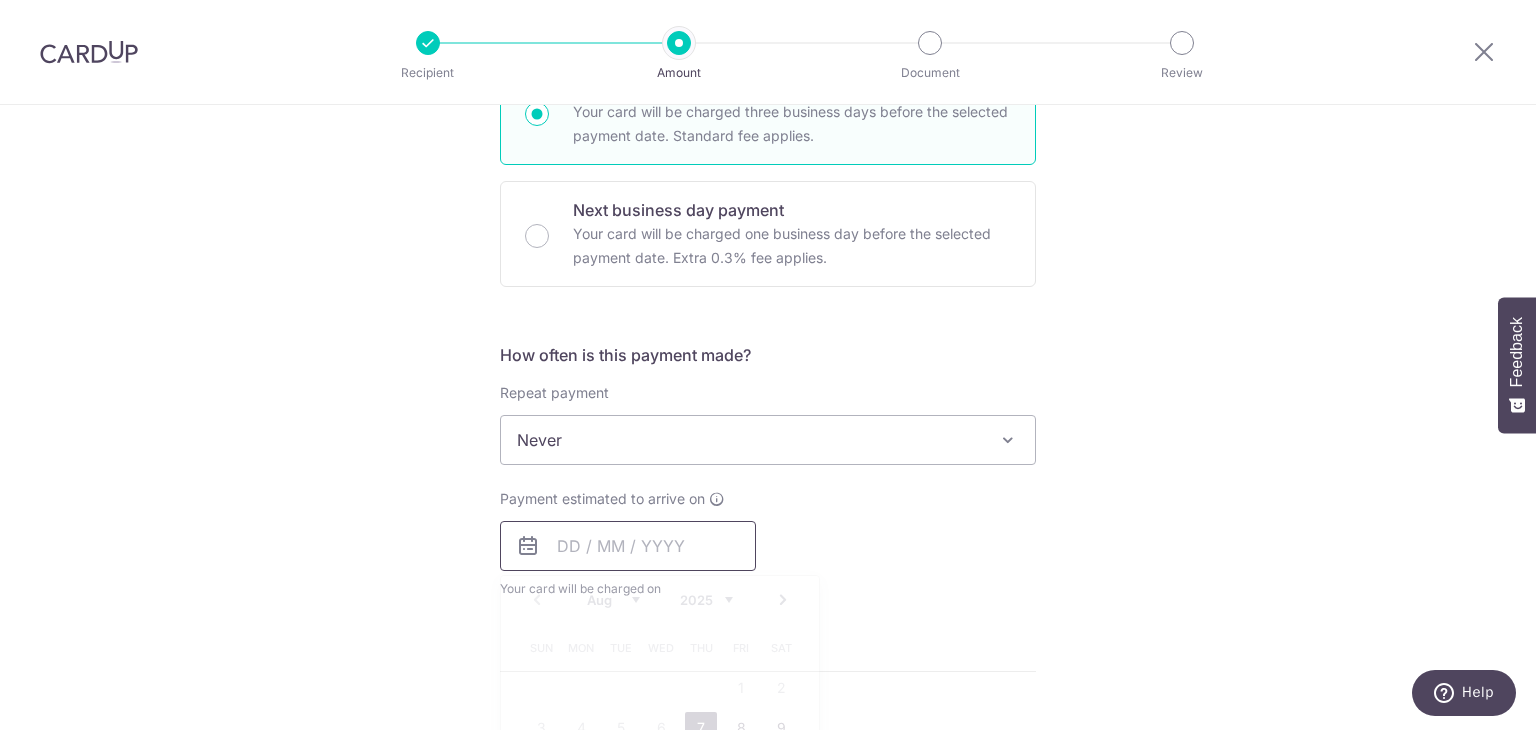 click at bounding box center [628, 546] 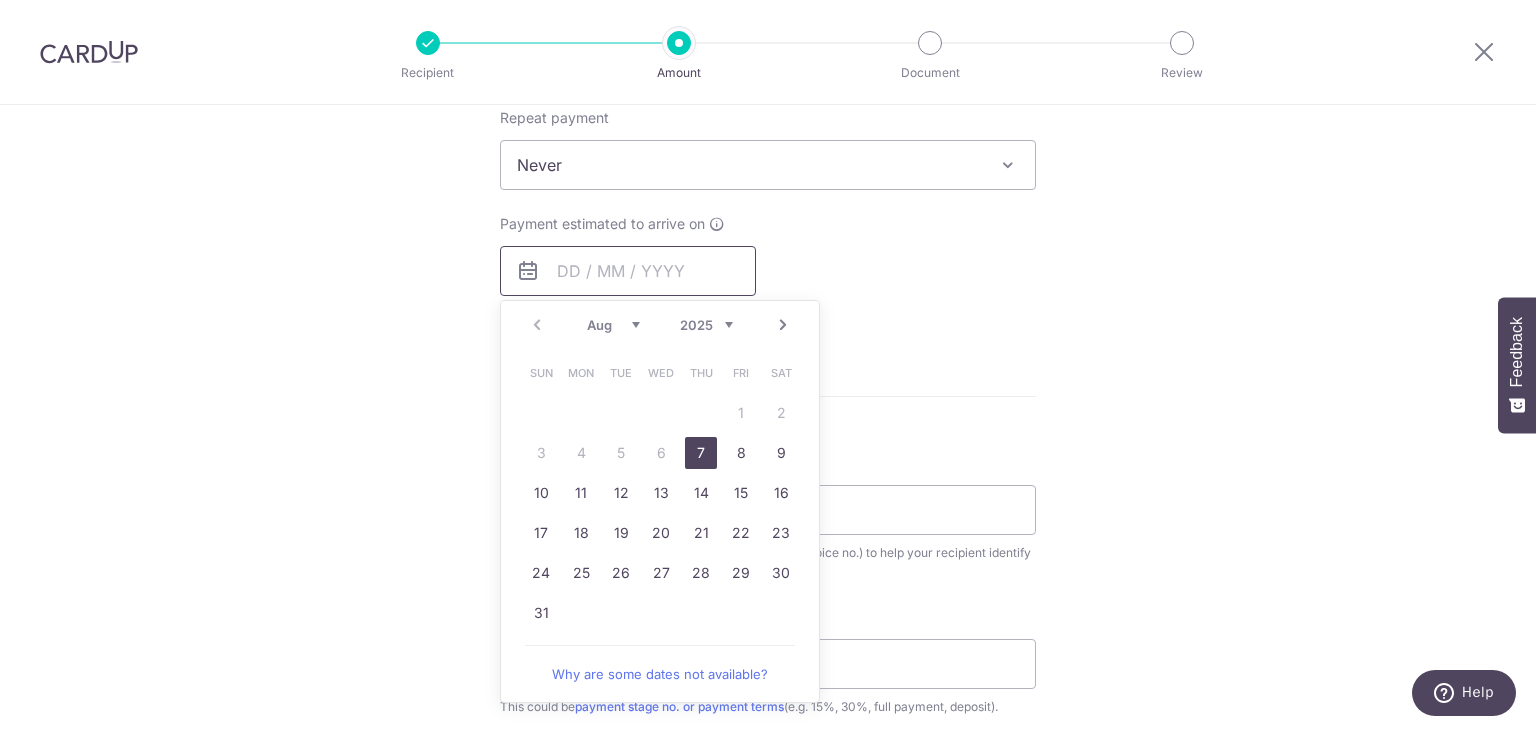 scroll, scrollTop: 812, scrollLeft: 0, axis: vertical 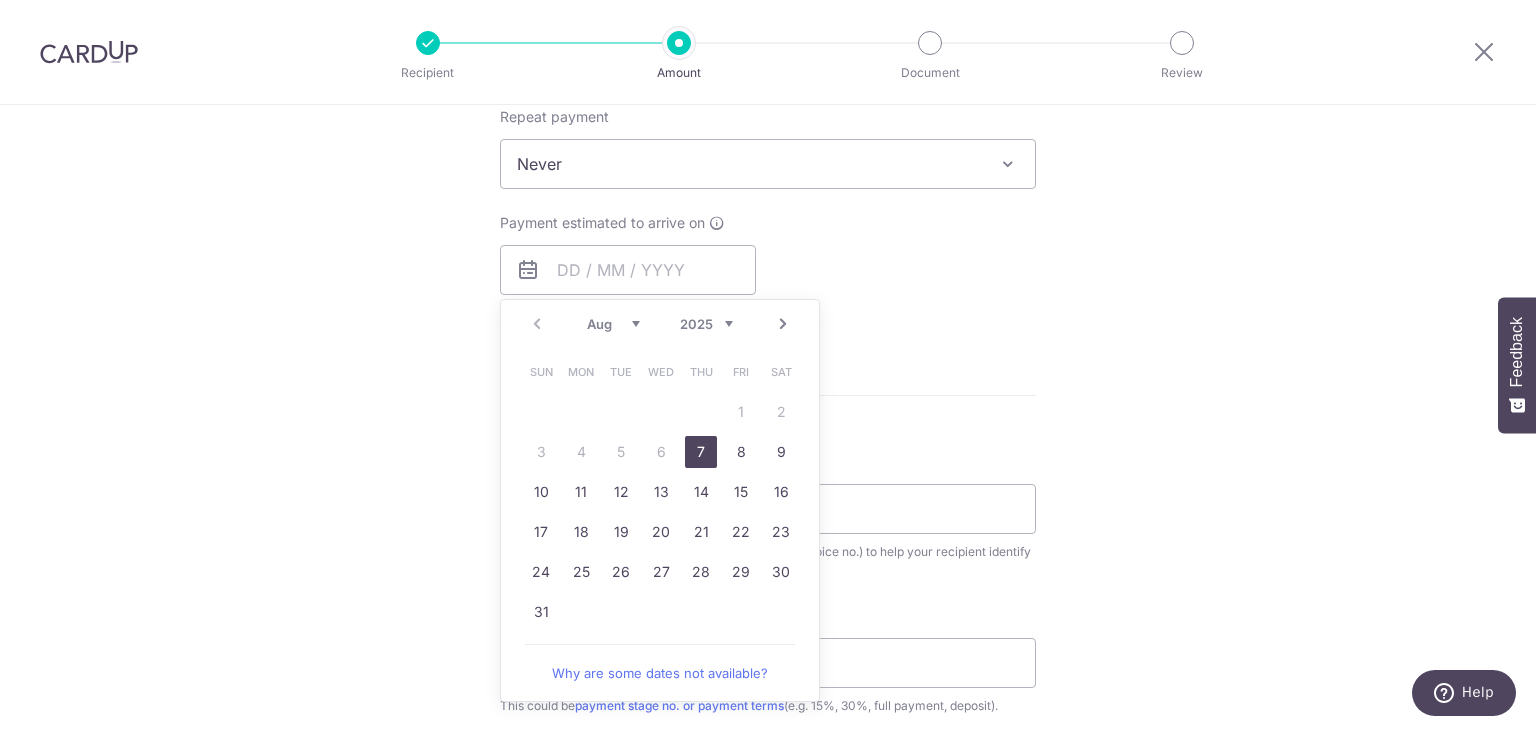 click on "7" at bounding box center (701, 452) 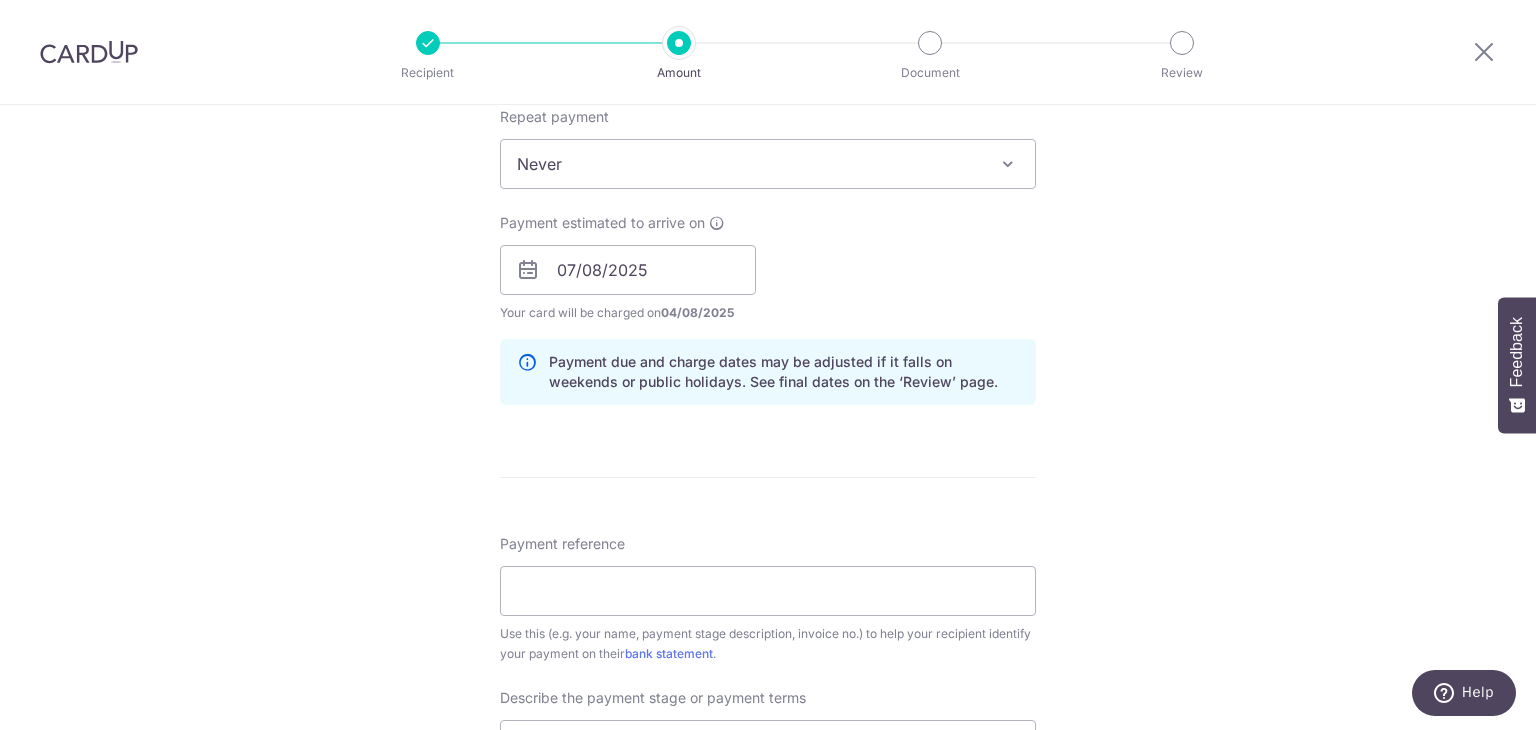 click on "Tell us more about your payment
Enter payment amount
SGD
16,795.25
16795.25
Select Card
**** 9267
Add credit card
Your Cards
**** 7244
**** 6184
**** 9267
Secure 256-bit SSL
Text
New card details
Card" at bounding box center (768, 305) 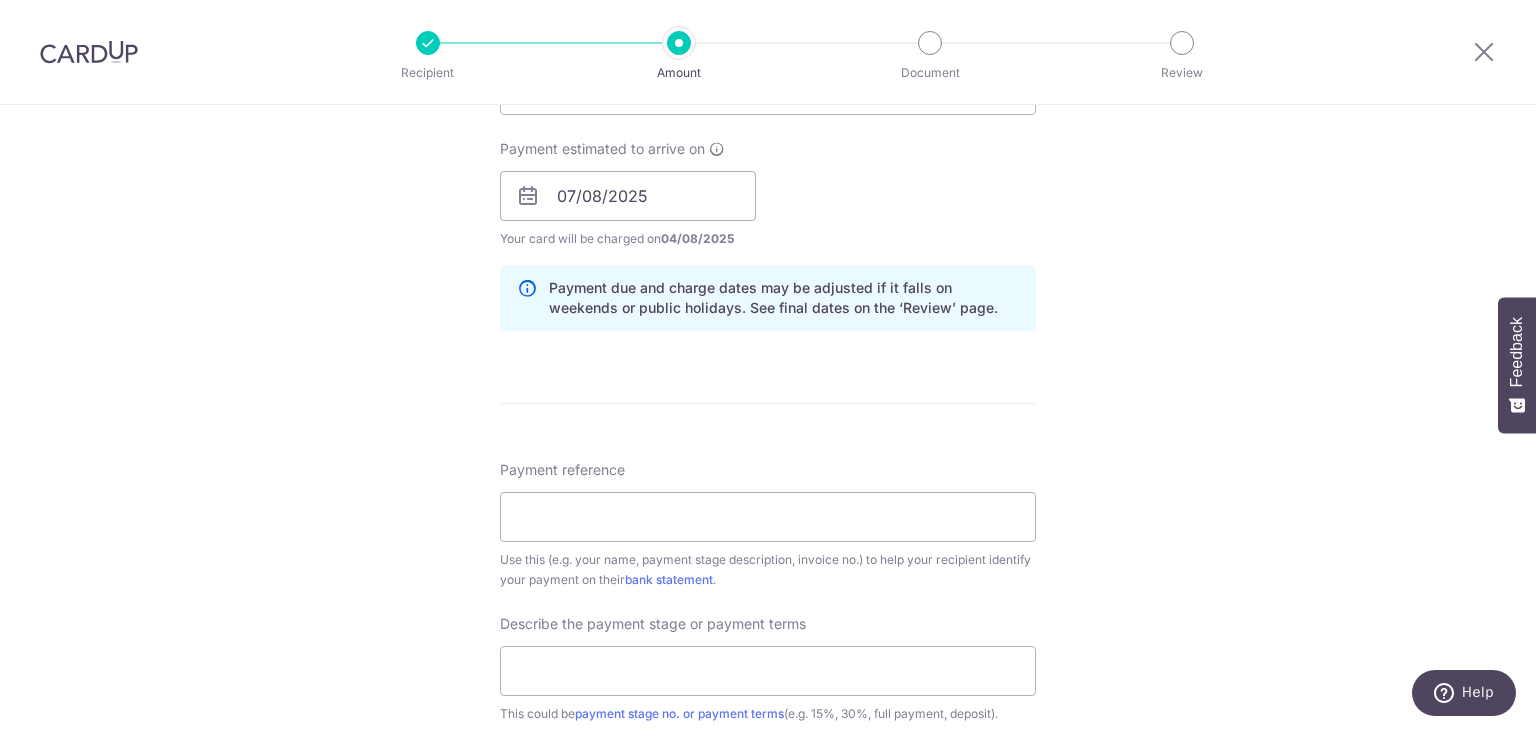 scroll, scrollTop: 892, scrollLeft: 0, axis: vertical 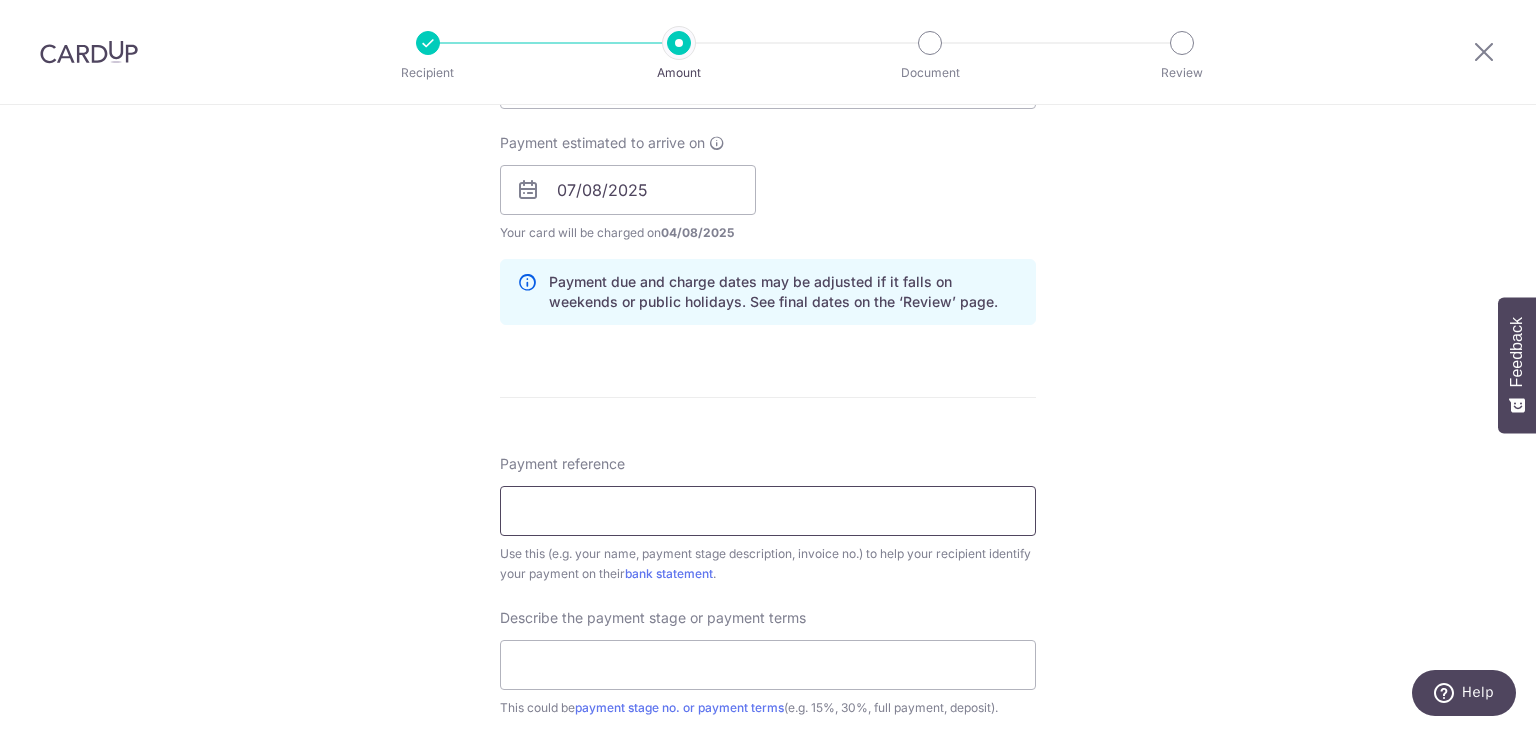 click on "Payment reference" at bounding box center [768, 511] 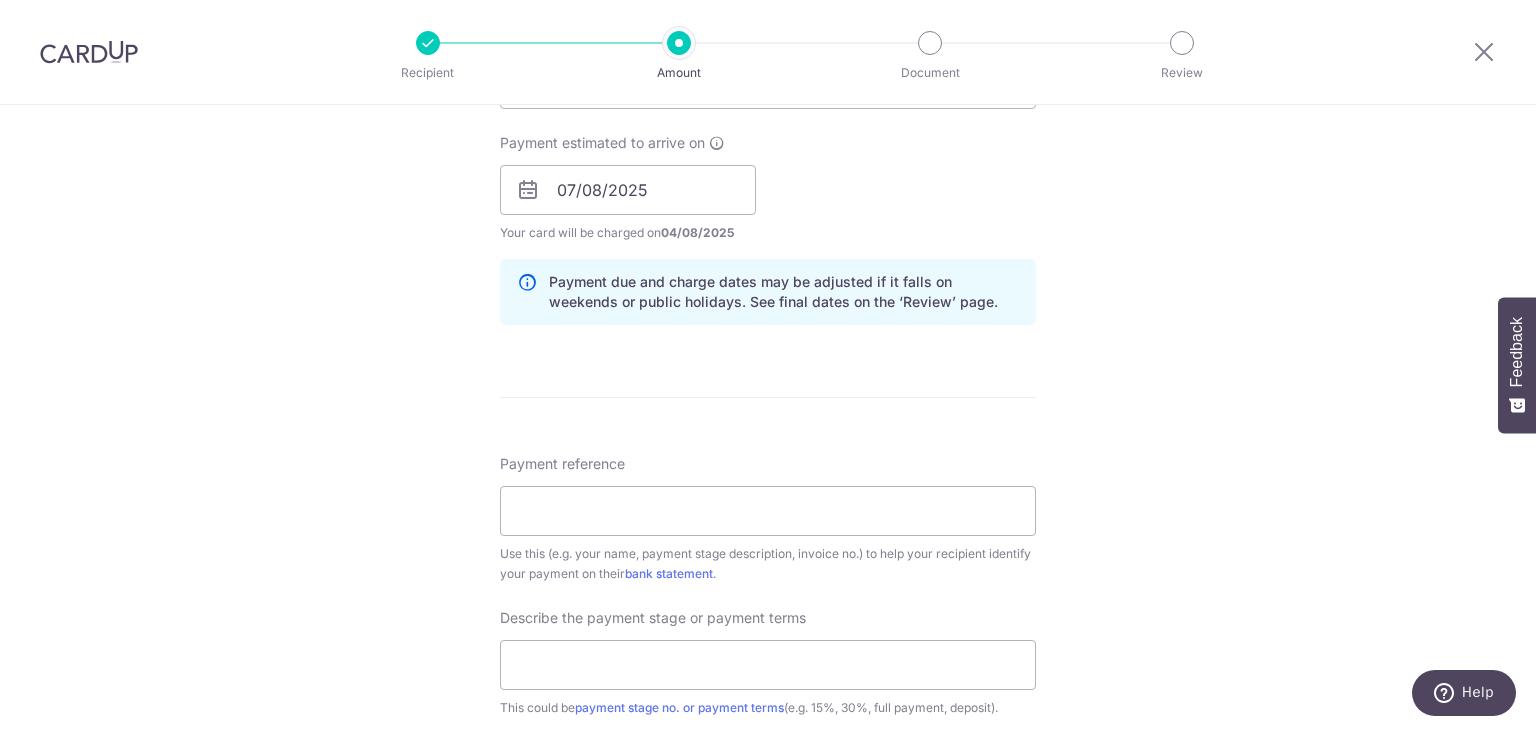 click on "Tell us more about your payment
Enter payment amount
SGD
16,795.25
16795.25
Select Card
**** 9267
Add credit card
Your Cards
**** 7244
**** 6184
**** 9267
Secure 256-bit SSL
Text
New card details
Card" at bounding box center (768, 225) 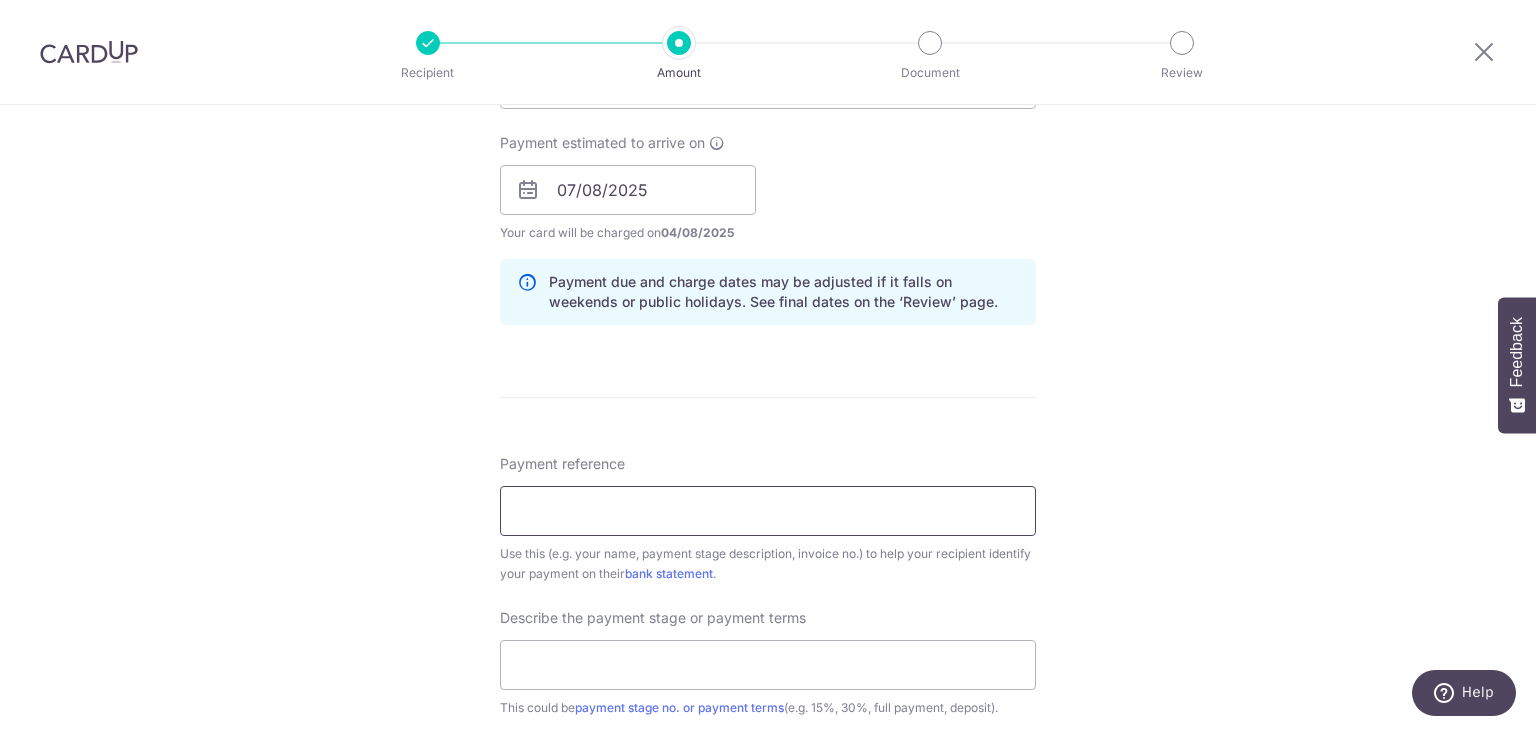 click on "Payment reference" at bounding box center (768, 511) 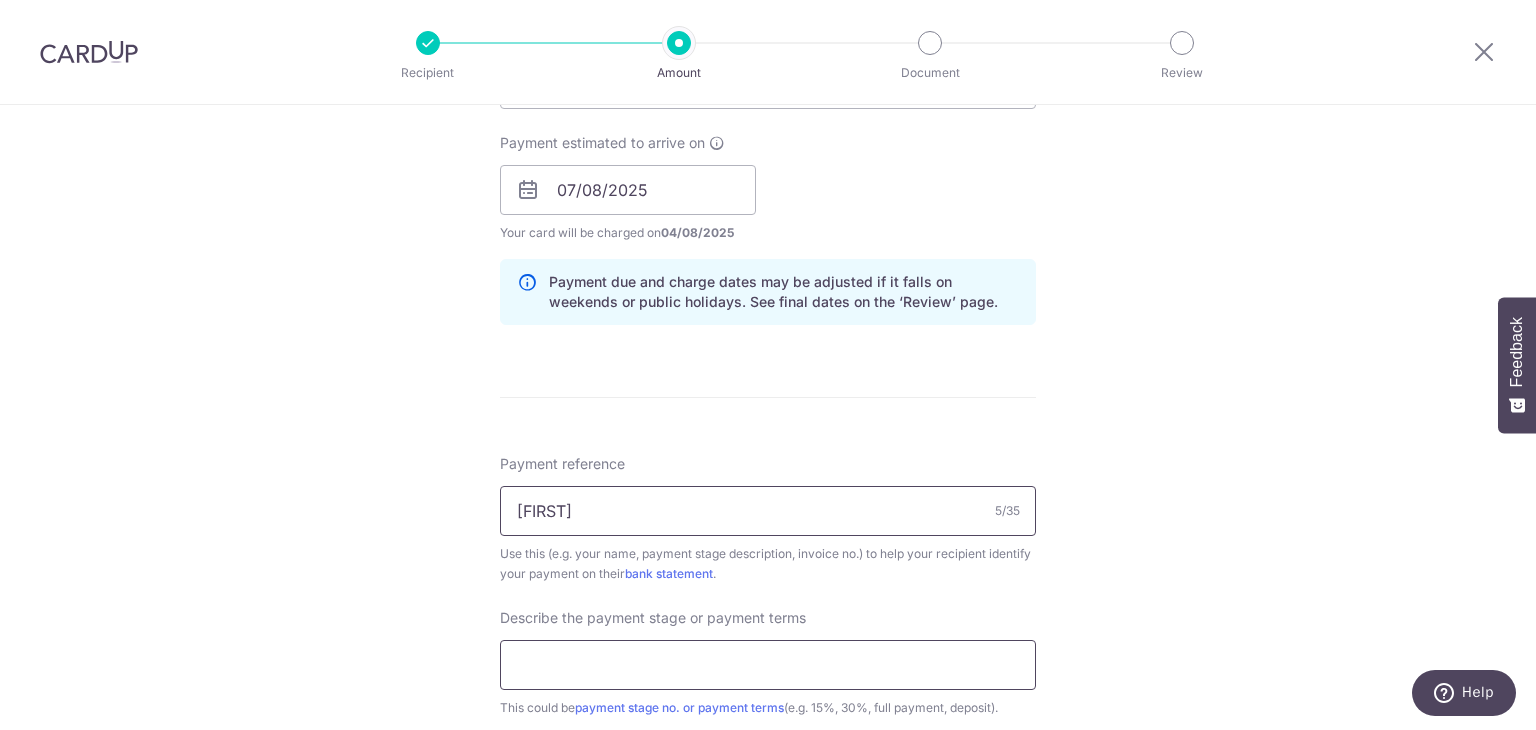 type on "Andri" 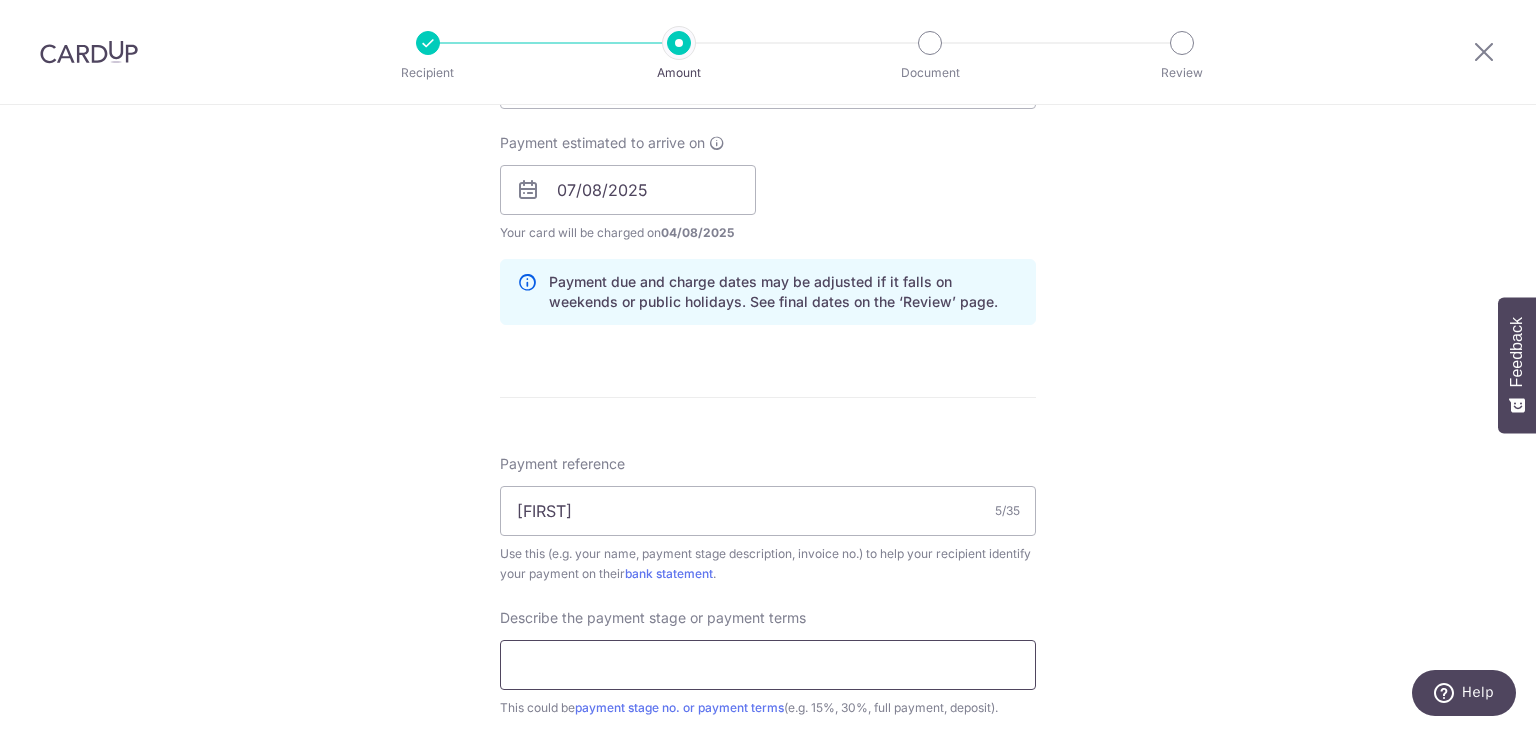 click at bounding box center (768, 665) 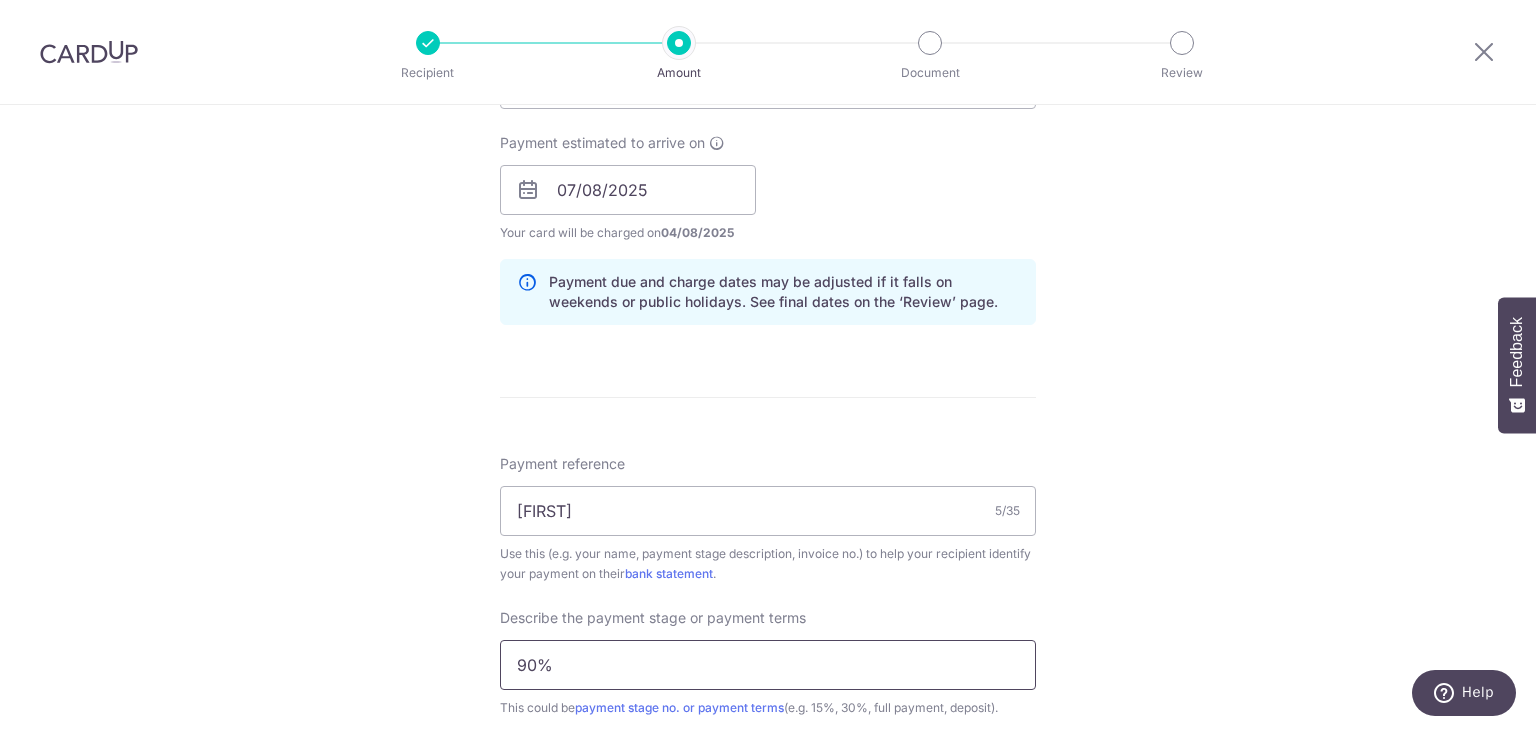 type on "90%" 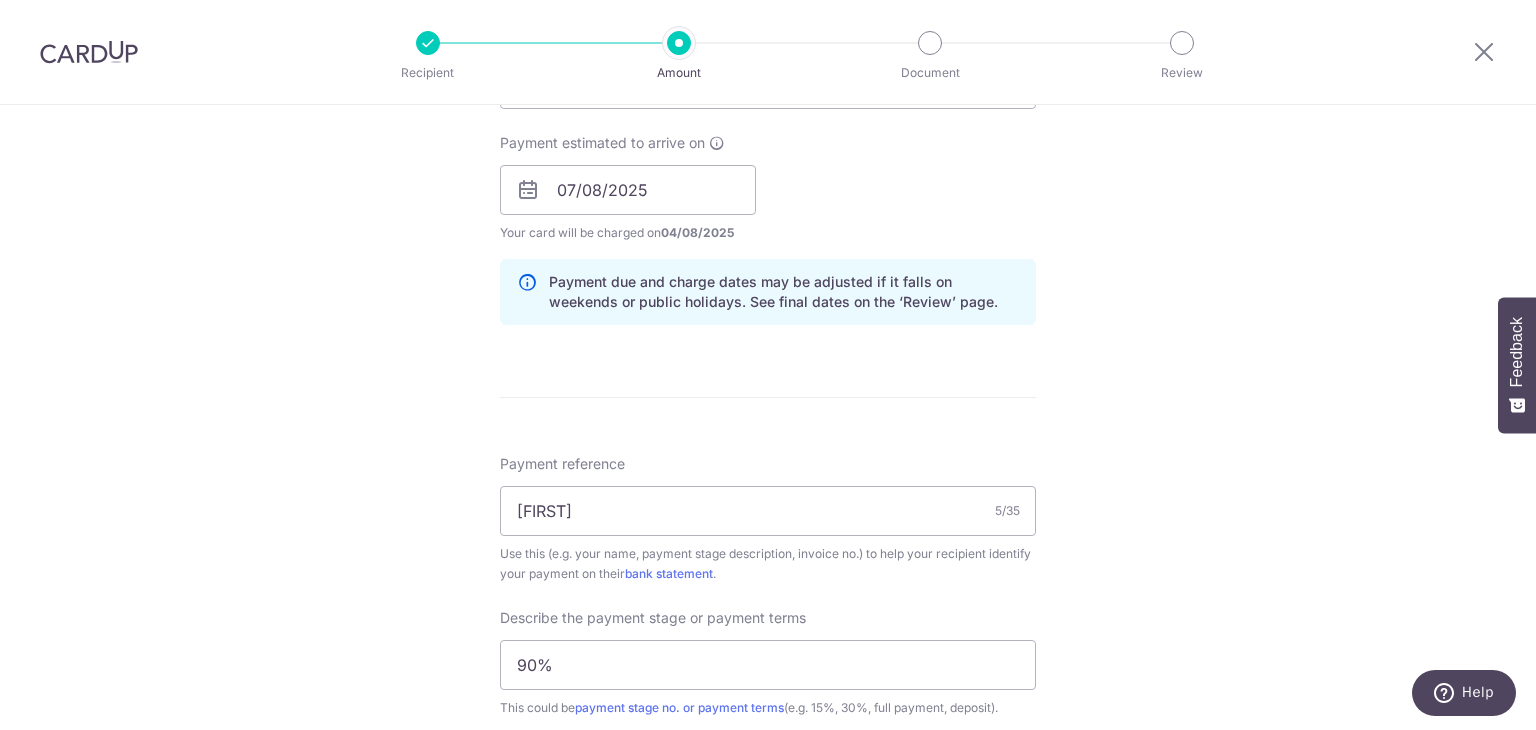 click on "Tell us more about your payment
Enter payment amount
SGD
16,795.25
16795.25
Select Card
**** 9267
Add credit card
Your Cards
**** 7244
**** 6184
**** 9267
Secure 256-bit SSL
Text
New card details
Card" at bounding box center [768, 225] 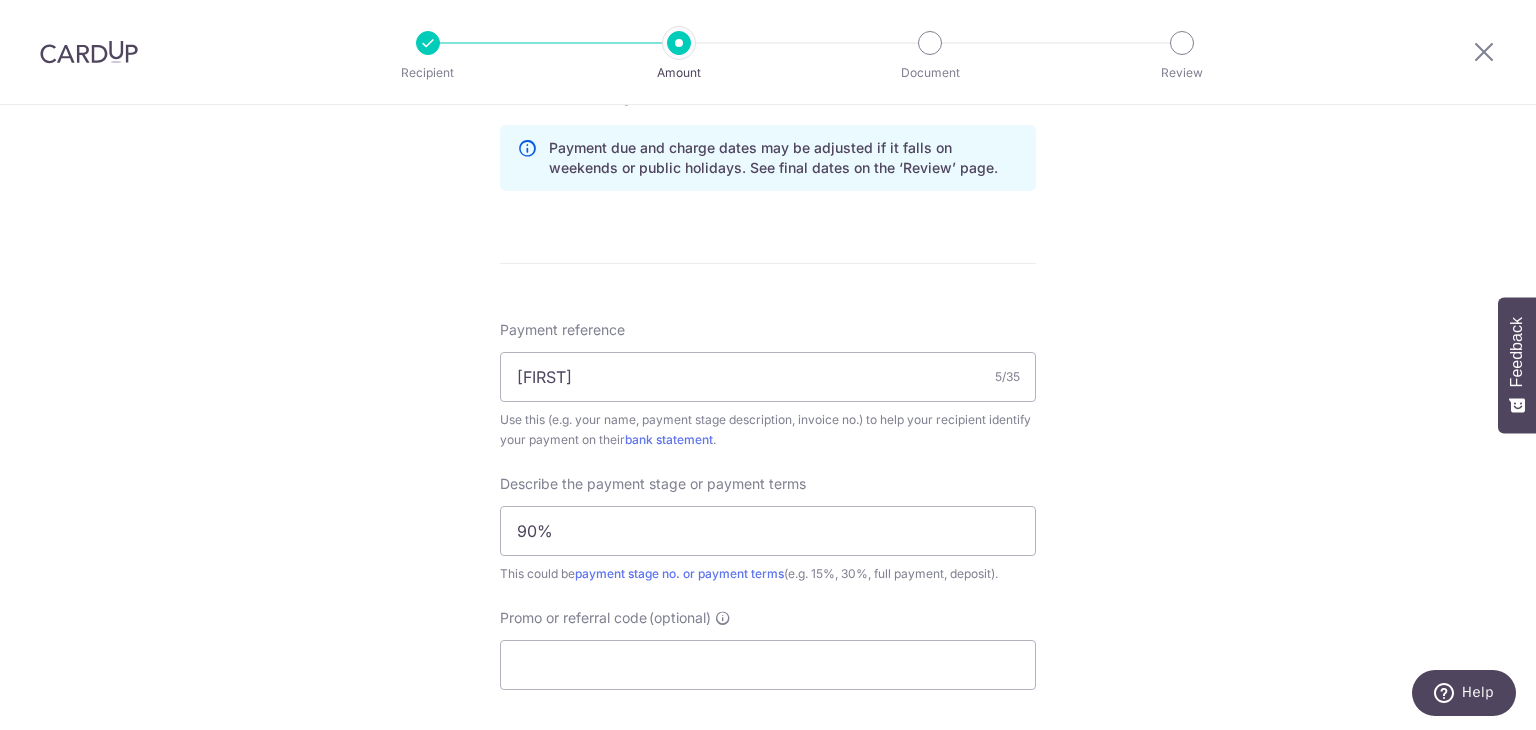 scroll, scrollTop: 1027, scrollLeft: 0, axis: vertical 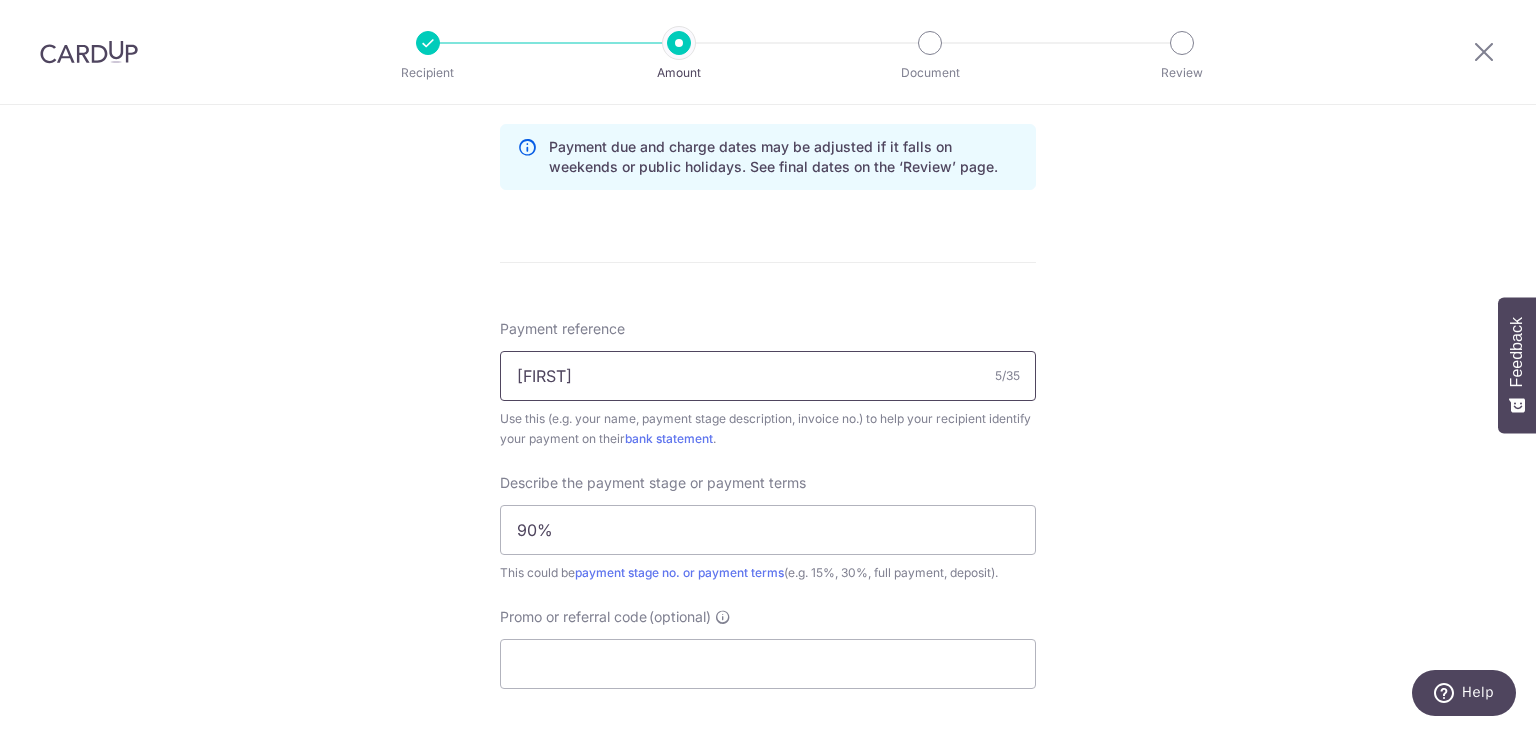 click on "Andri" at bounding box center (768, 376) 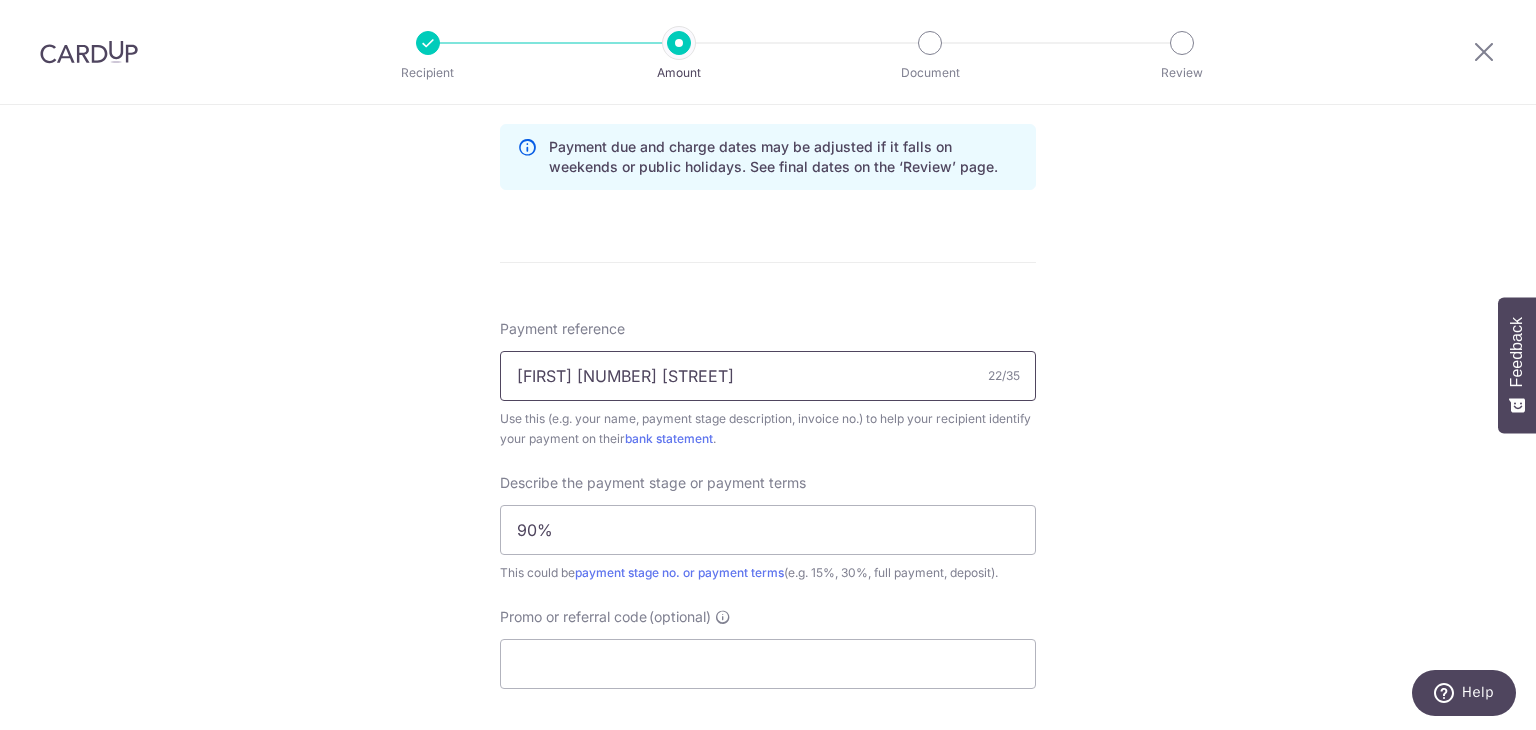 click on "Andri 35 Hougang Ave 7" at bounding box center [768, 376] 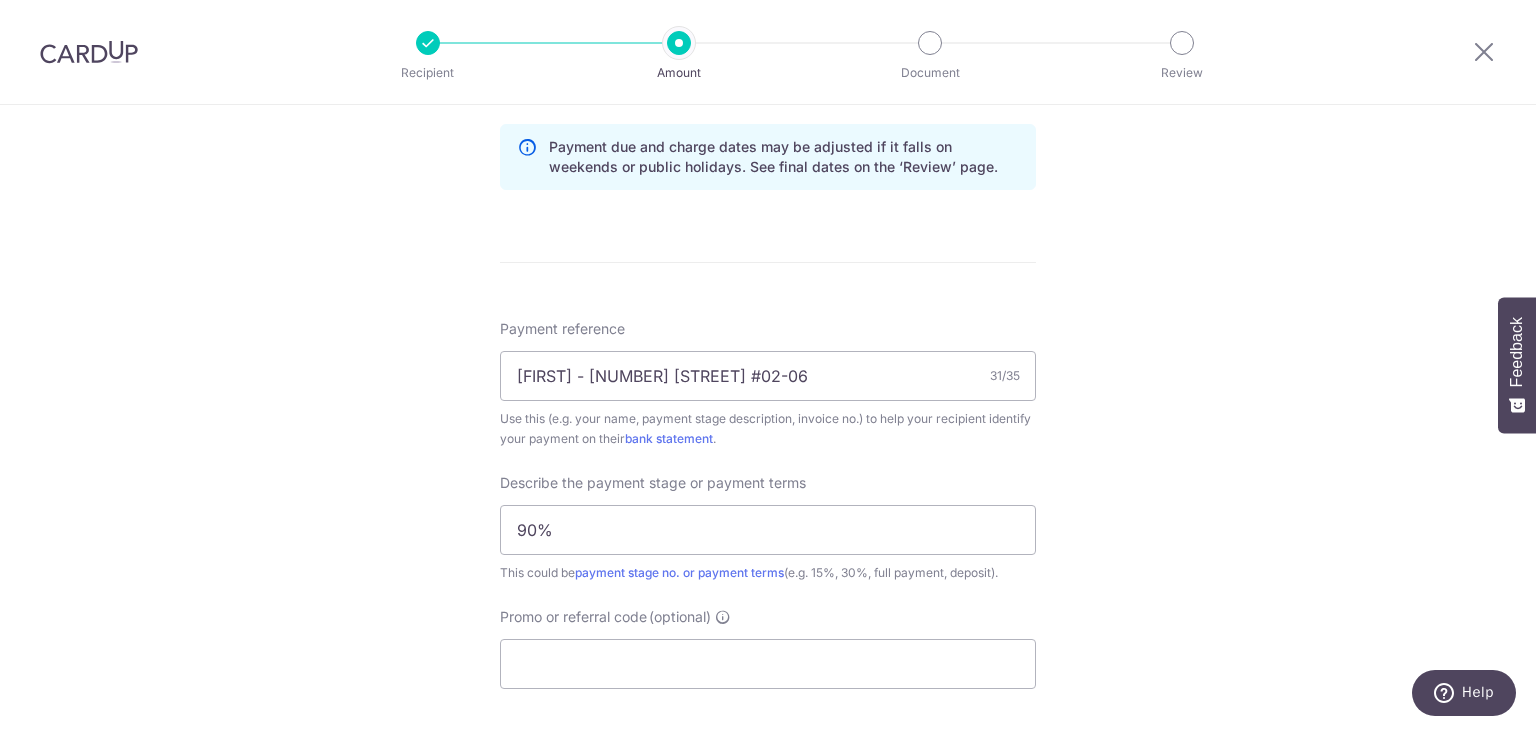 click on "Tell us more about your payment
Enter payment amount
SGD
16,795.25
16795.25
Select Card
**** 9267
Add credit card
Your Cards
**** 7244
**** 6184
**** 9267
Secure 256-bit SSL
Text
New card details
Card" at bounding box center [768, 90] 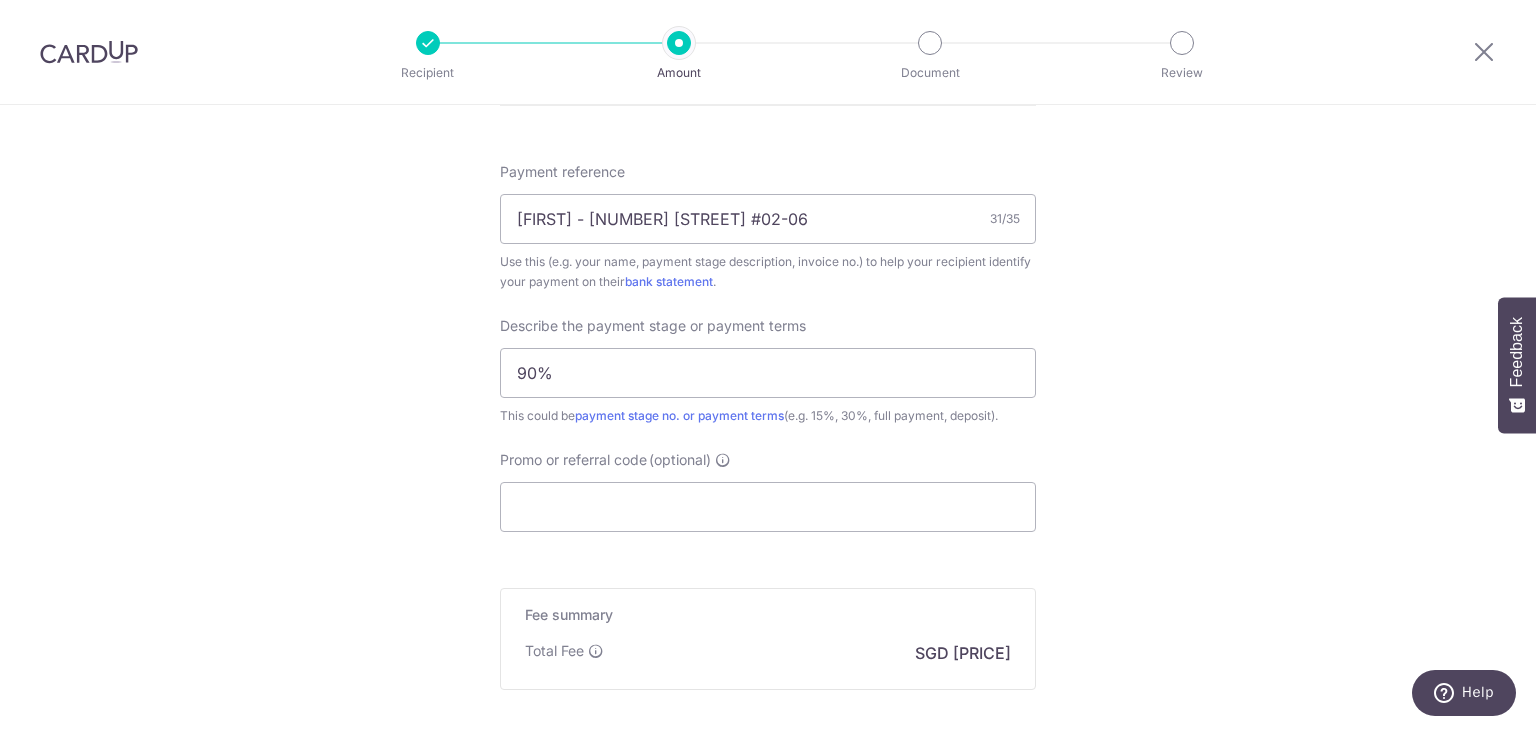 scroll, scrollTop: 1186, scrollLeft: 0, axis: vertical 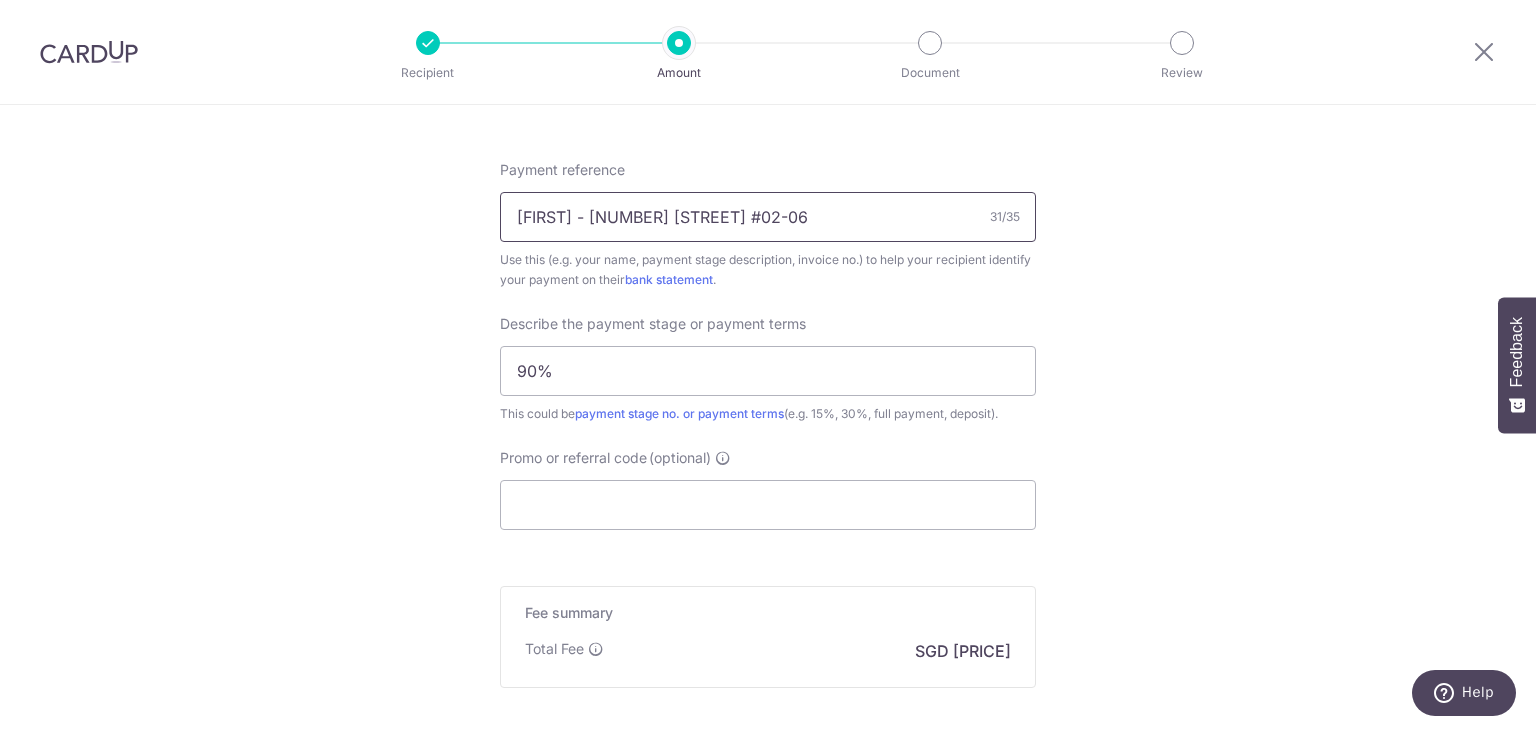 click on "Andri - 35 Hougang Ave 7 #02-06" at bounding box center (768, 217) 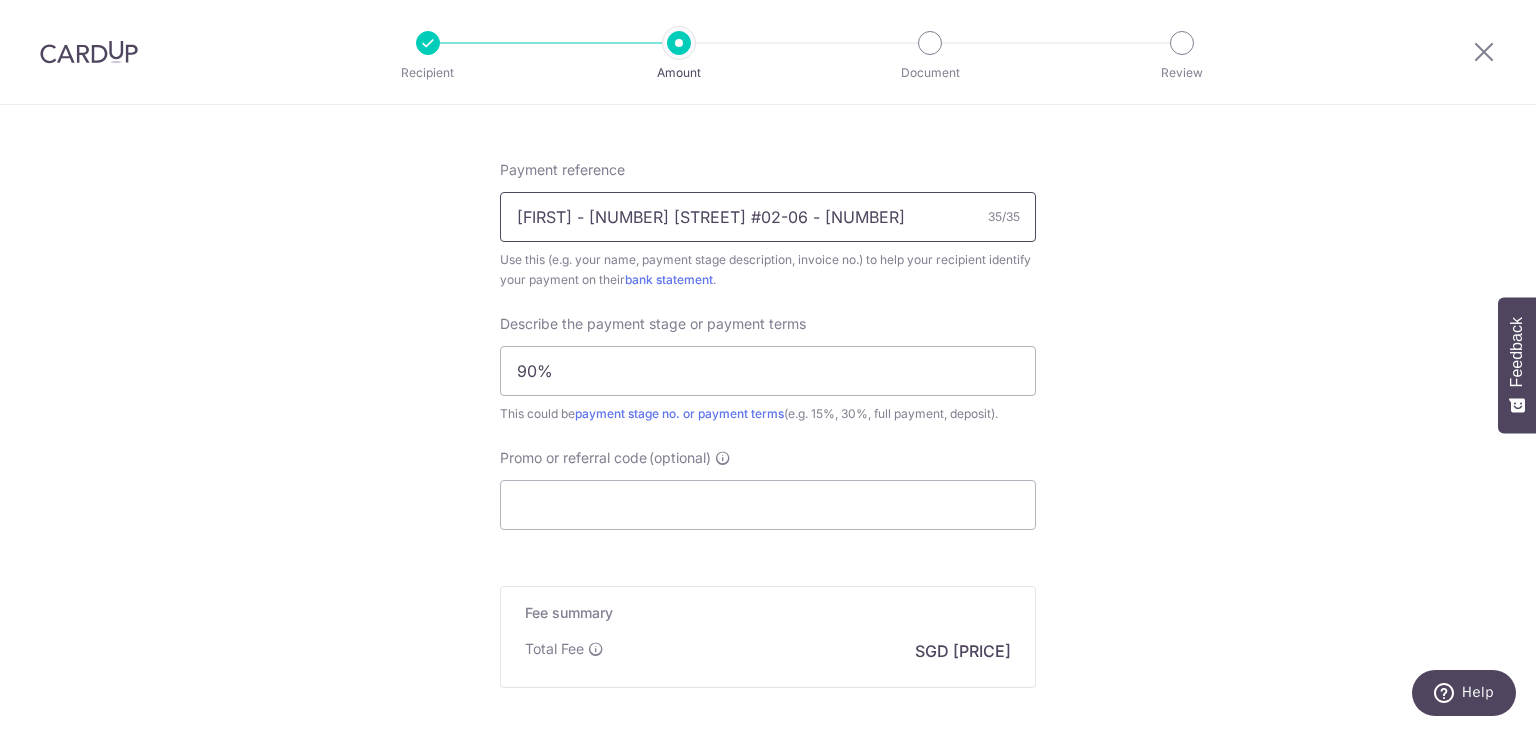 click on "Andri - 35 Hougang Ave 7 #02-06 - 9" at bounding box center [768, 217] 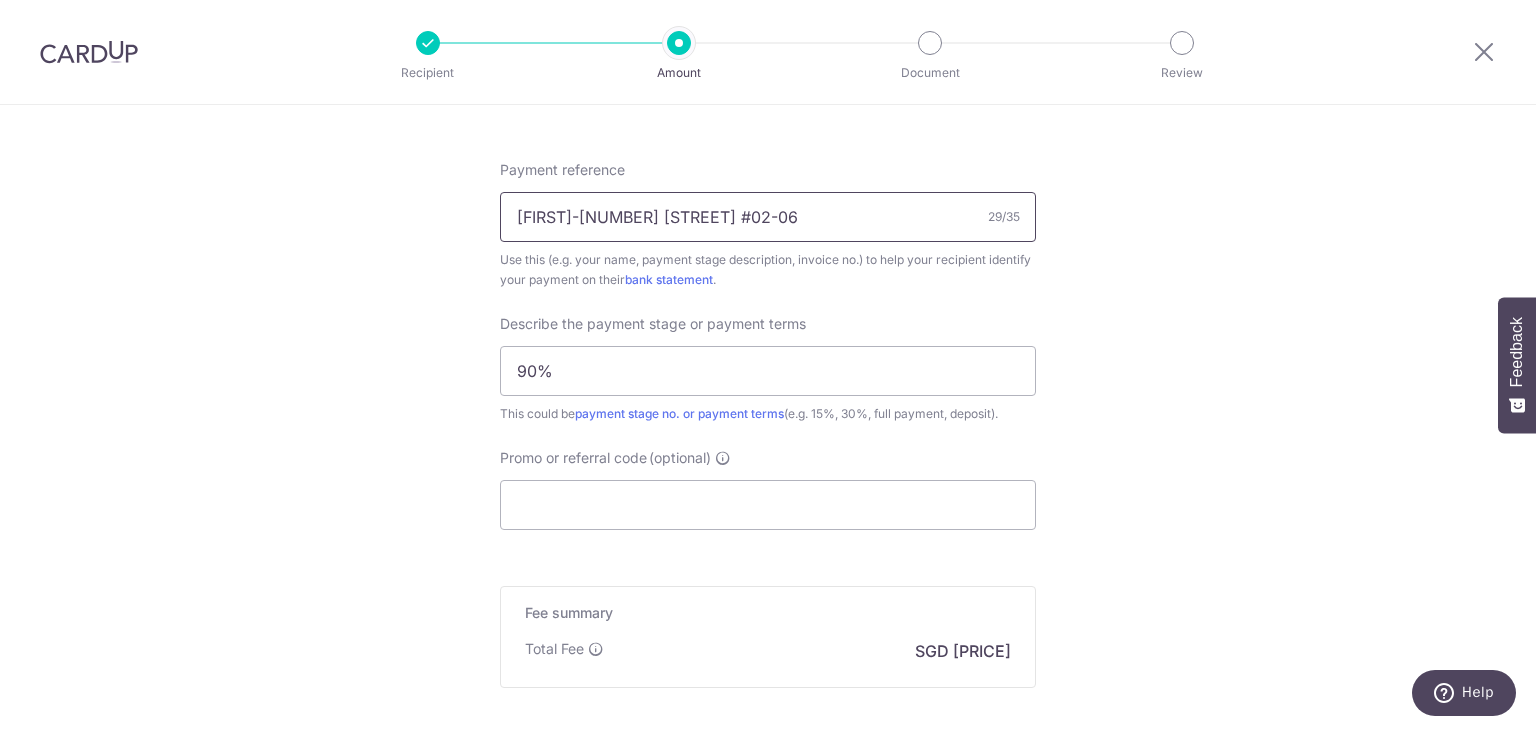 click on "Andri-35 Hougang Ave 7 #02-06" at bounding box center [768, 217] 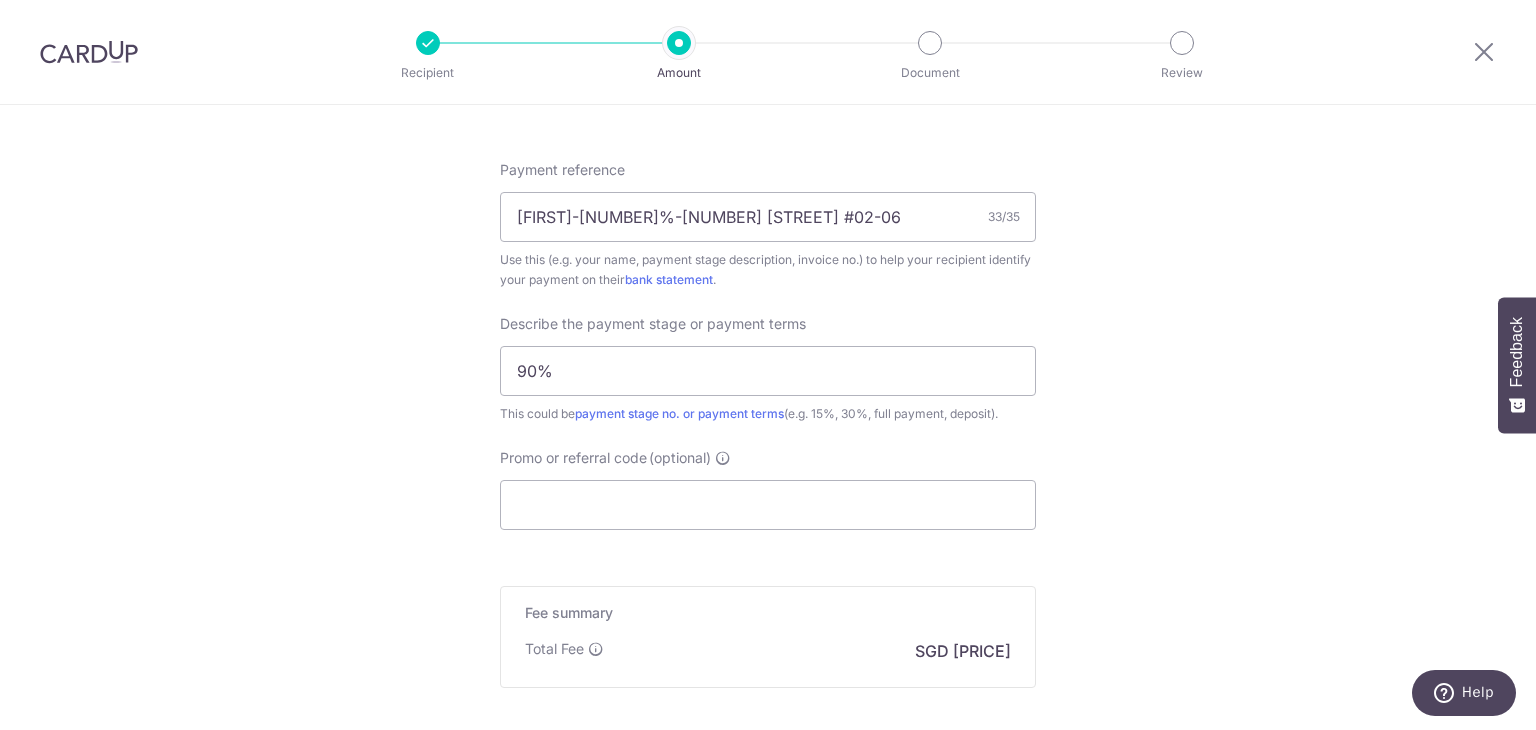 click on "Tell us more about your payment
Enter payment amount
SGD
16,795.25
16795.25
Select Card
**** 9267
Add credit card
Your Cards
**** 7244
**** 6184
**** 9267
Secure 256-bit SSL
Text
New card details
Card" at bounding box center (768, -69) 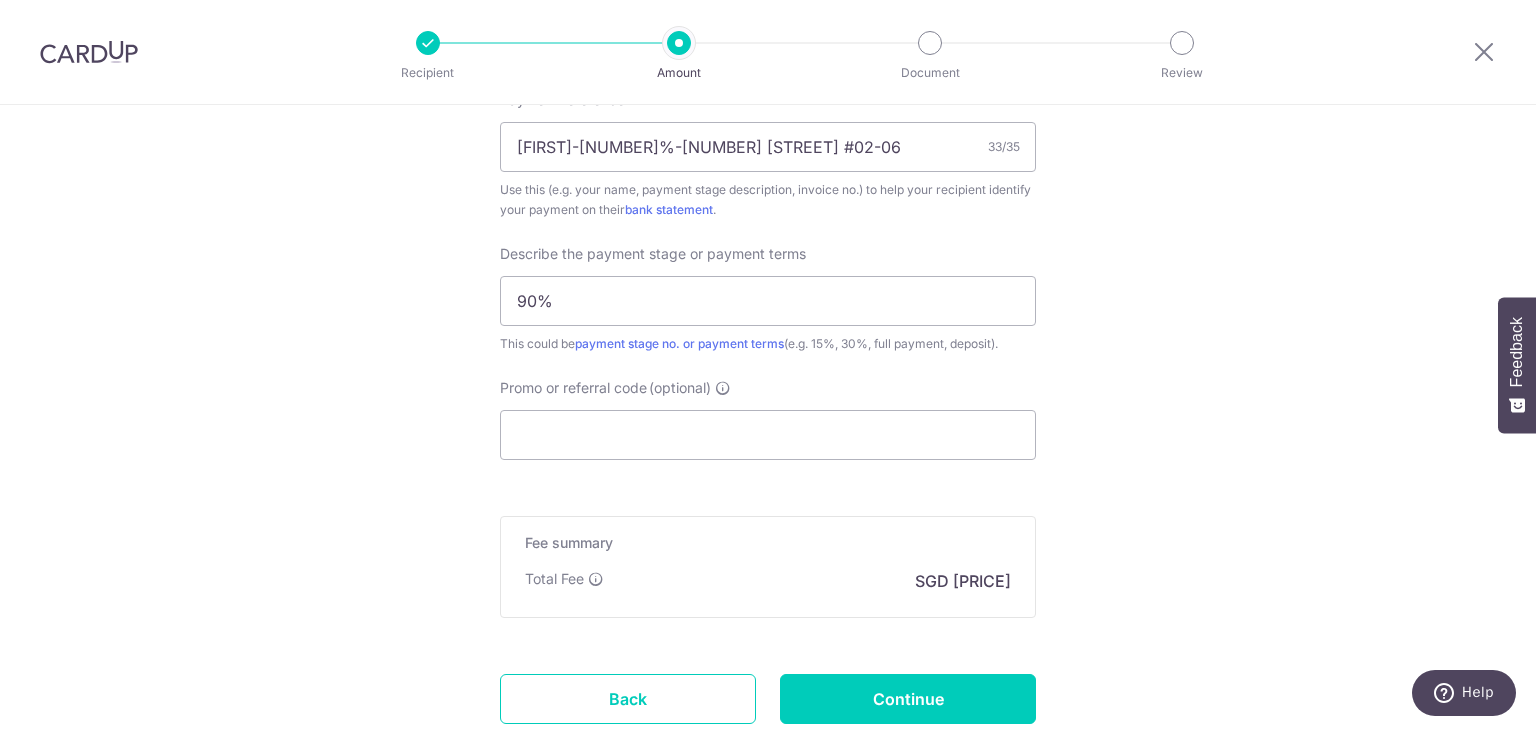 scroll, scrollTop: 1258, scrollLeft: 0, axis: vertical 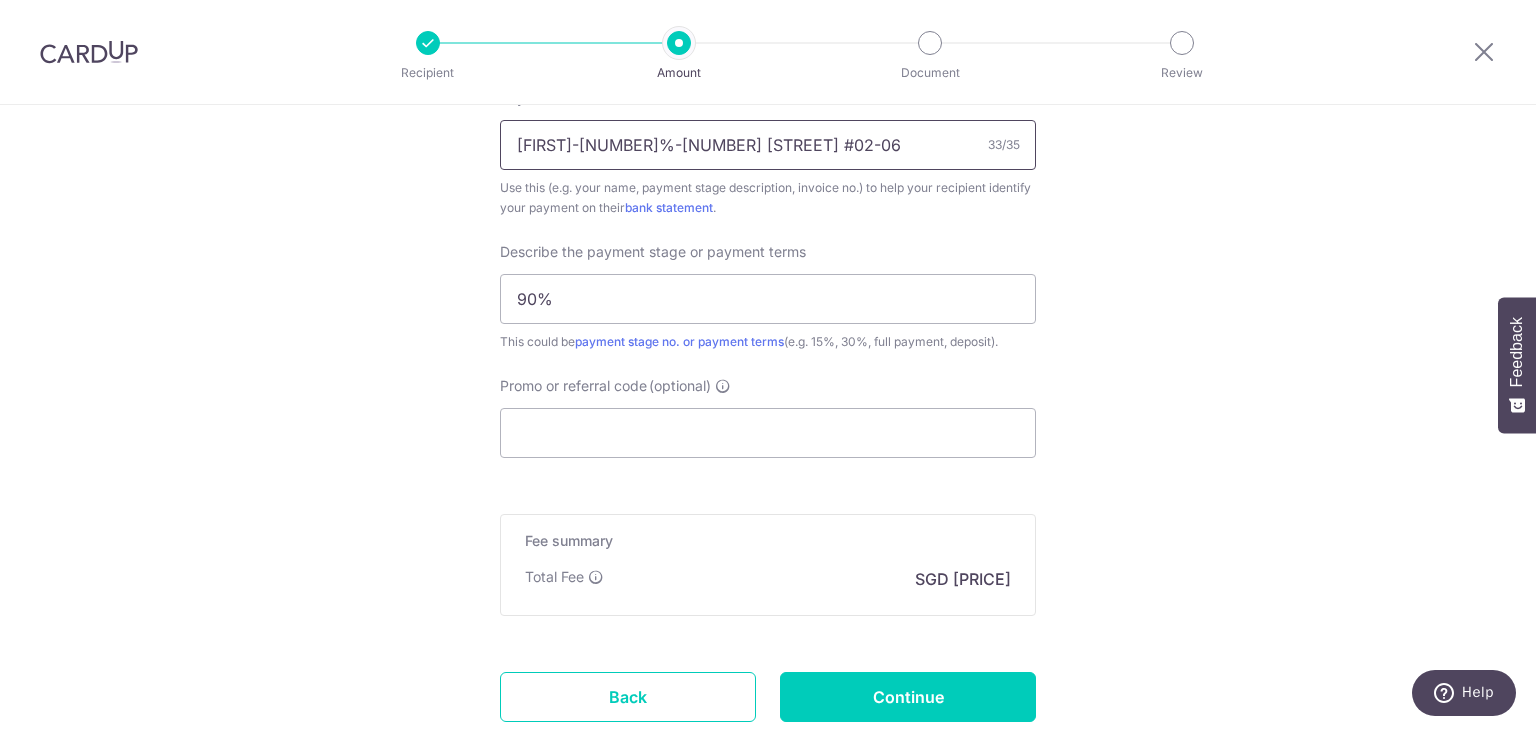 click on "Andri-90%-35 Hougang Ave 7 #02-06" at bounding box center (768, 145) 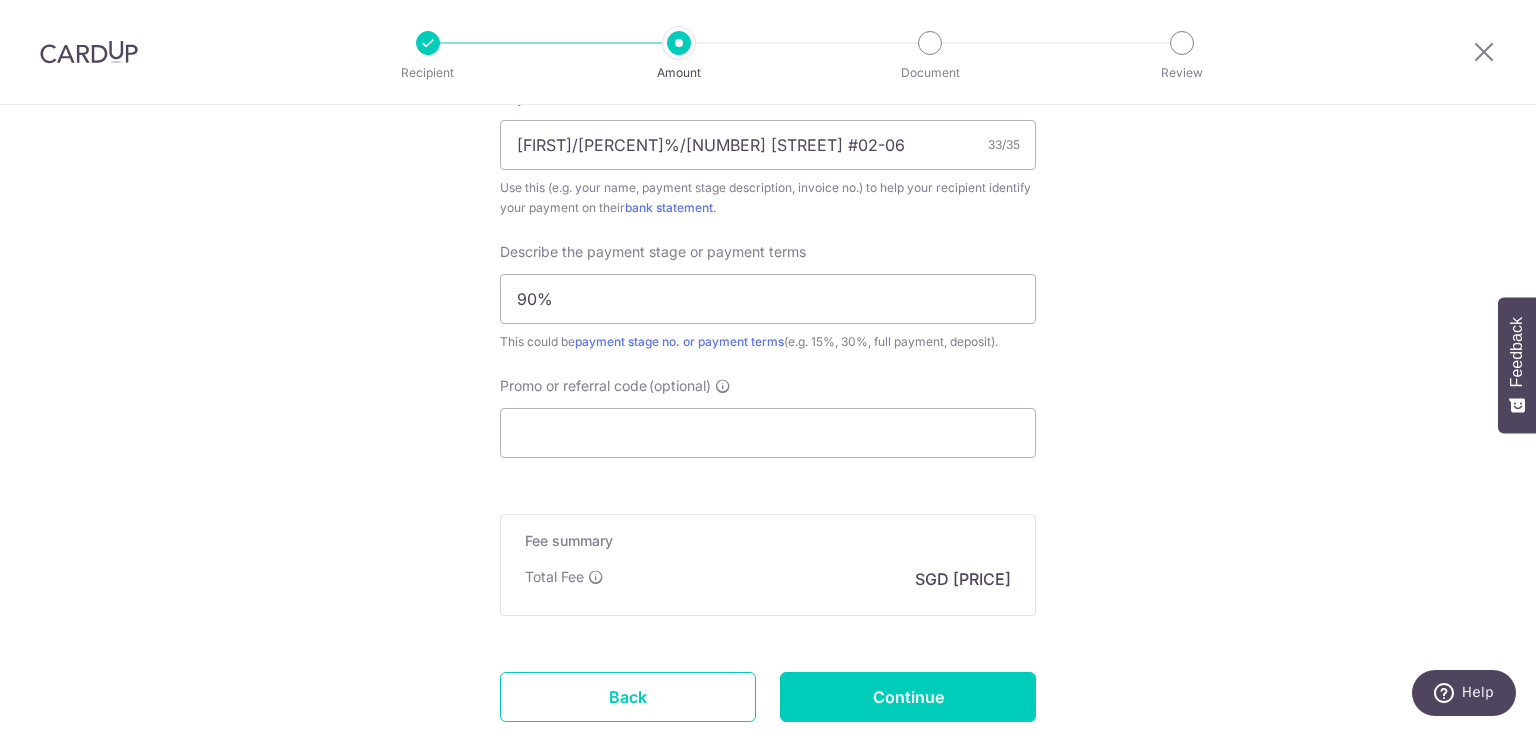 click on "Tell us more about your payment
Enter payment amount
SGD
16,795.25
16795.25
Select Card
**** 9267
Add credit card
Your Cards
**** 7244
**** 6184
**** 9267
Secure 256-bit SSL
Text
New card details
Card" at bounding box center (768, -141) 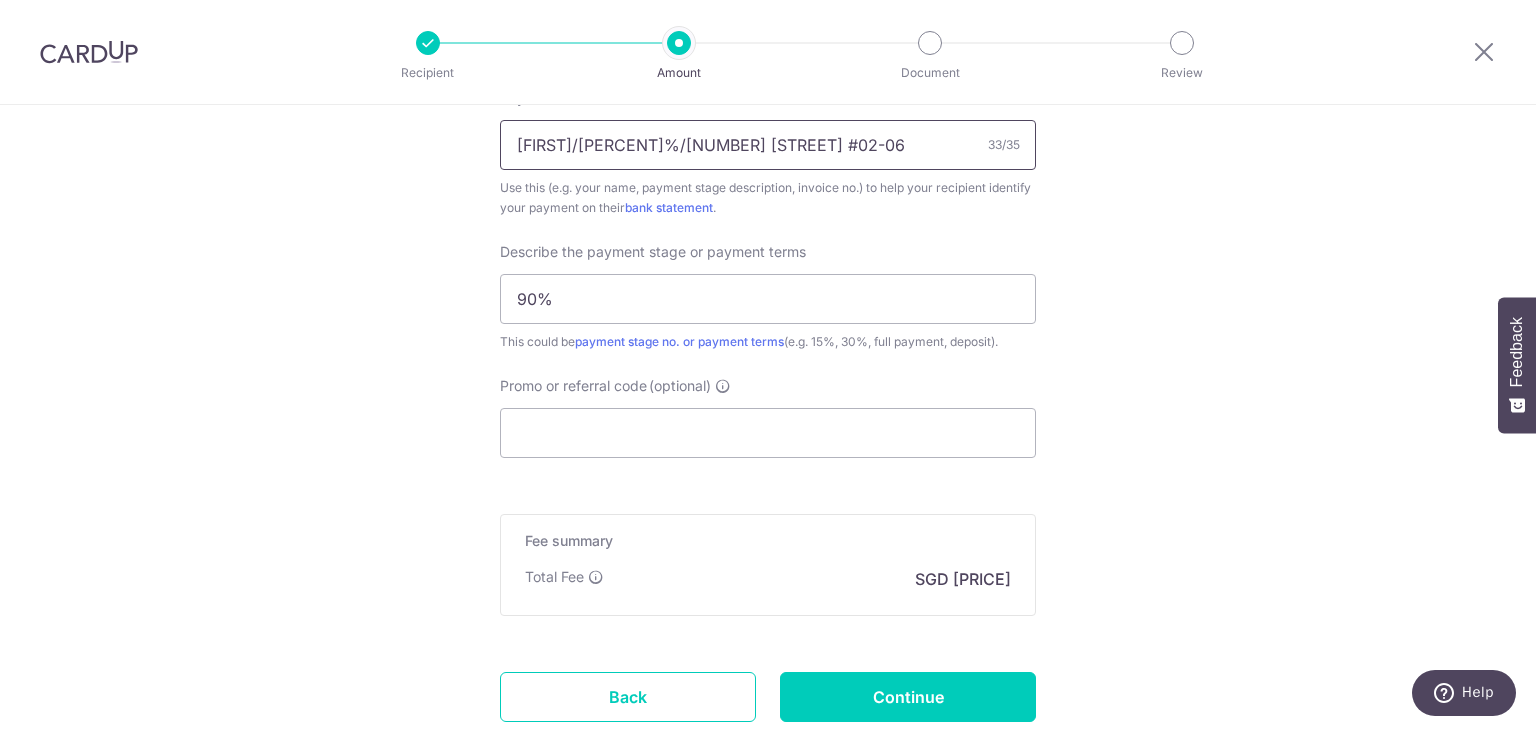 click on "Andri/90%/35 Hougang Ave 7 #02-06" at bounding box center (768, 145) 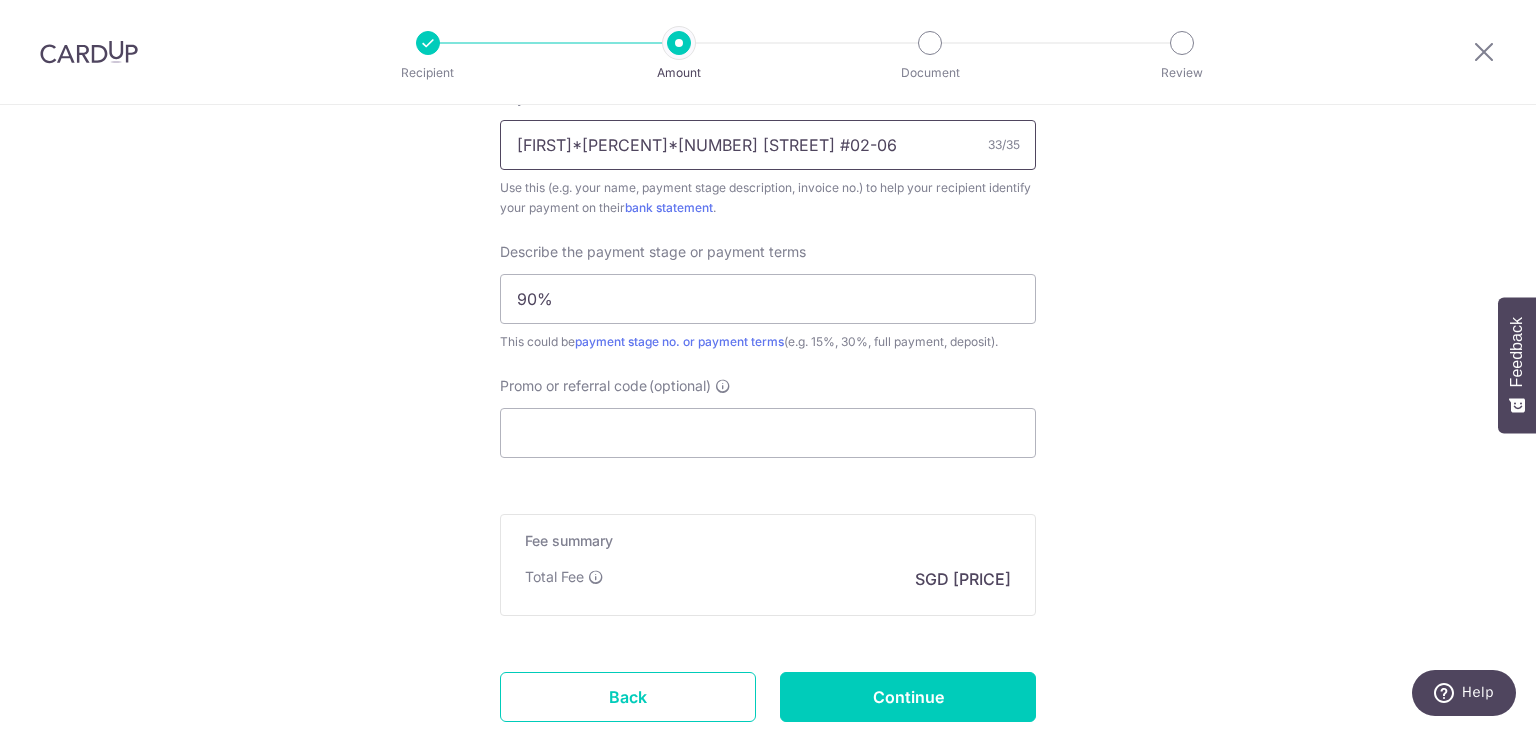 type on "Andri*90%*35 Hougang Ave 7 #02-06" 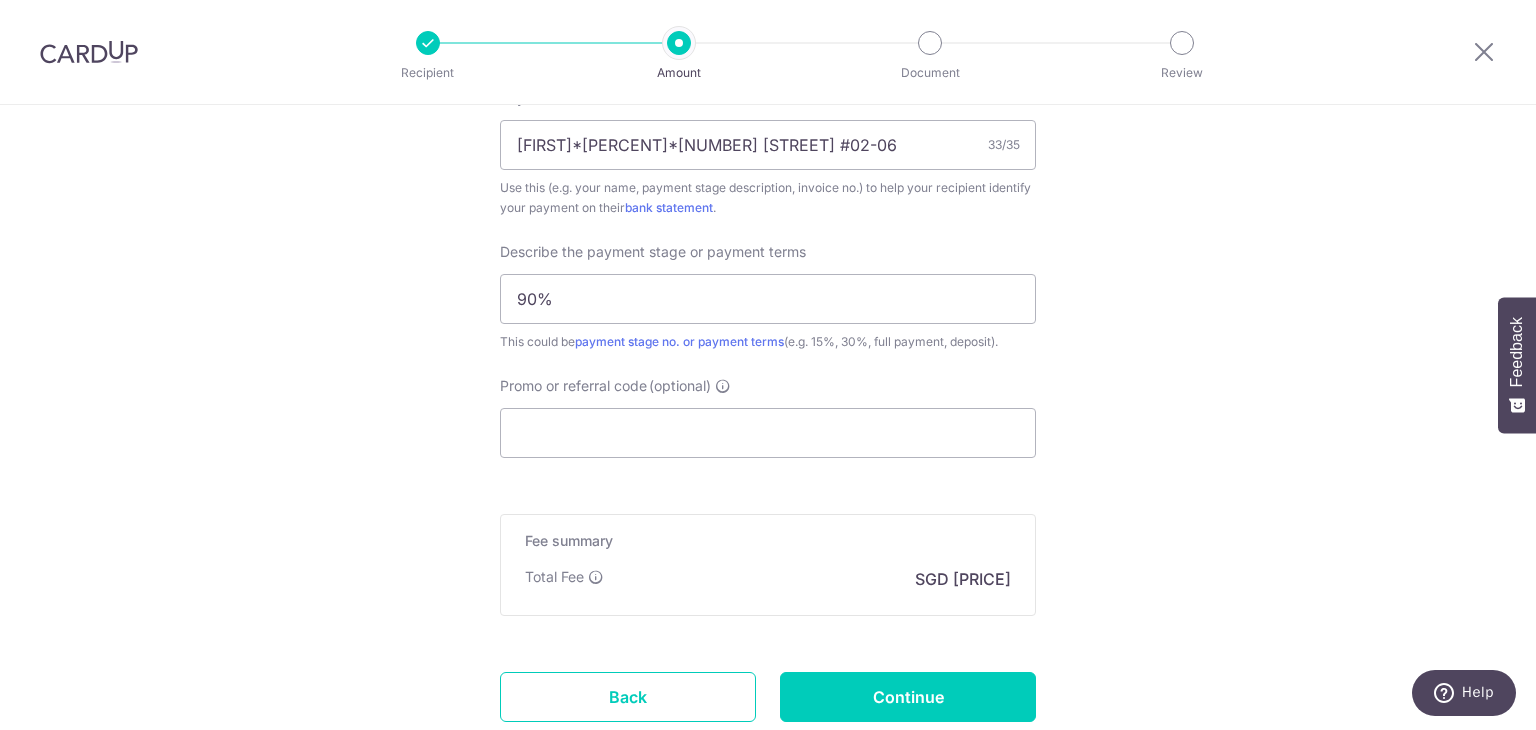 click on "Tell us more about your payment
Enter payment amount
SGD
16,795.25
16795.25
Select Card
**** 9267
Add credit card
Your Cards
**** 7244
**** 6184
**** 9267
Secure 256-bit SSL
Text
New card details
Card" at bounding box center [768, -141] 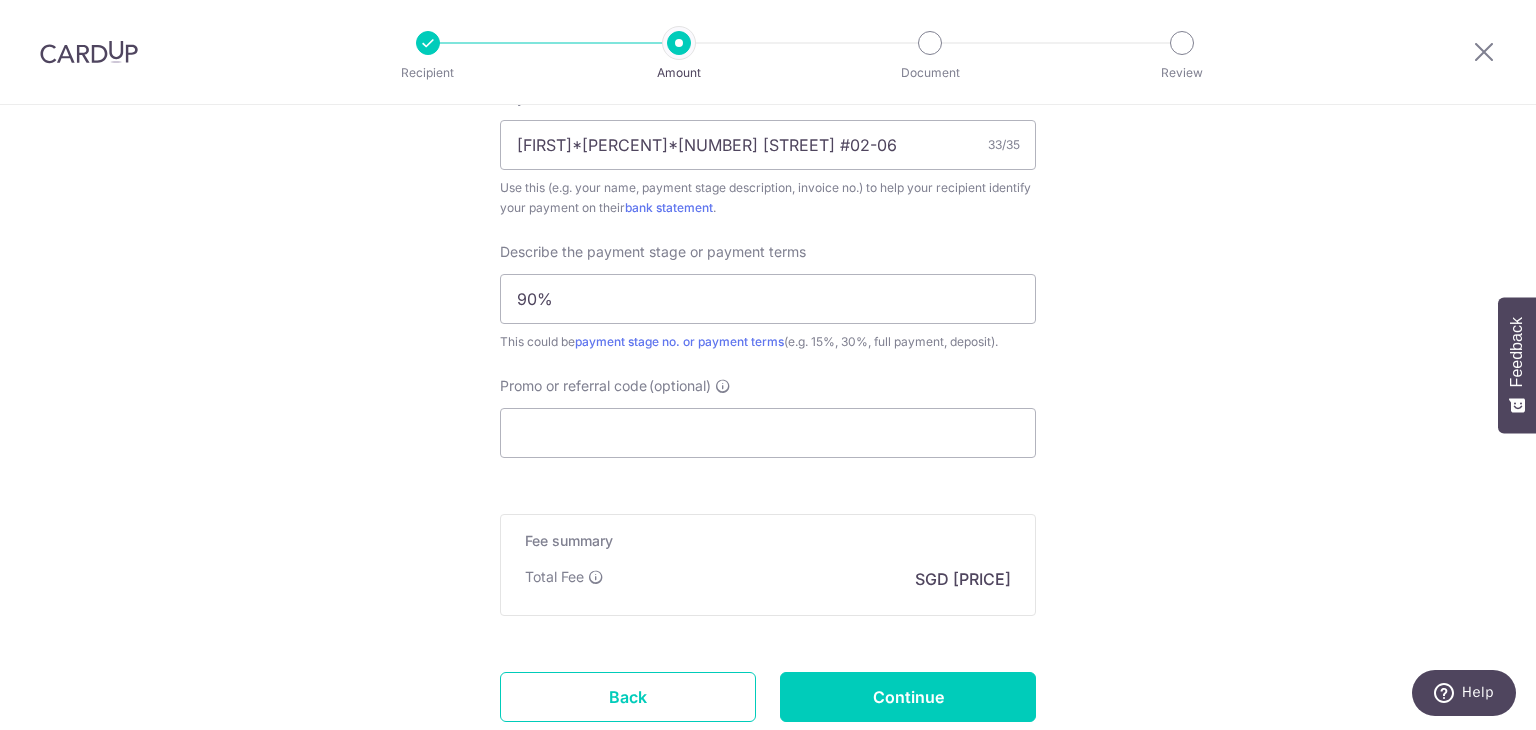 scroll, scrollTop: 1368, scrollLeft: 0, axis: vertical 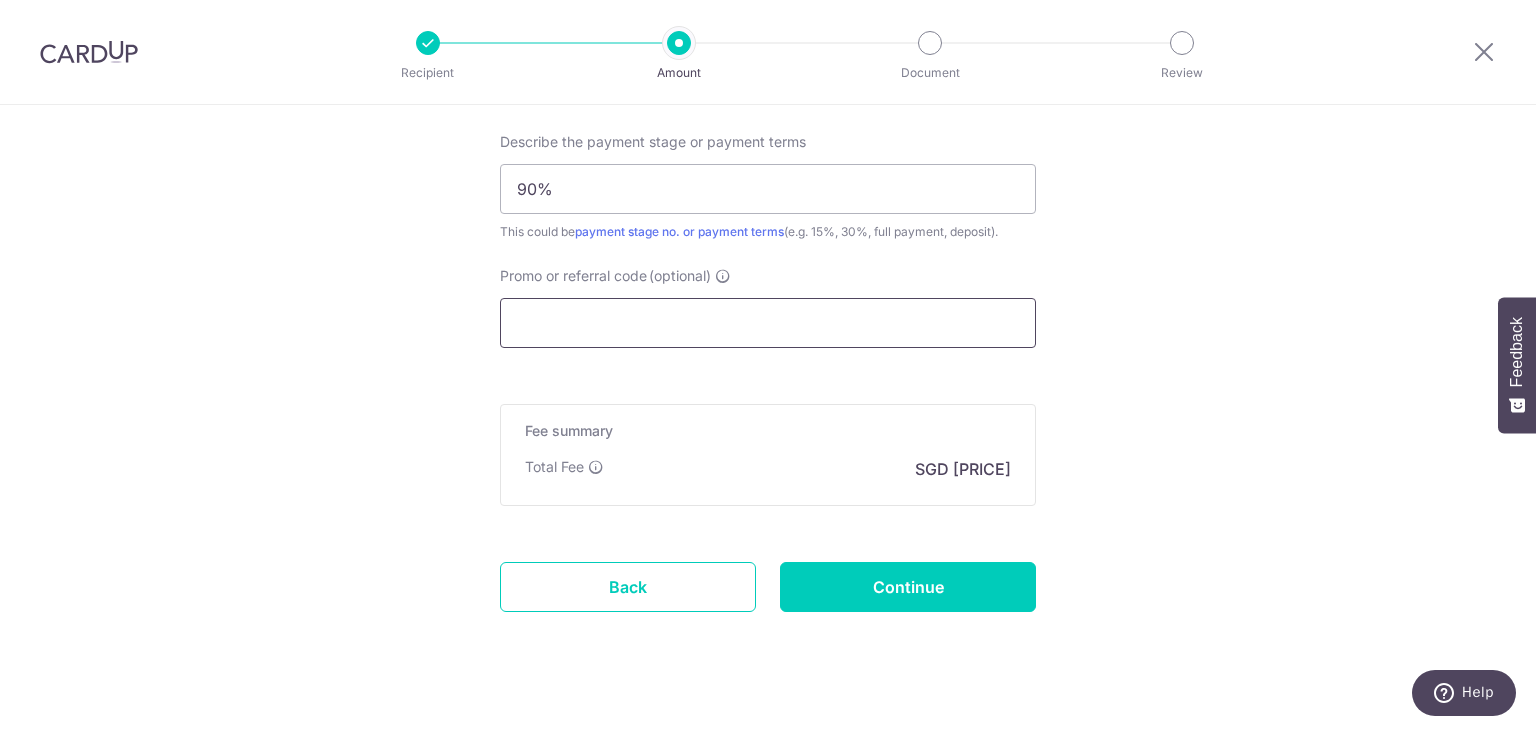 click on "Promo or referral code
(optional)" at bounding box center (768, 323) 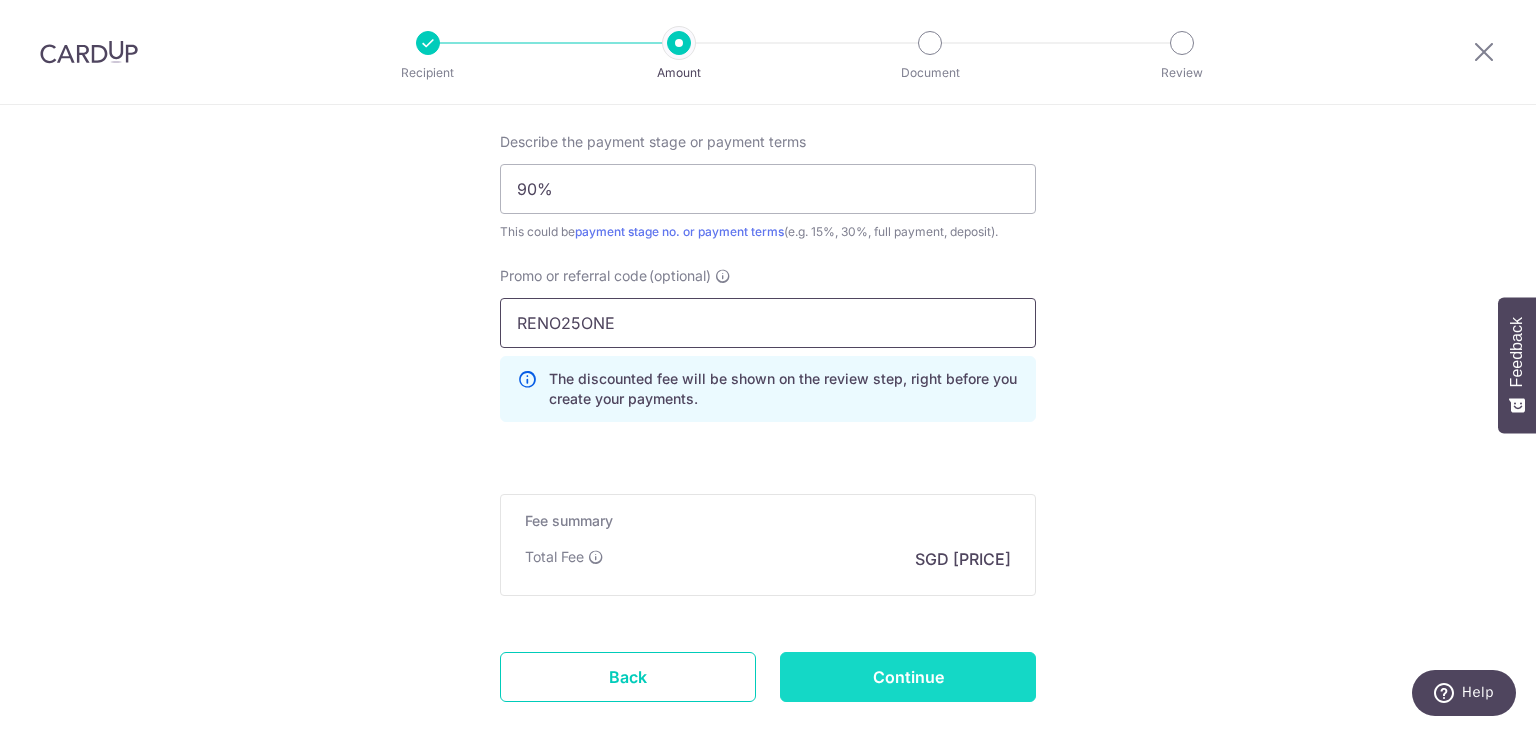 type on "RENO25ONE" 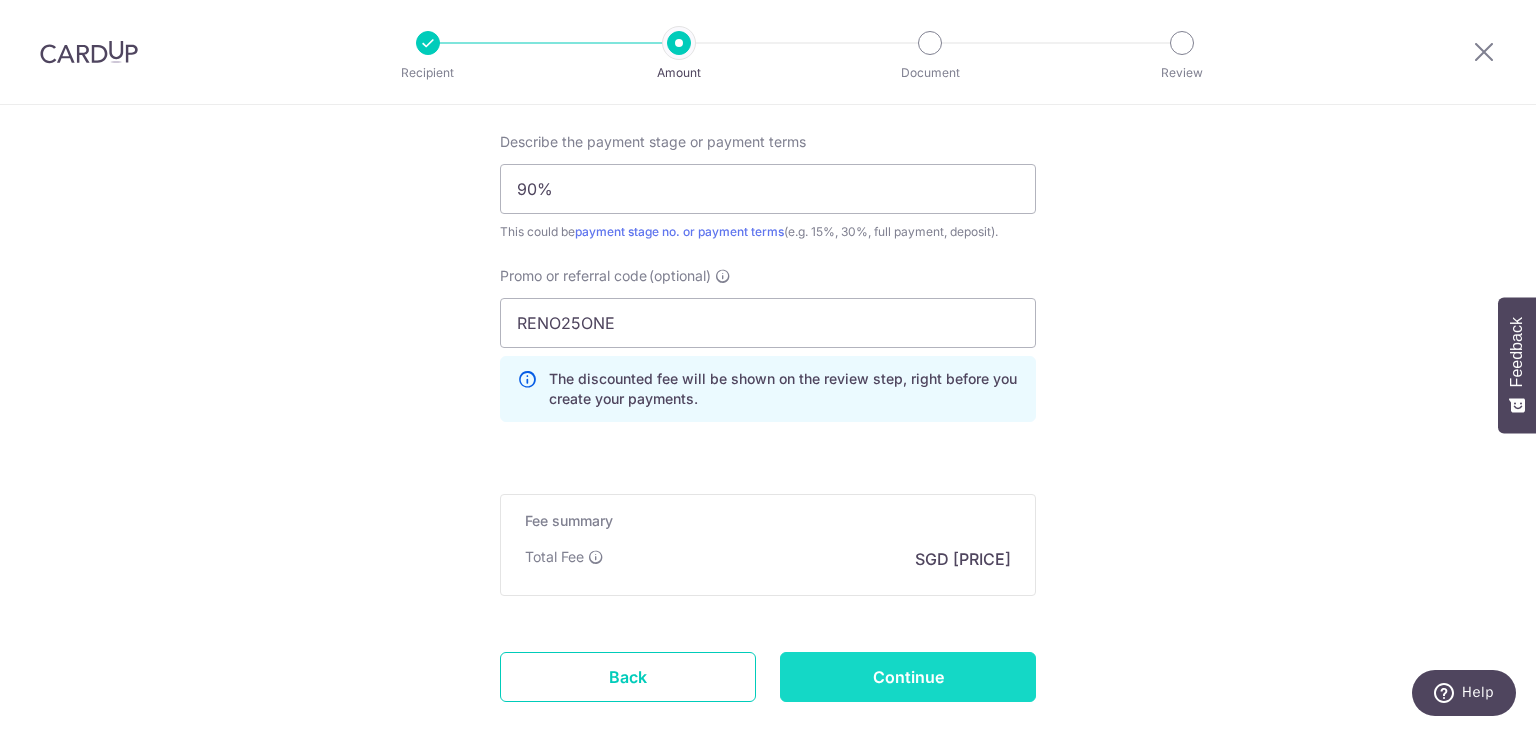 click on "Continue" at bounding box center (908, 677) 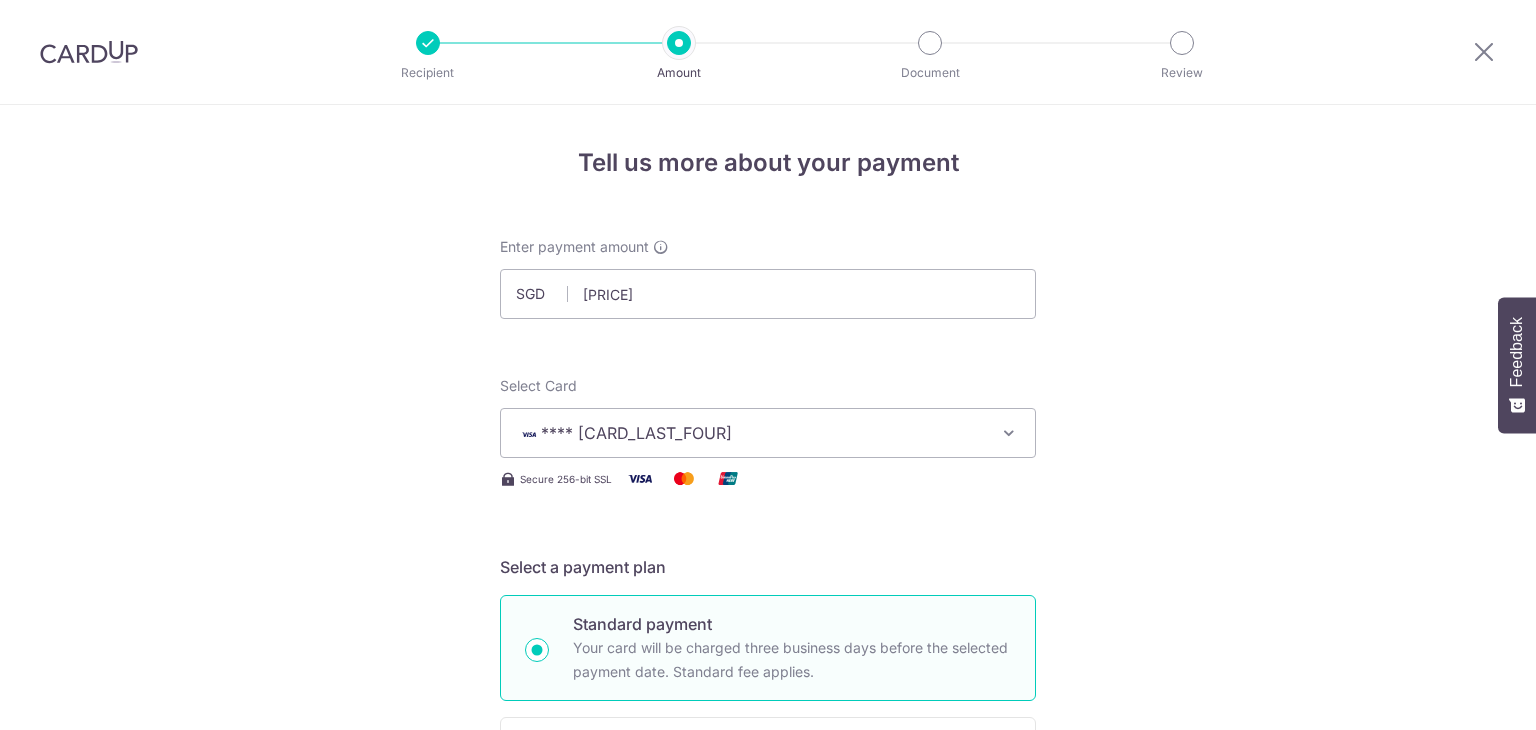 scroll, scrollTop: 0, scrollLeft: 0, axis: both 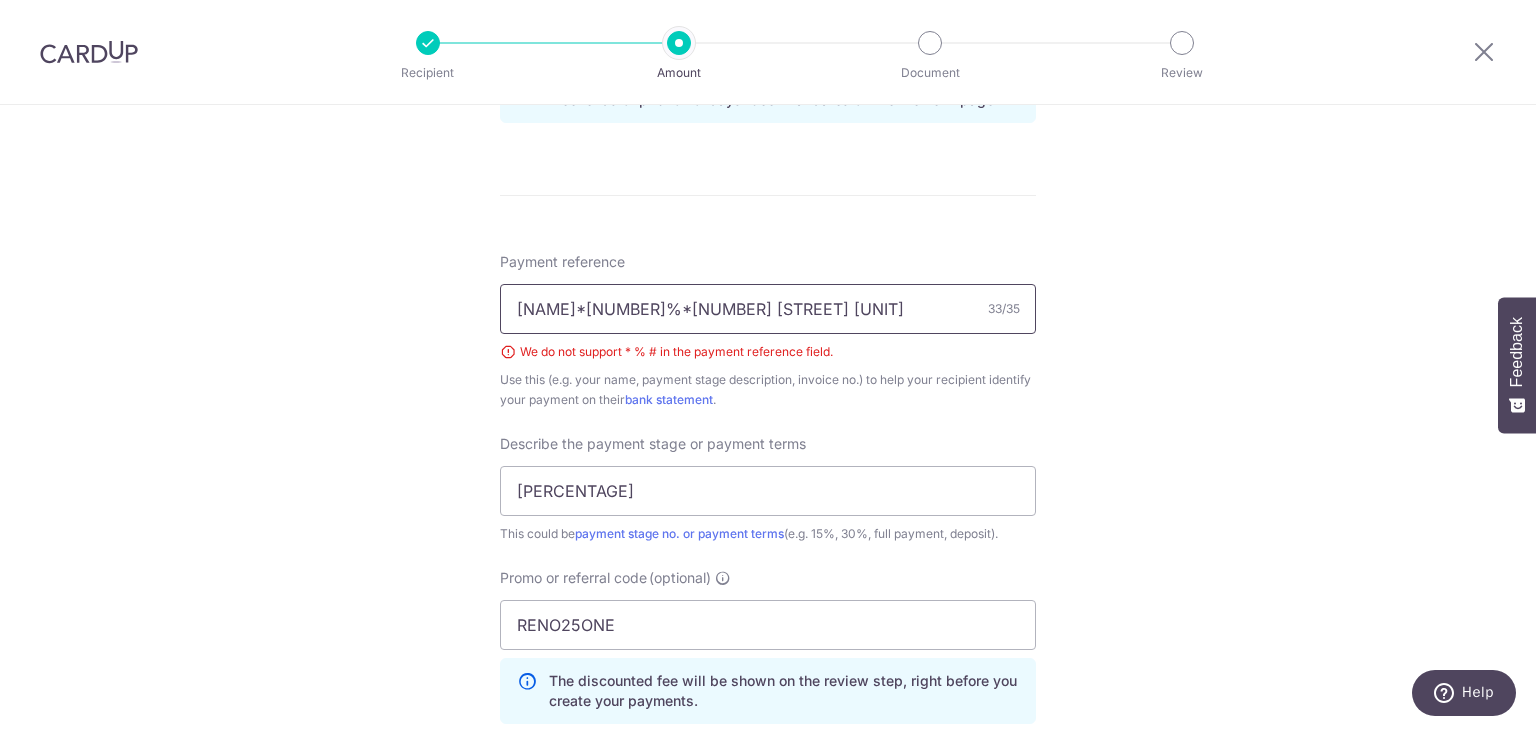 click on "[FIRST]*[PERCENT]*[NUMBER] [STREET] #02-06" at bounding box center (768, 309) 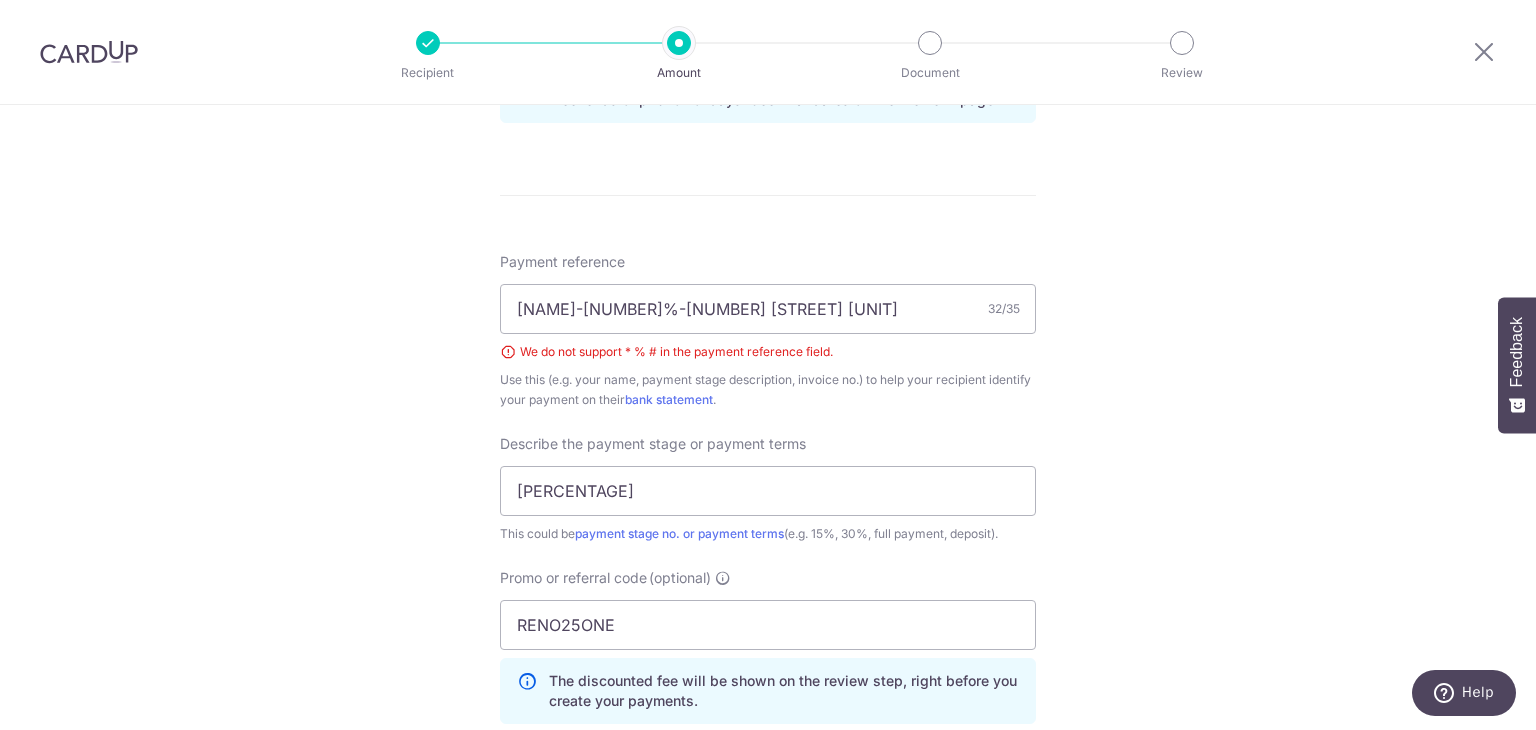 click on "Tell us more about your payment
Select Card
**** [CARD_LAST_FOUR]
Add credit card
Your Cards
**** [CARD_LAST_FOUR]
**** [CARD_LAST_FOUR]
**** [CARD_LAST_FOUR]
Secure 256-bit SSL
Text
New card details
Card" at bounding box center (768, 82) 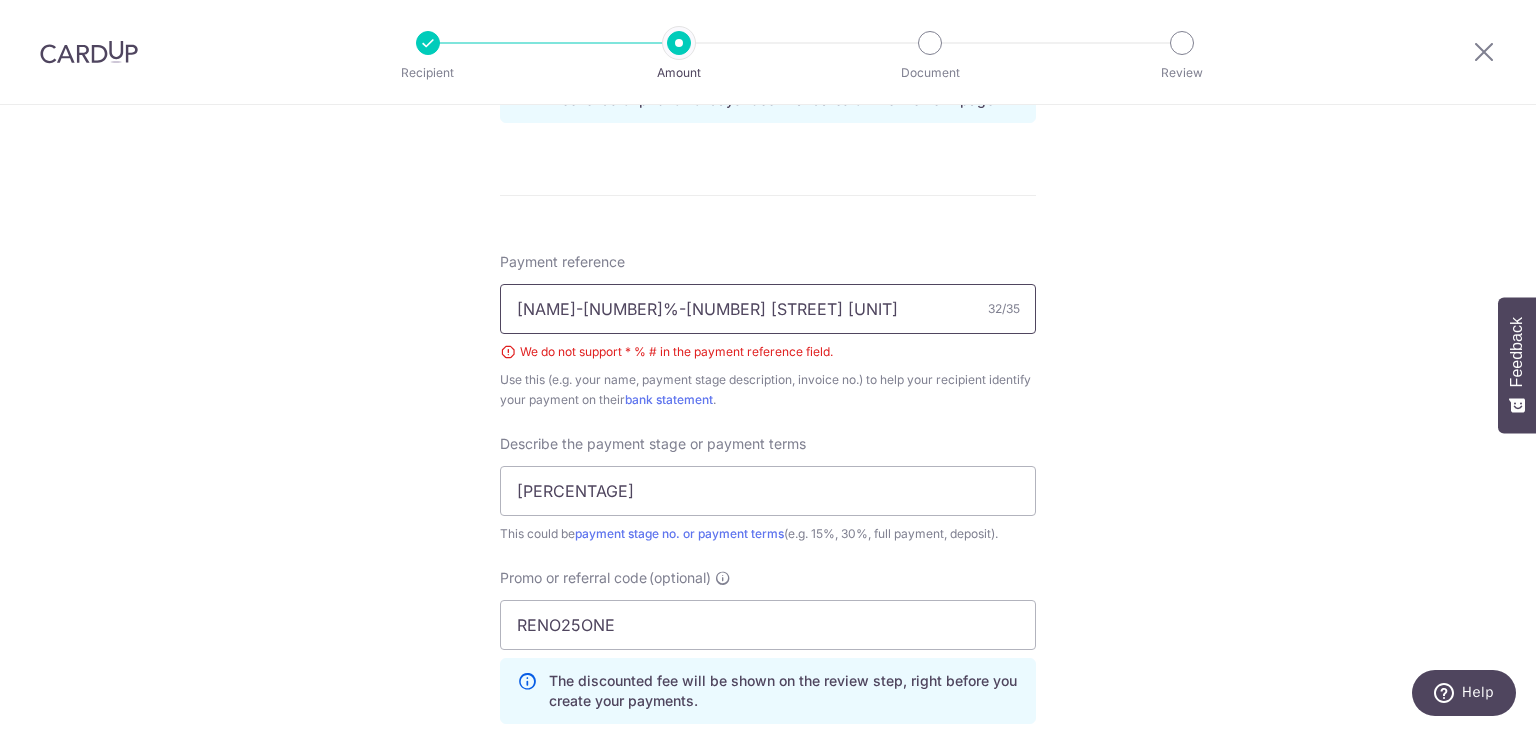 click on "Andri-90%-35 Hougang Ave 7 02-06" at bounding box center (768, 309) 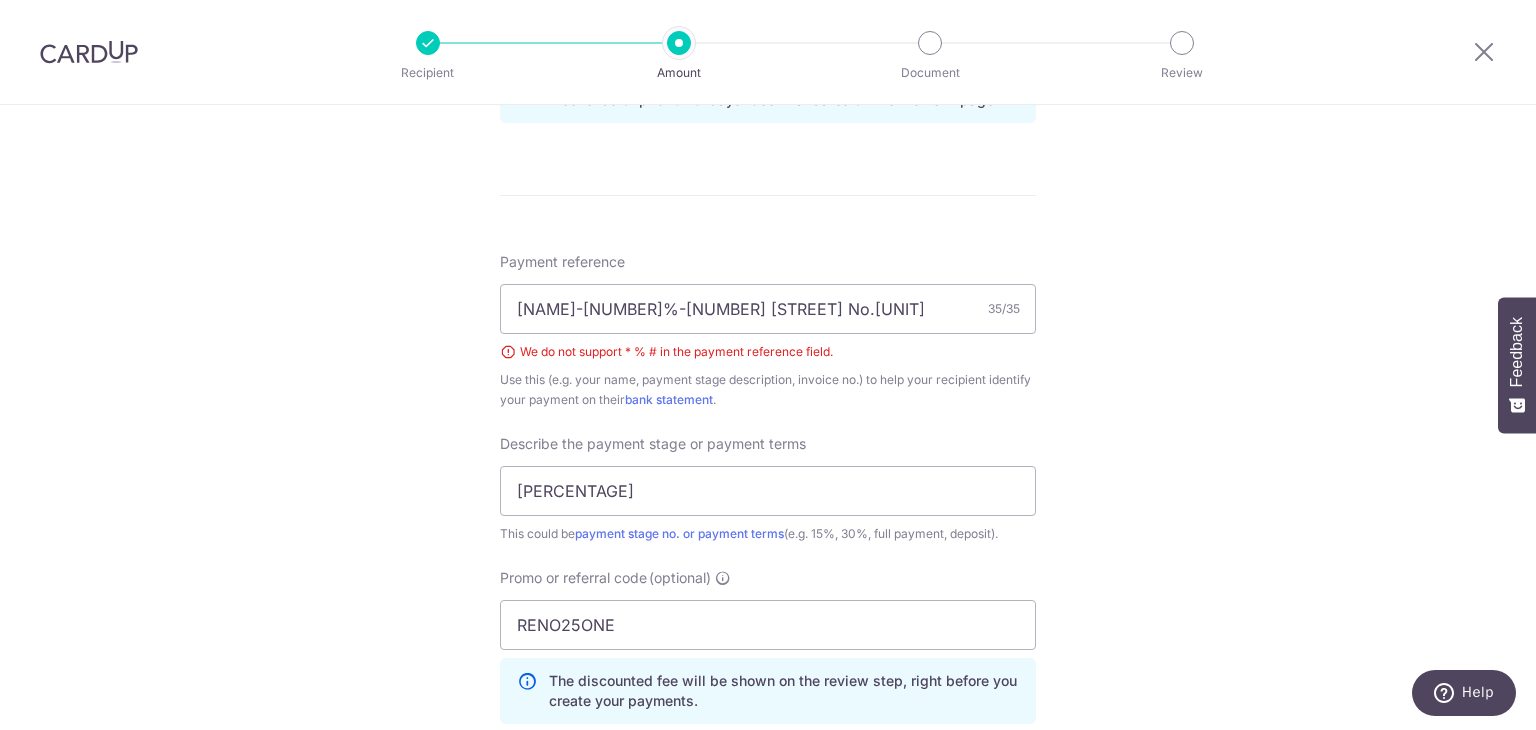 click on "Tell us more about your payment
Select Card
**** [CARD_LAST_FOUR]
Add credit card
Your Cards
**** [CARD_LAST_FOUR]
**** [CARD_LAST_FOUR]
**** [CARD_LAST_FOUR]
Secure 256-bit SSL
Text
New card details
Card" at bounding box center [768, 82] 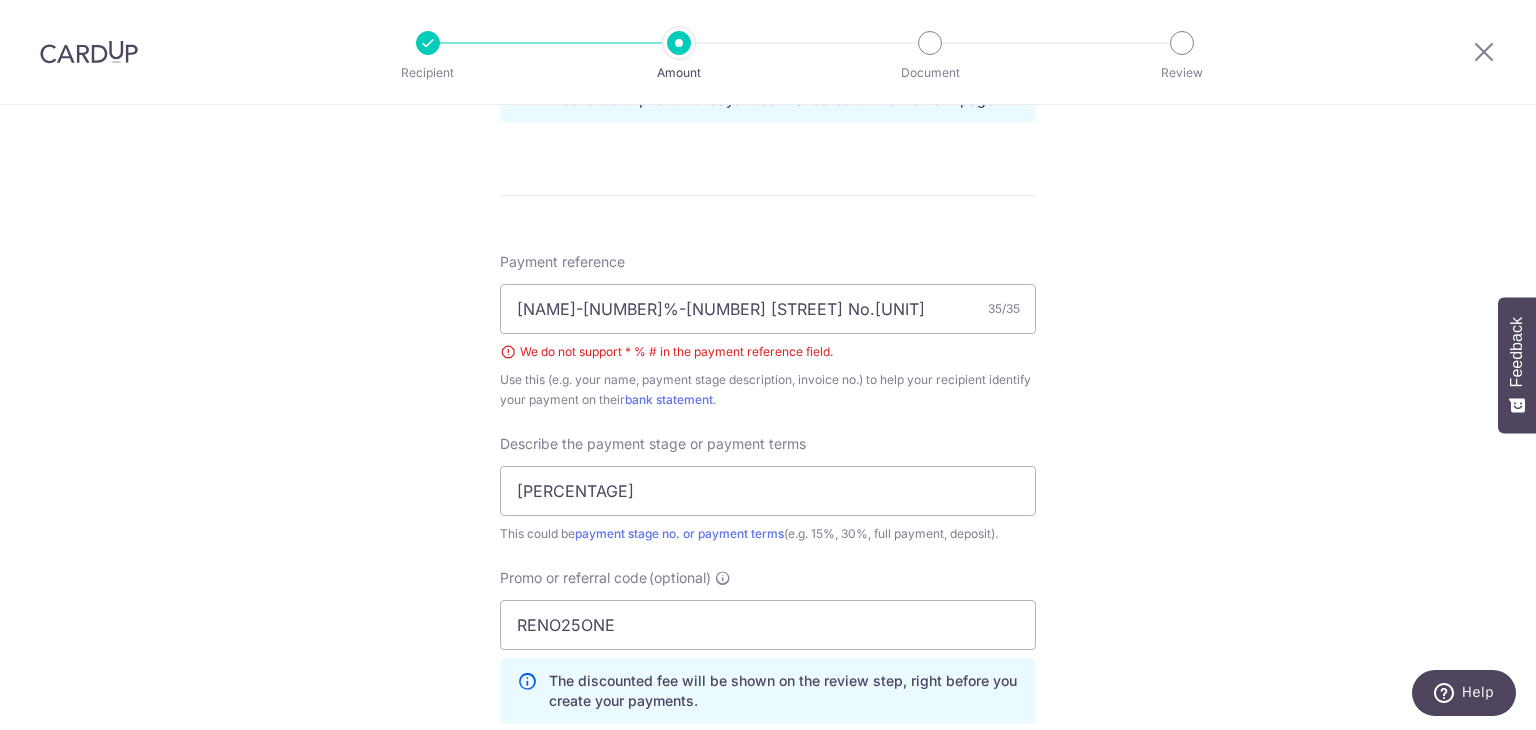 scroll, scrollTop: 1124, scrollLeft: 0, axis: vertical 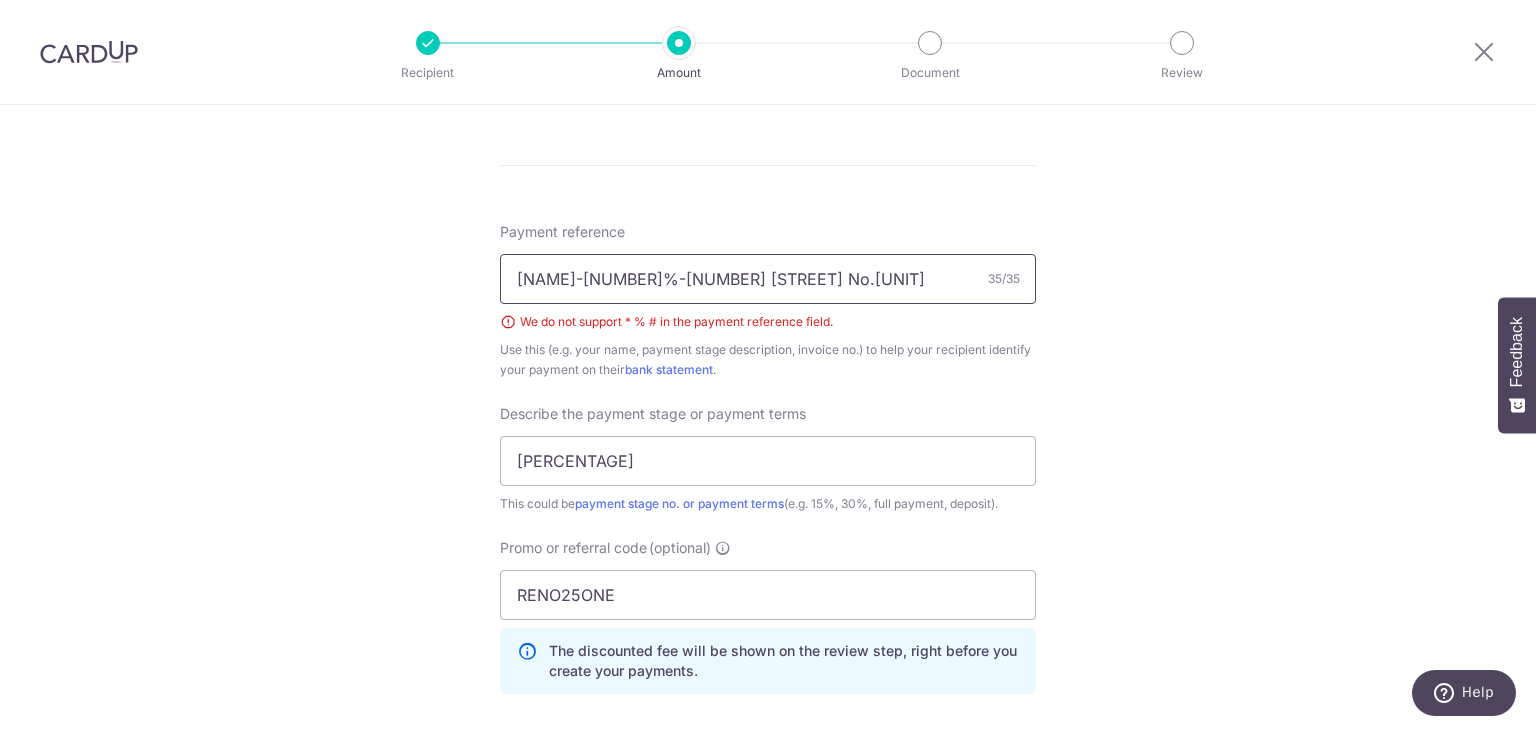 click on "Andri-90%-35 Hougang Ave 7 No.02-06" at bounding box center [768, 279] 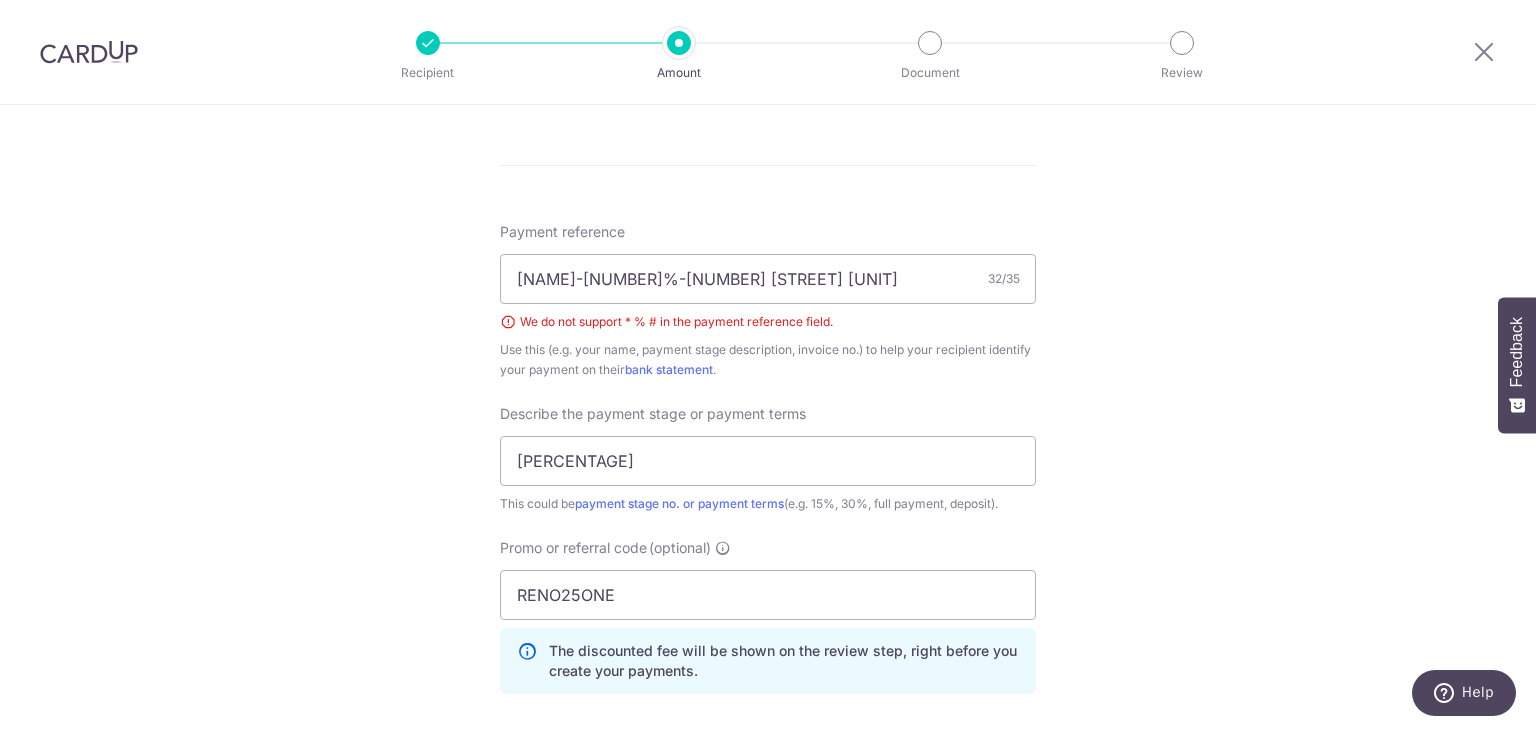 click on "Tell us more about your payment
Select Card
**** [CARD_LAST_FOUR]
Add credit card
Your Cards
**** [CARD_LAST_FOUR]
**** [CARD_LAST_FOUR]
**** [CARD_LAST_FOUR]
Secure 256-bit SSL
Text
New card details
Card" at bounding box center [768, 52] 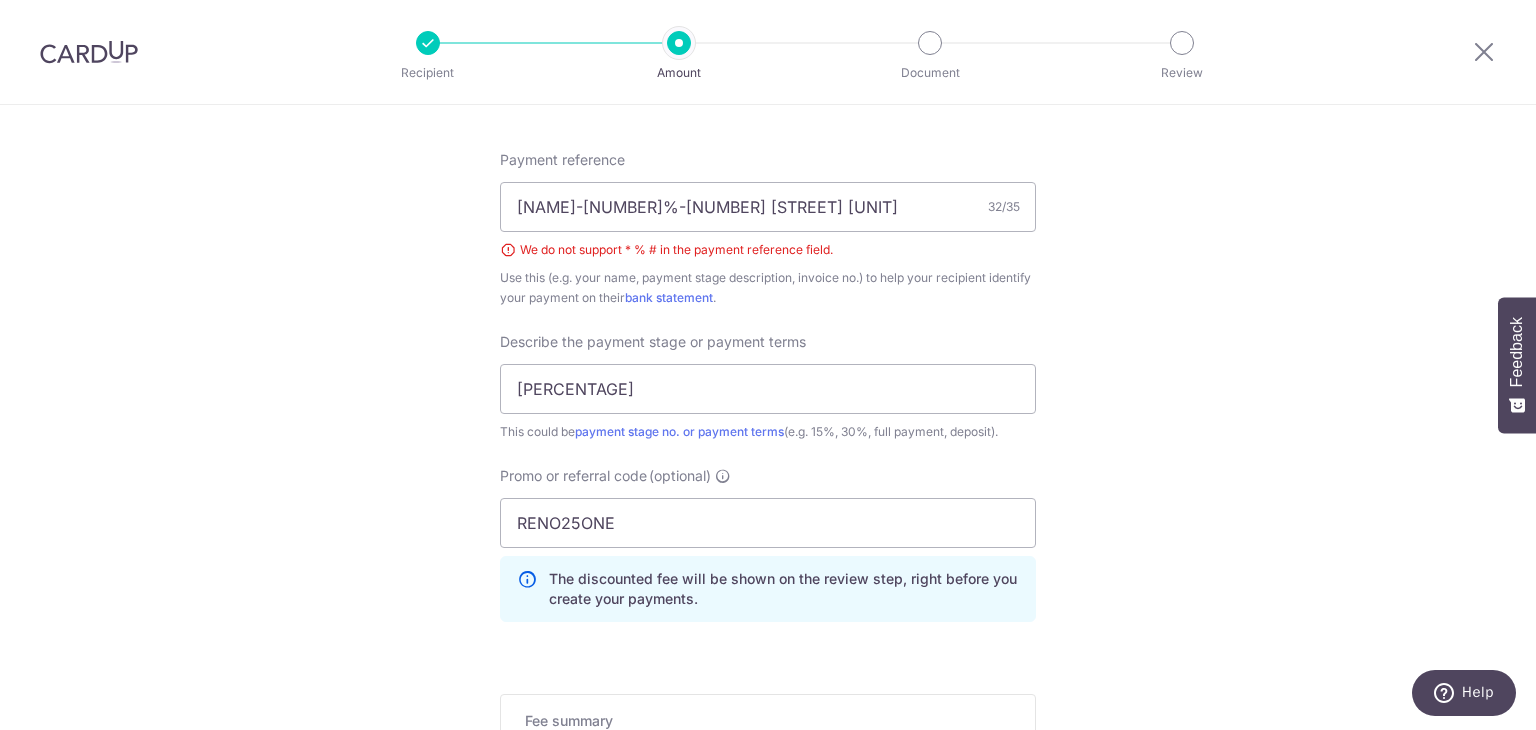scroll, scrollTop: 1200, scrollLeft: 0, axis: vertical 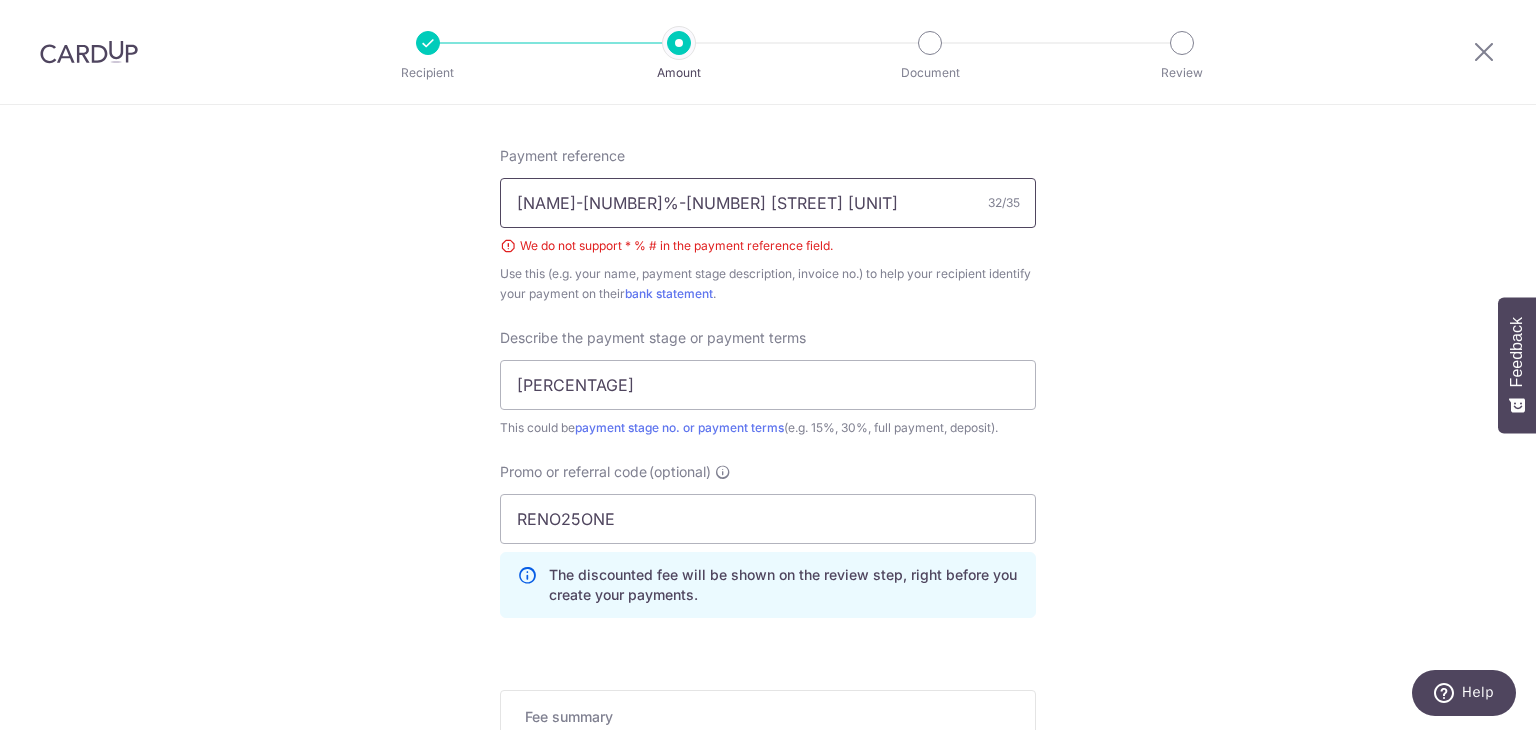 click on "Andri-90%-35 Hougang Ave 7 02-06" at bounding box center (768, 203) 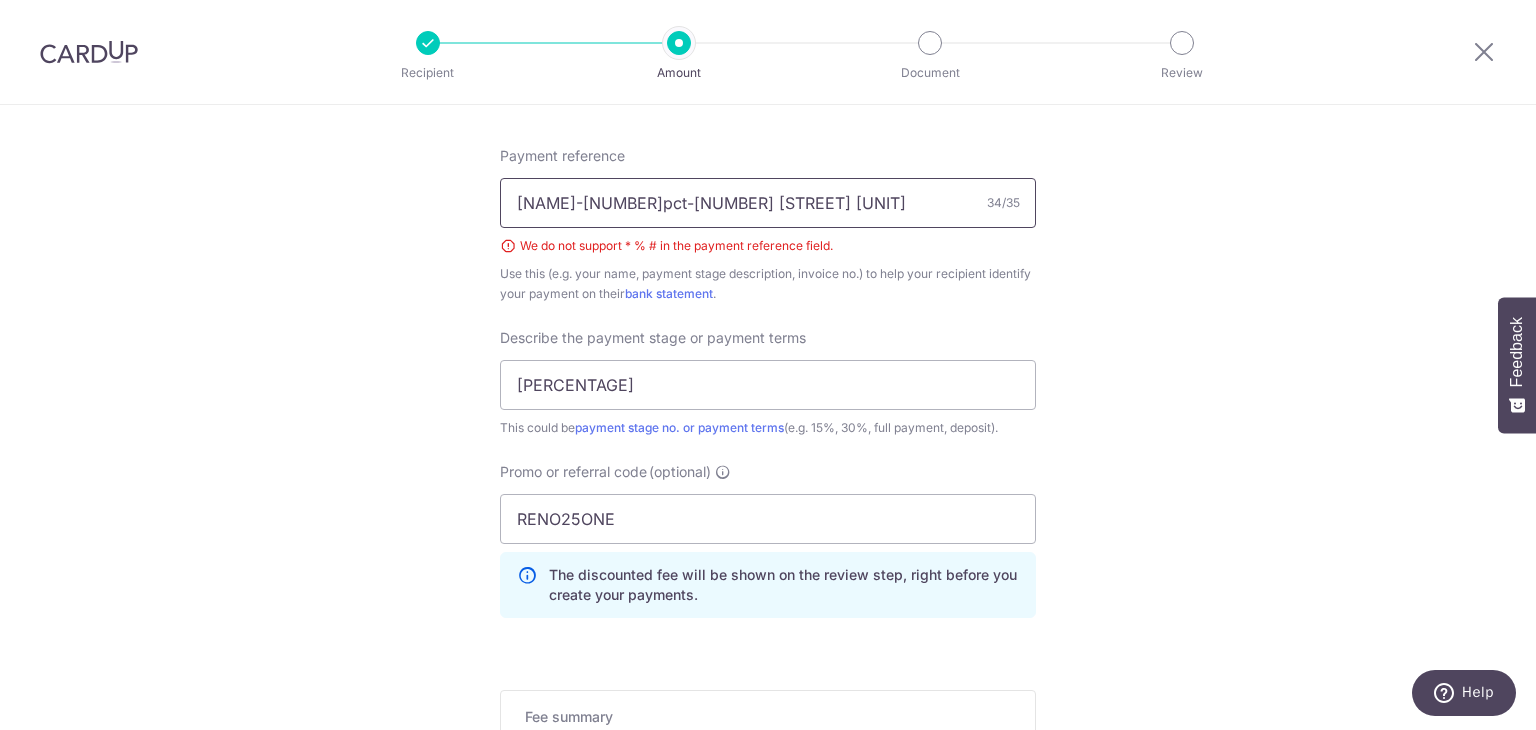 click on "Andri-90pct-35 Hougang Ave 7 02-06" at bounding box center (768, 203) 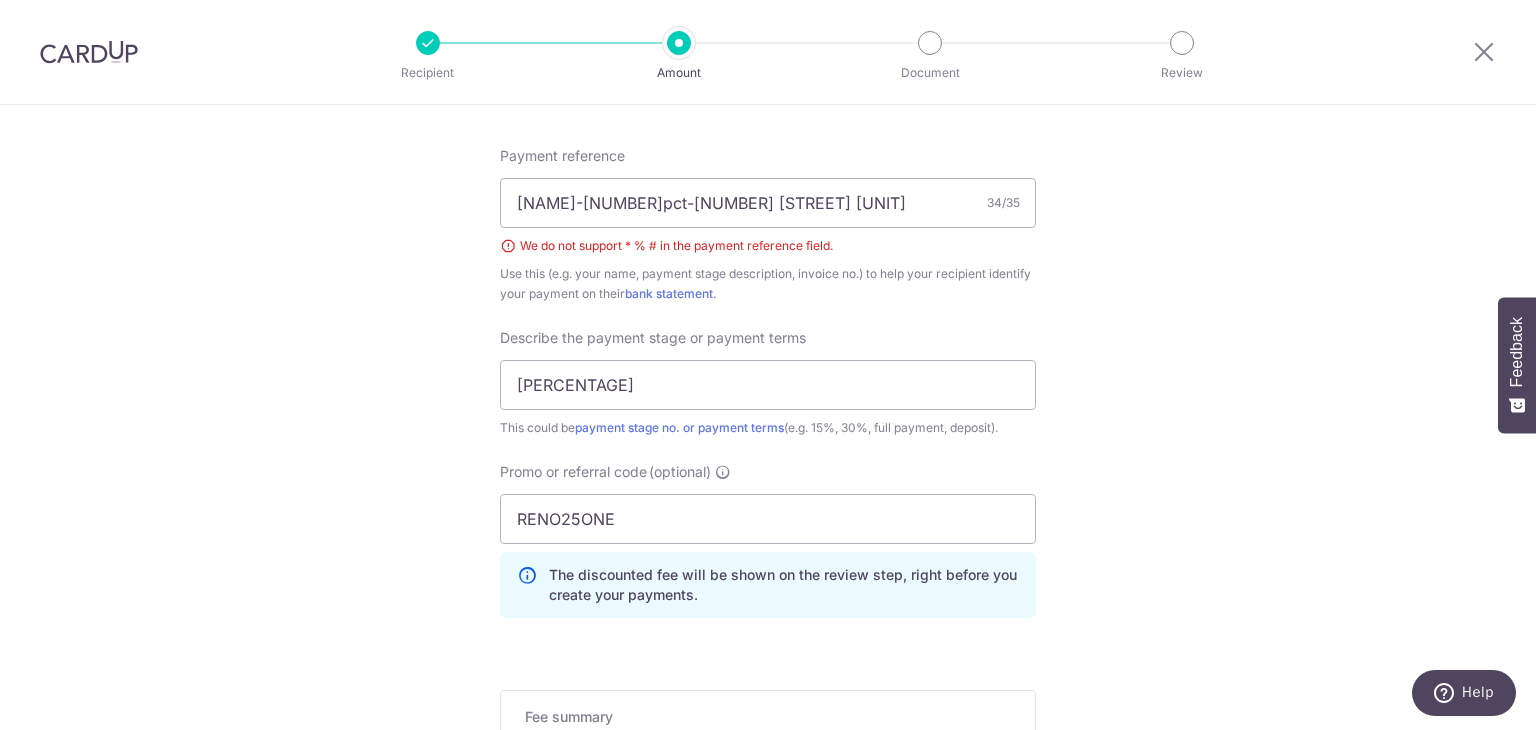 click on "Tell us more about your payment
Select Card
**** [CARD_LAST_FOUR]
Add credit card
Your Cards
**** [CARD_LAST_FOUR]
**** [CARD_LAST_FOUR]
**** [CARD_LAST_FOUR]
Secure 256-bit SSL
Text
New card details
Card" at bounding box center (768, -24) 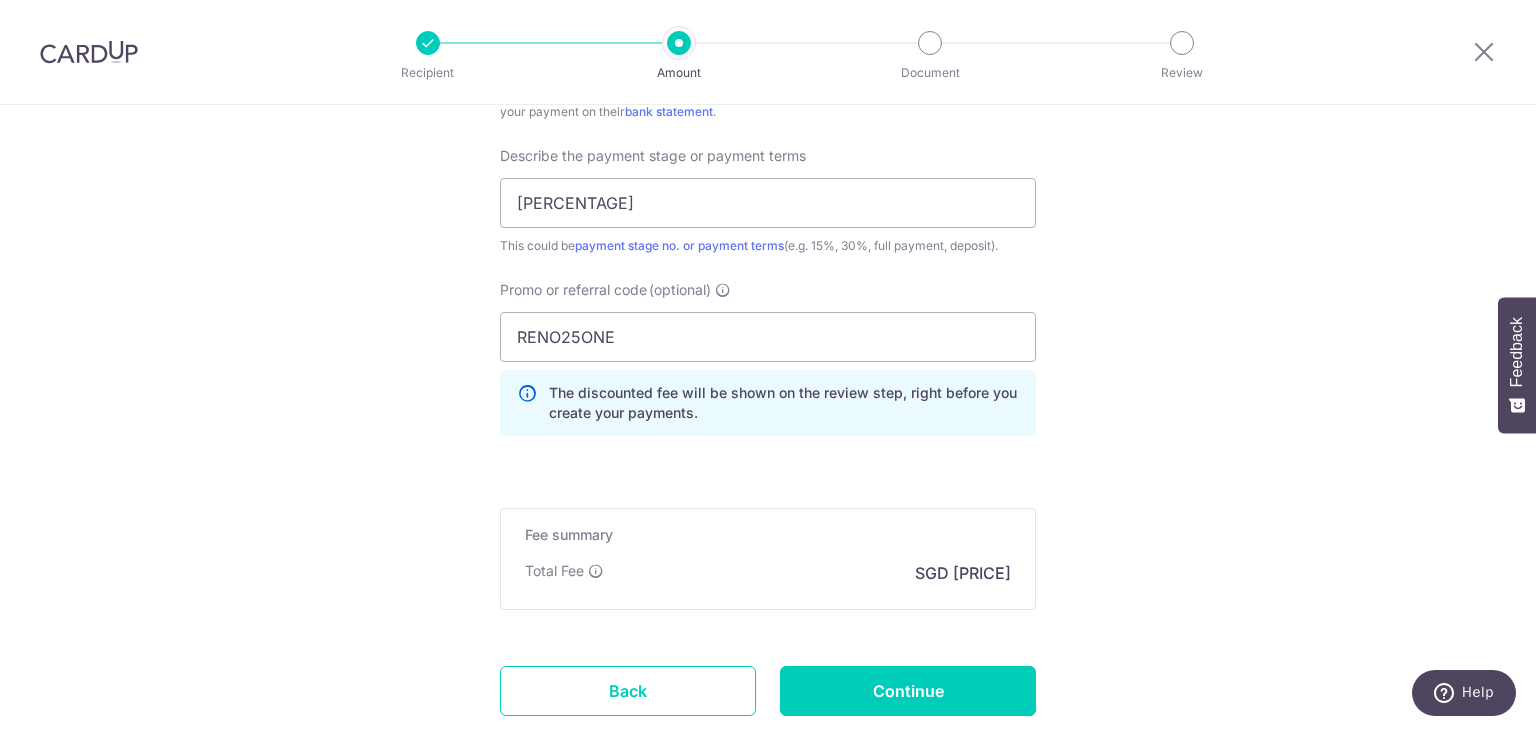 scroll, scrollTop: 1515, scrollLeft: 0, axis: vertical 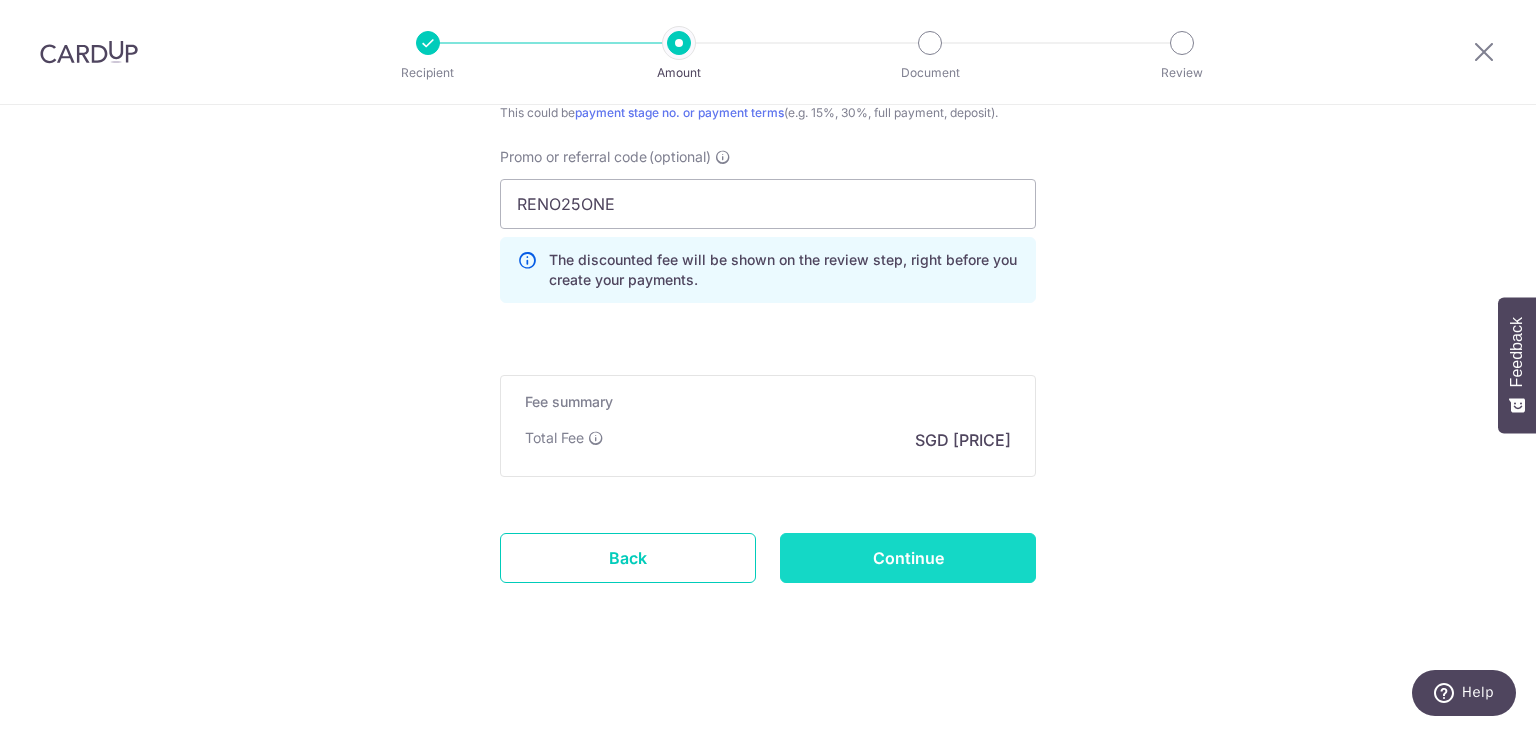 click on "Continue" at bounding box center (908, 558) 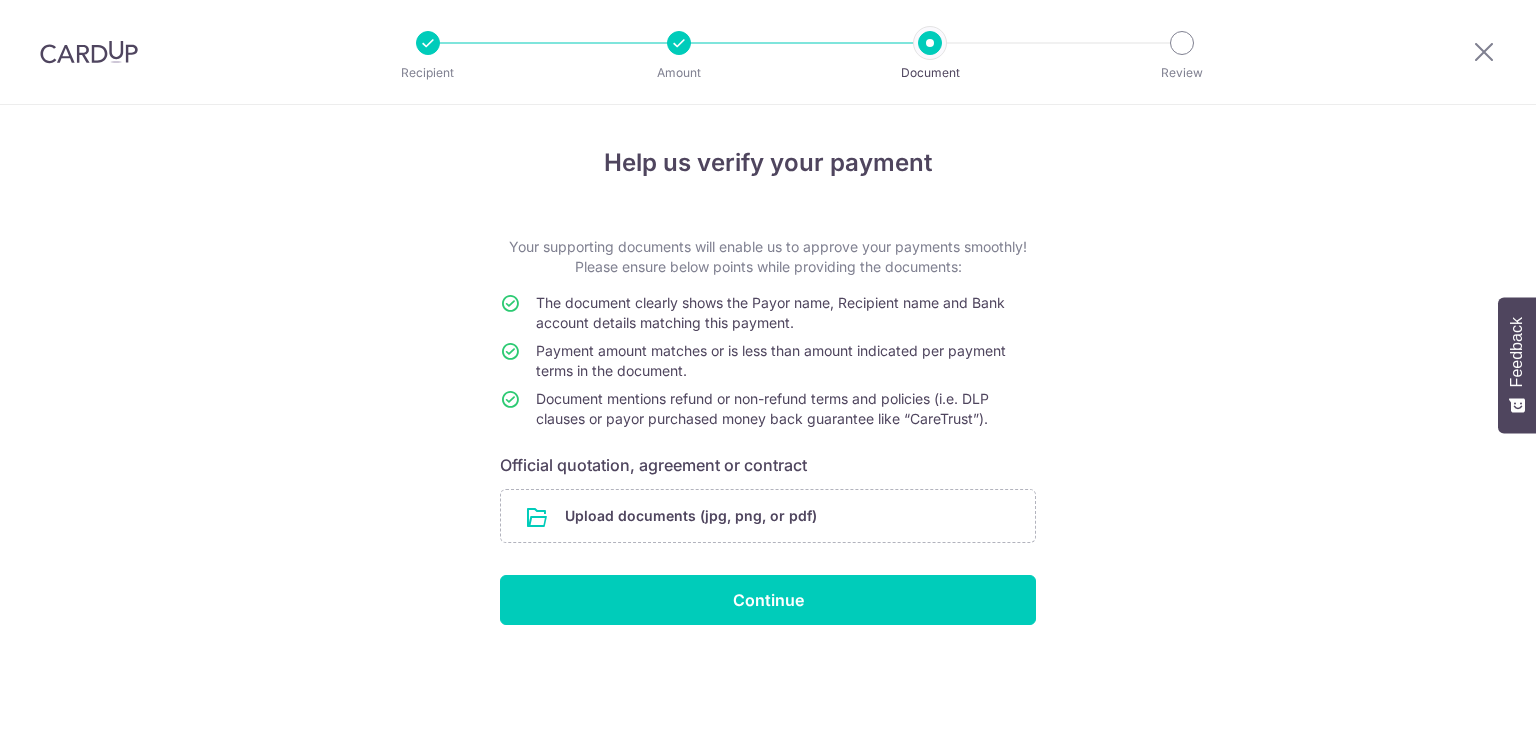 scroll, scrollTop: 0, scrollLeft: 0, axis: both 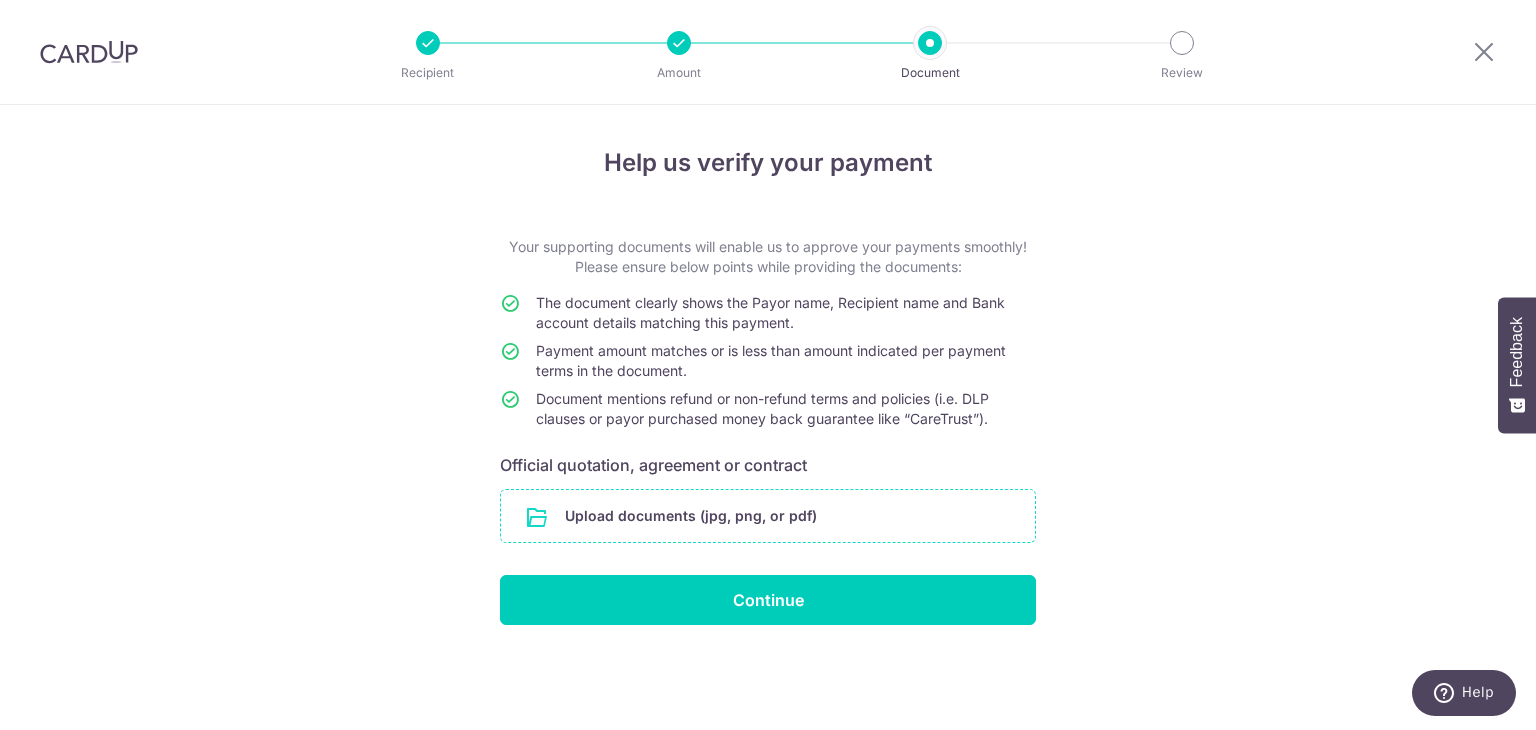 click at bounding box center [768, 516] 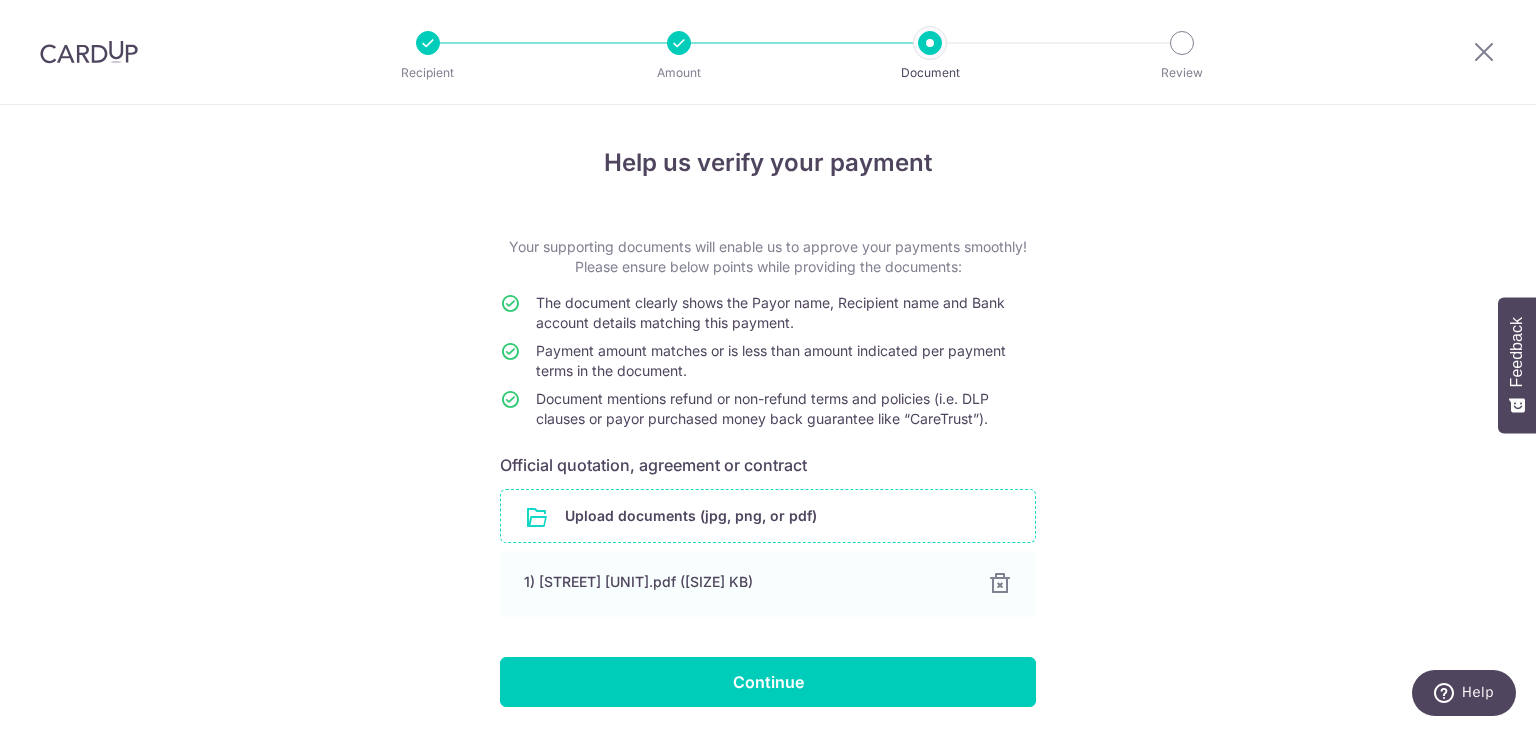 scroll, scrollTop: 70, scrollLeft: 0, axis: vertical 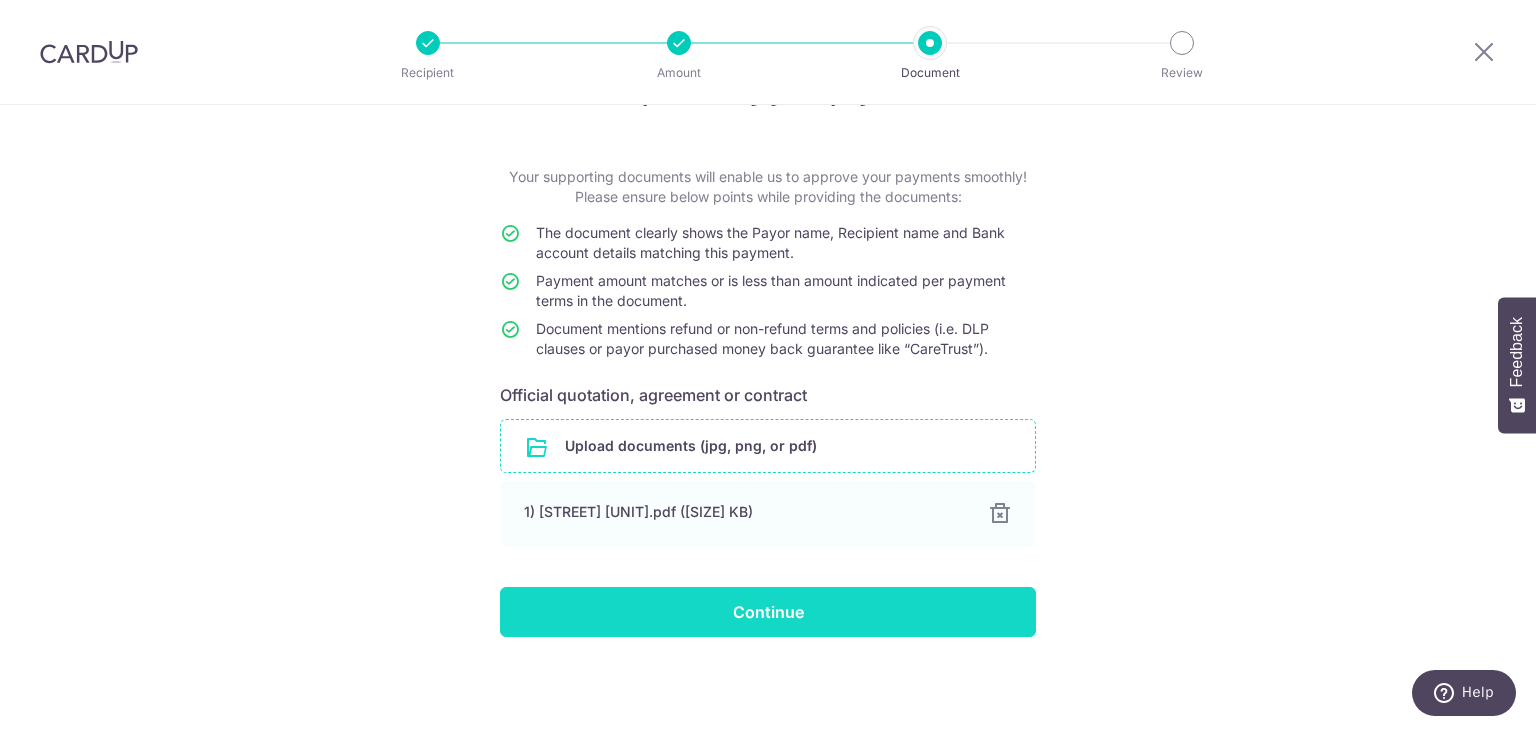 click on "Continue" at bounding box center [768, 612] 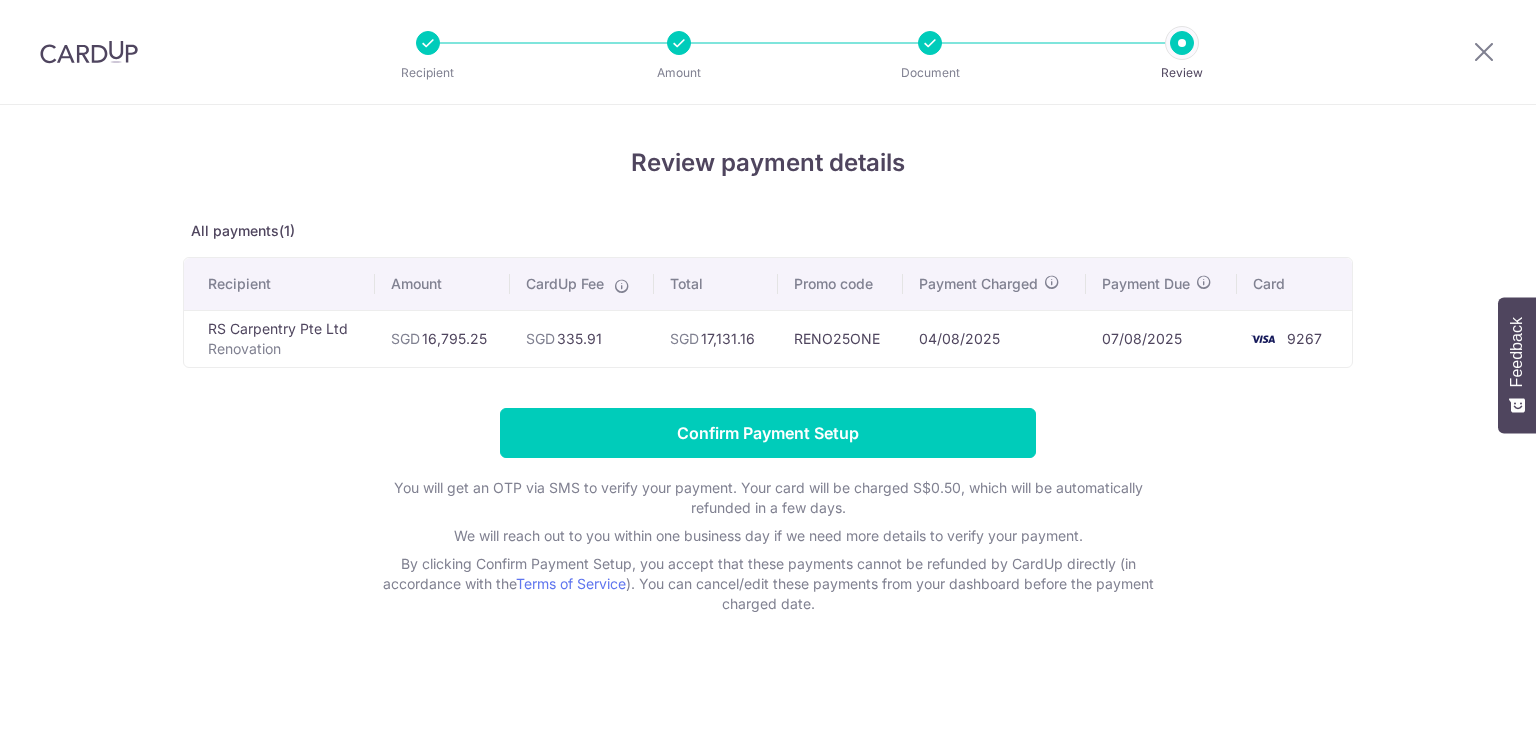 scroll, scrollTop: 0, scrollLeft: 0, axis: both 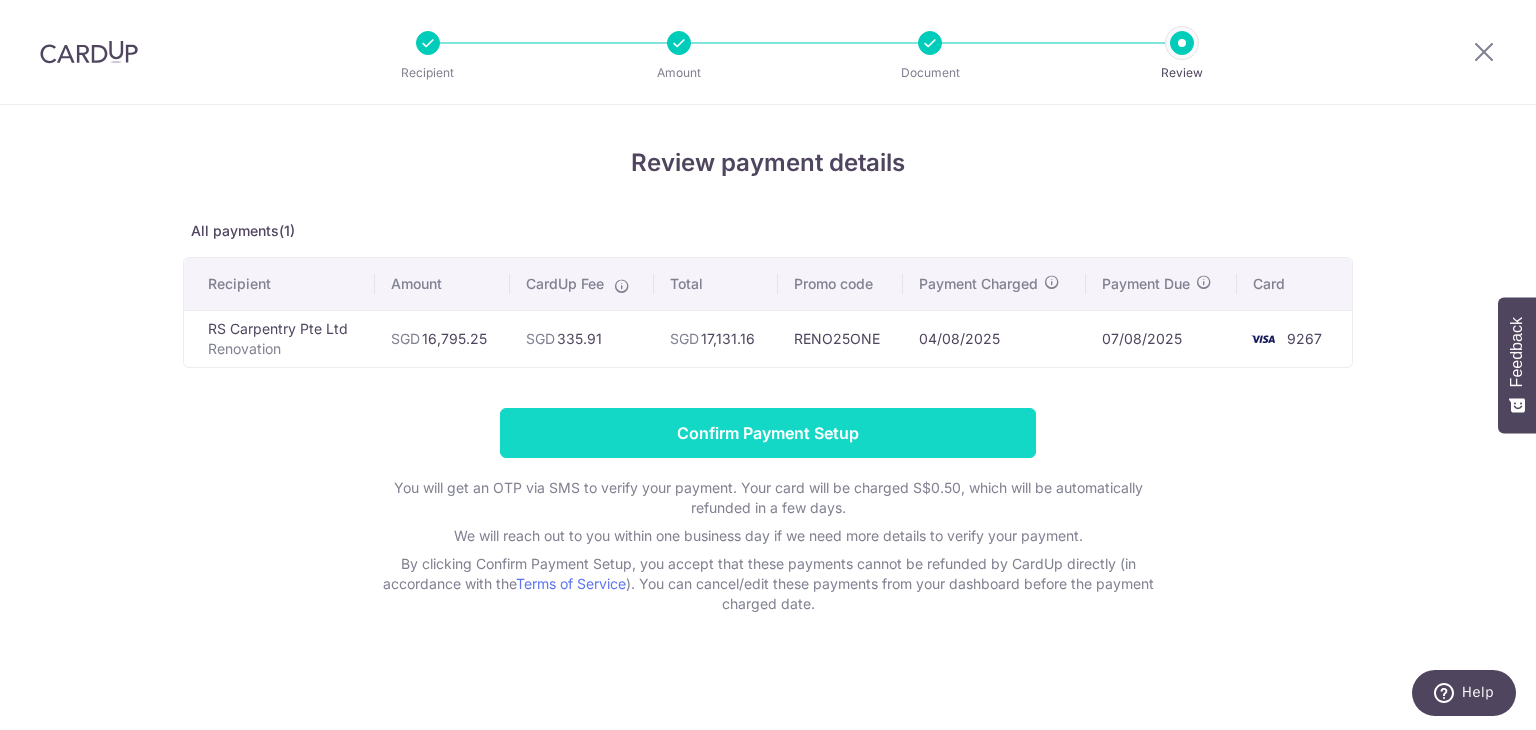 click on "Confirm Payment Setup" at bounding box center (768, 433) 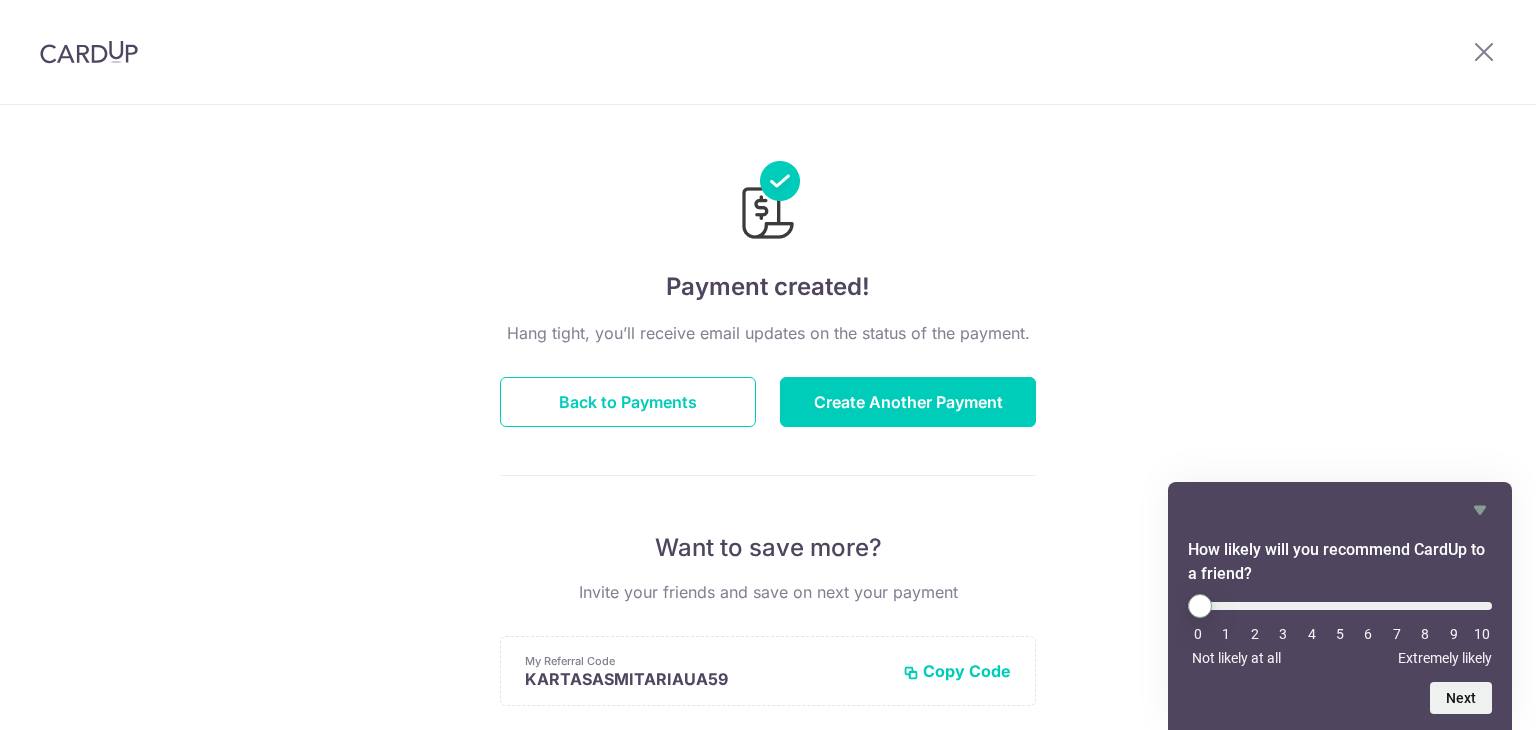 scroll, scrollTop: 0, scrollLeft: 0, axis: both 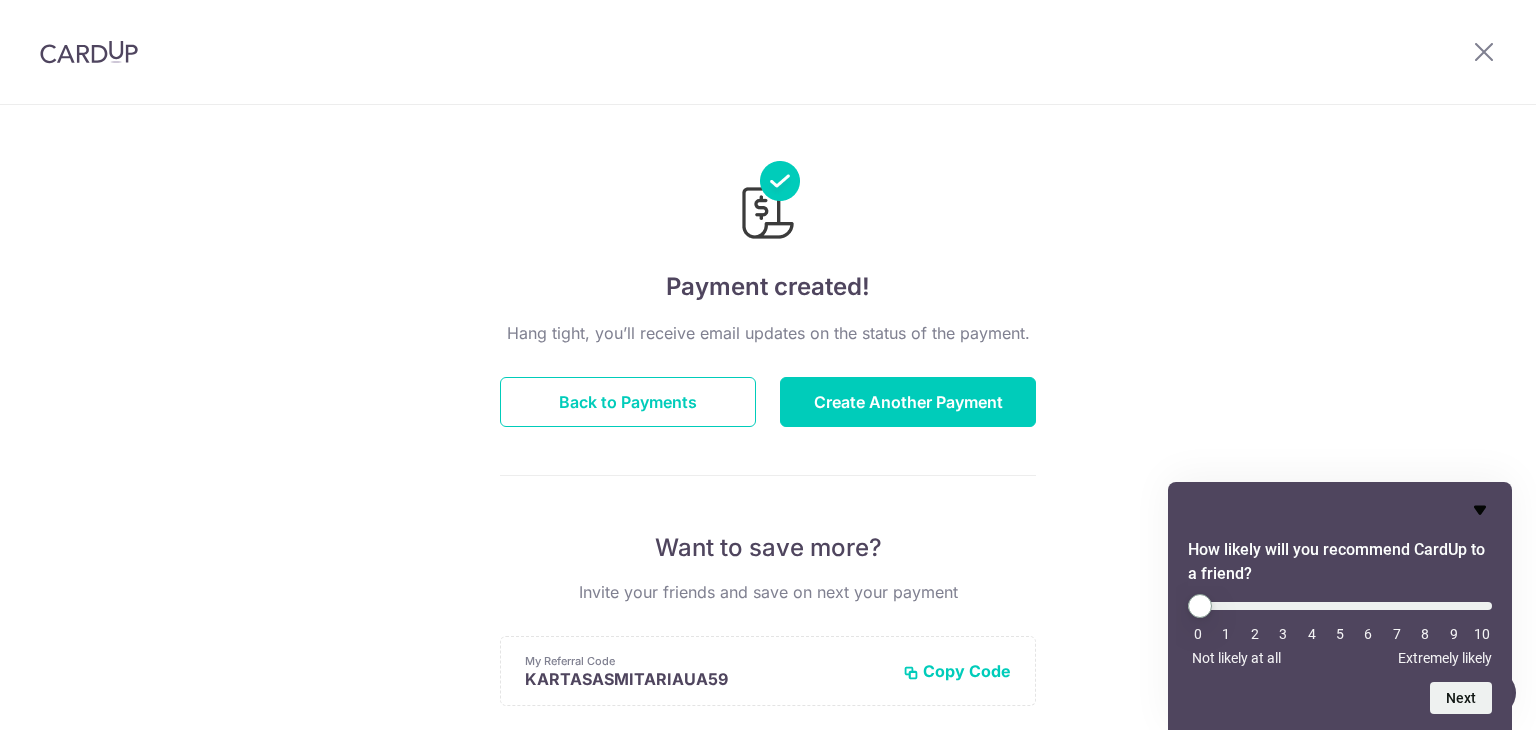 click 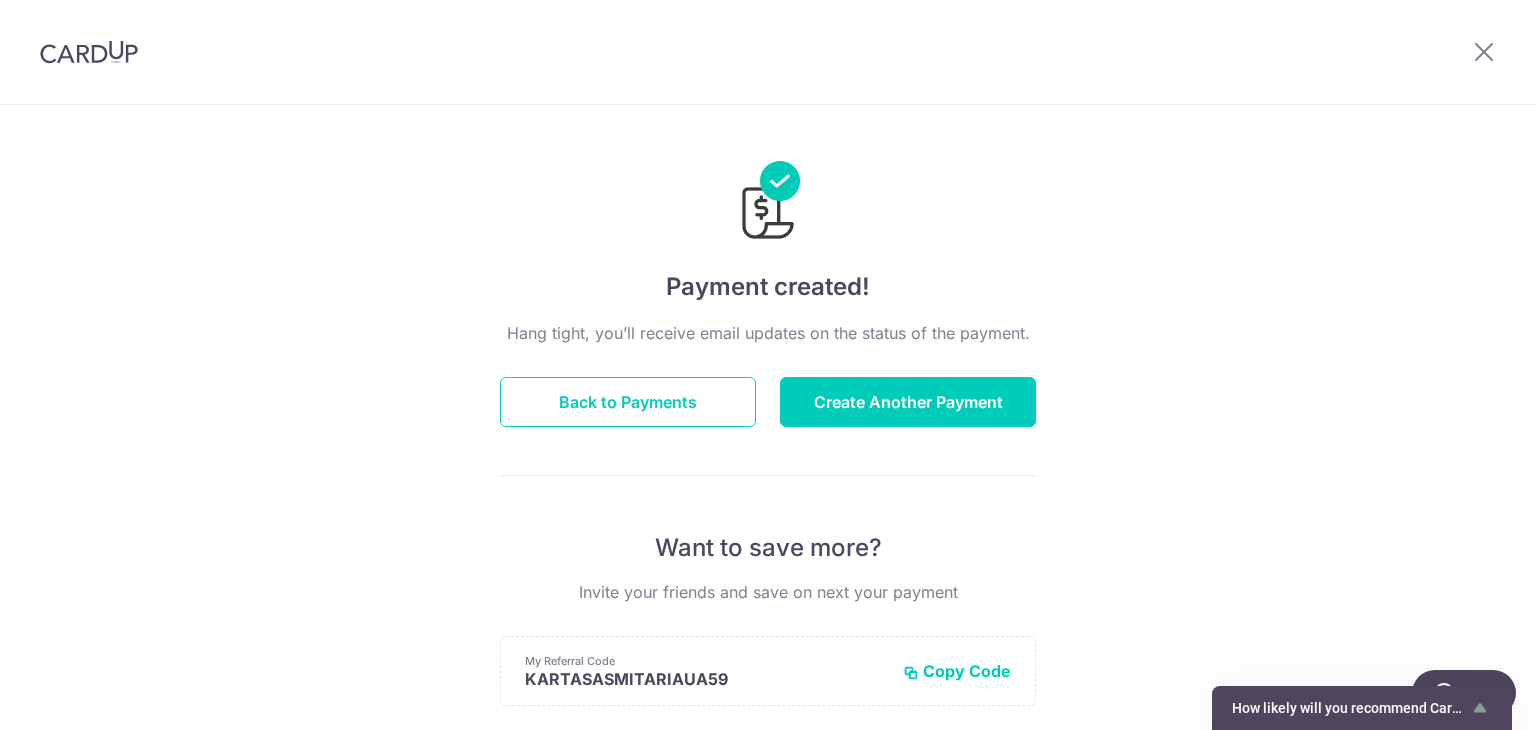 click on "Payment created!
Hang tight, you’ll receive email updates on the status of the payment.
Back to Payments
Create Another Payment
Want to save more?
Invite your friends and save on next your payment
My Referral Code
KARTASASMITARIAUA59
Copy Code
Copied
Facebook
Twitter
WhatsApp
Email" at bounding box center [768, 639] 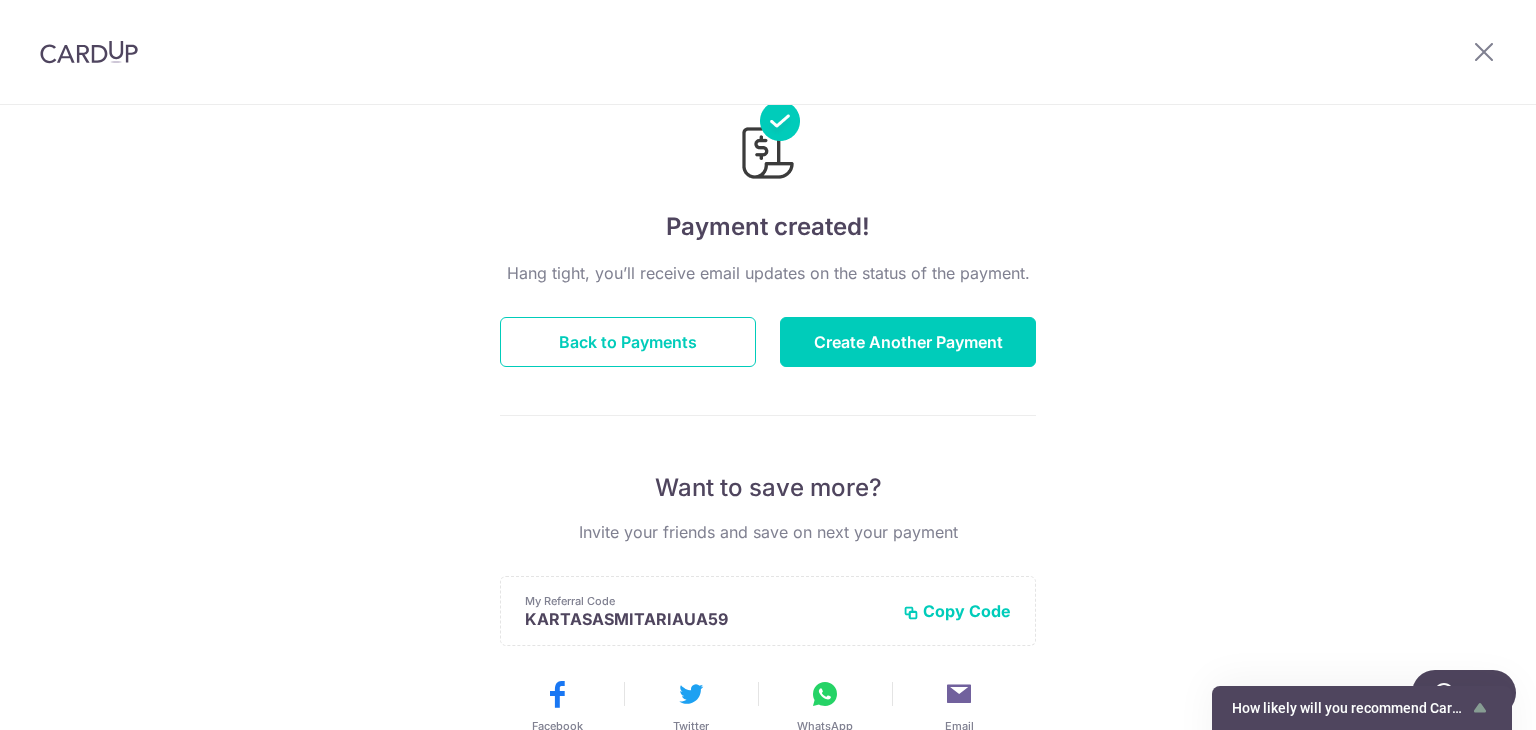 scroll, scrollTop: 32, scrollLeft: 0, axis: vertical 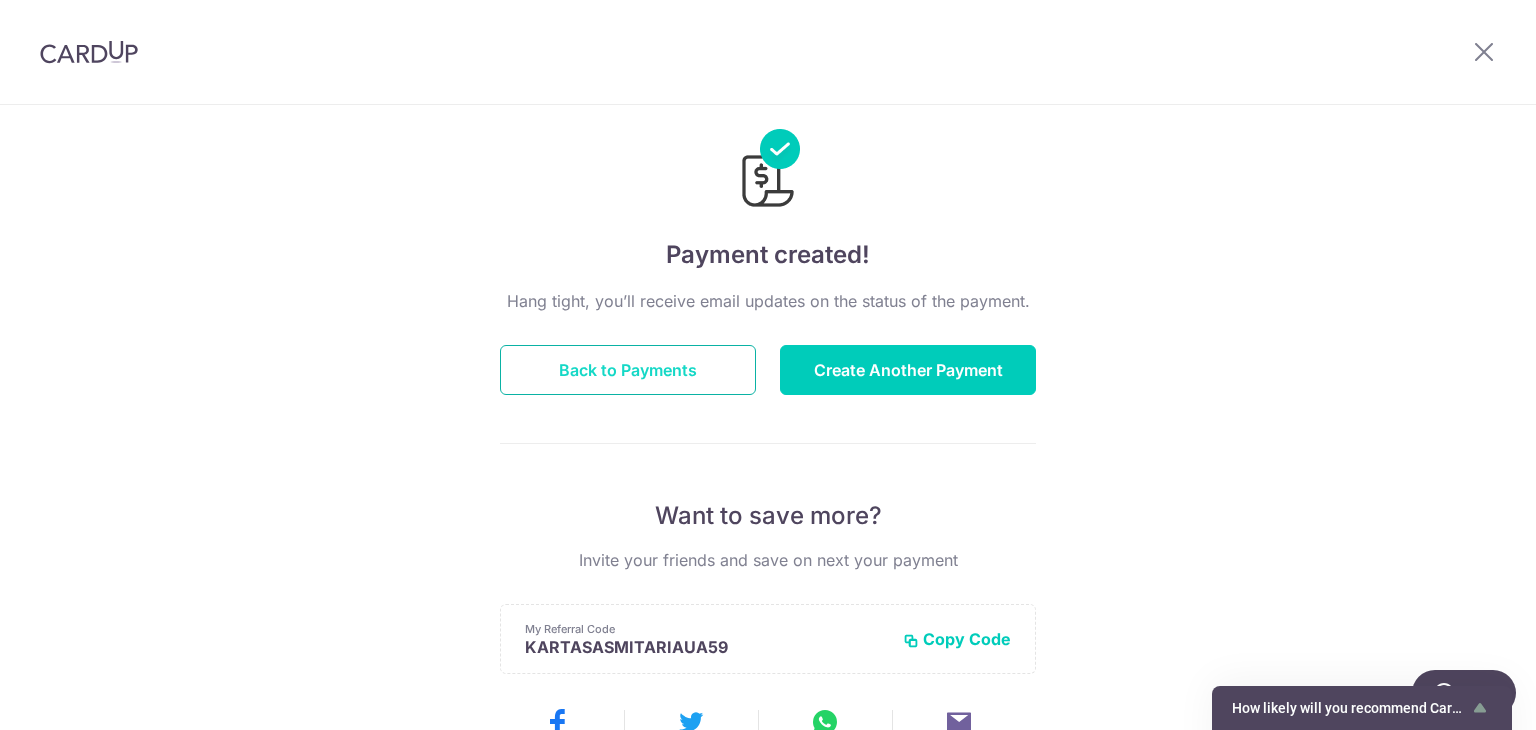click on "Back to Payments" at bounding box center (628, 370) 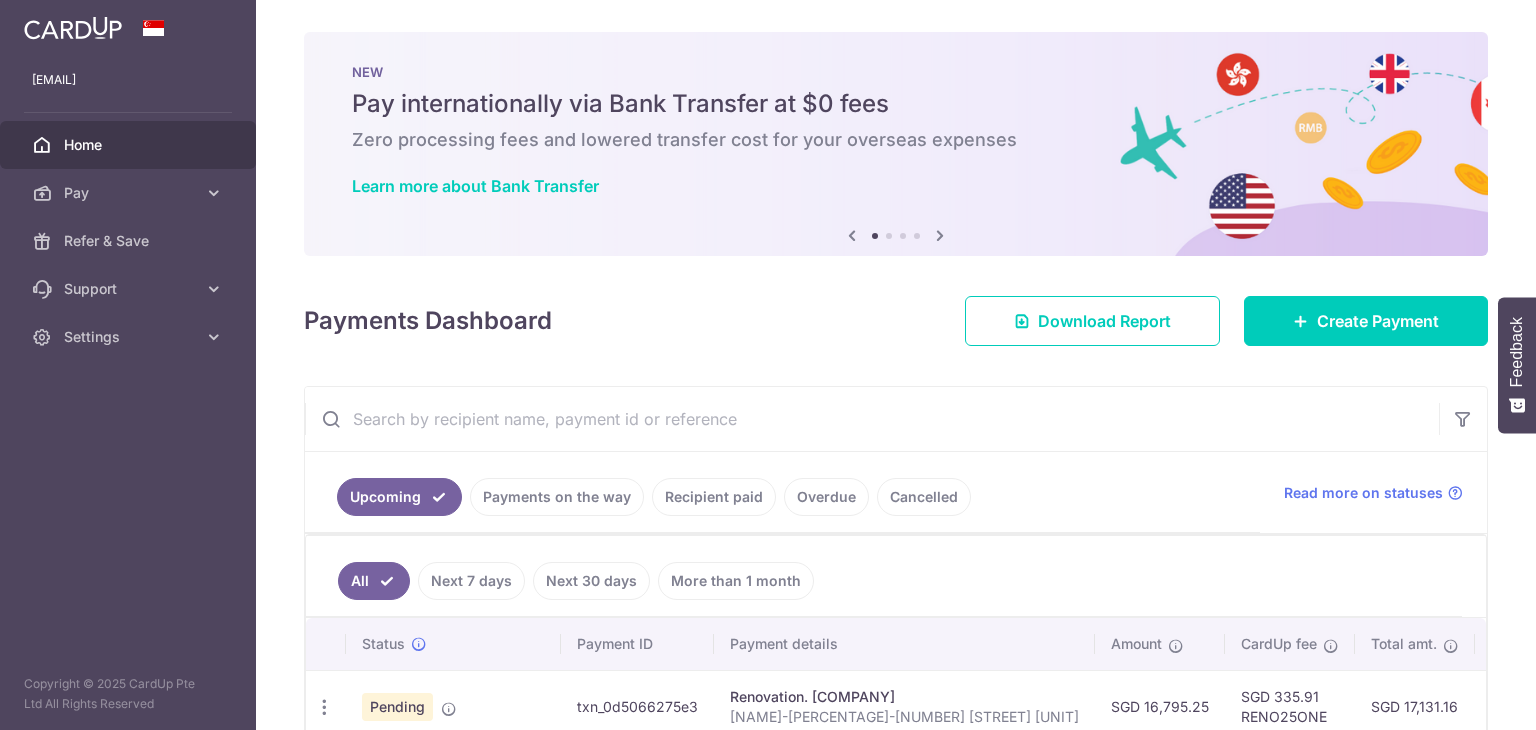 scroll, scrollTop: 0, scrollLeft: 0, axis: both 